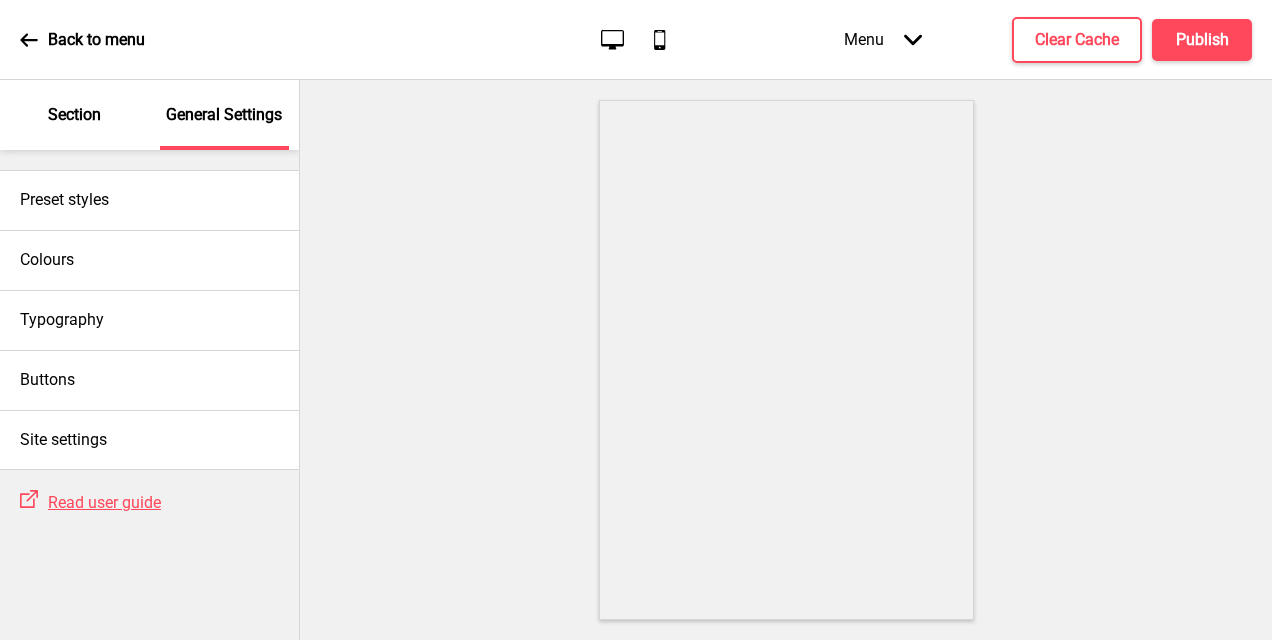 scroll, scrollTop: 0, scrollLeft: 0, axis: both 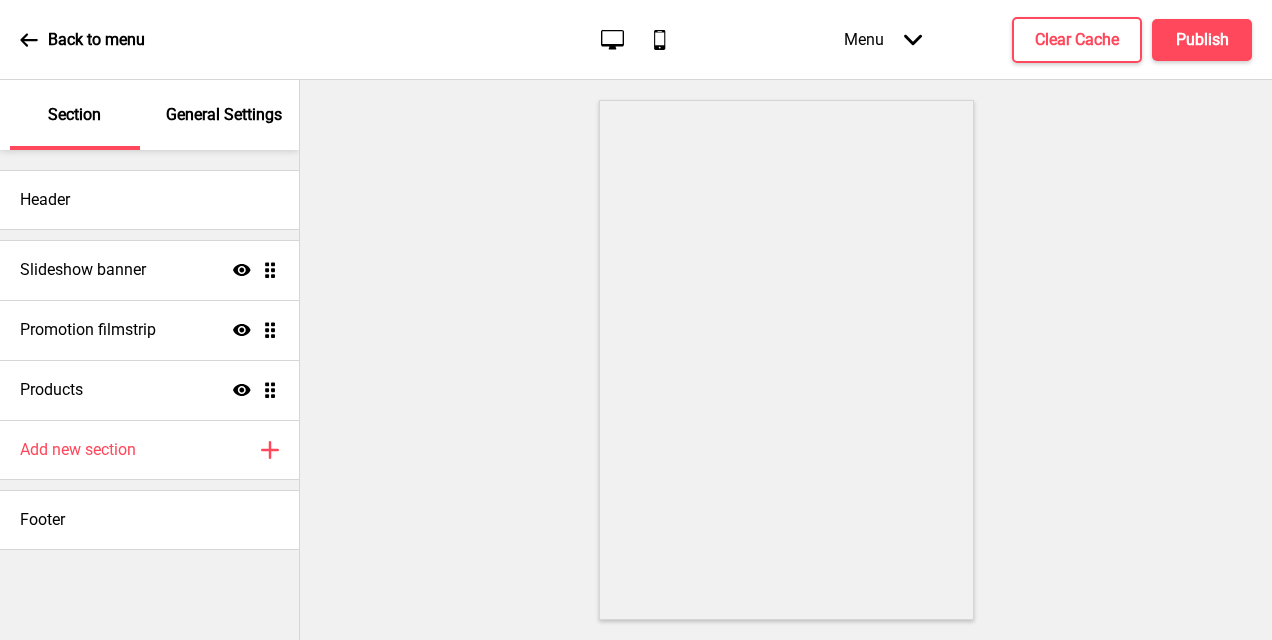 click 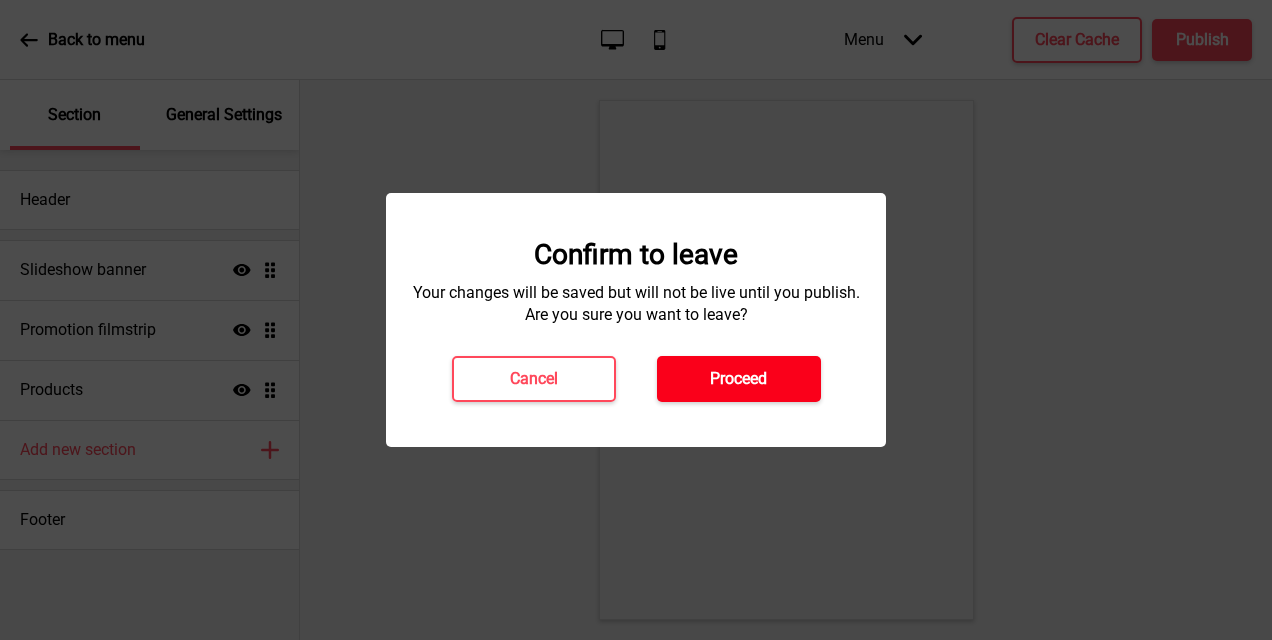 click on "Proceed" at bounding box center [738, 379] 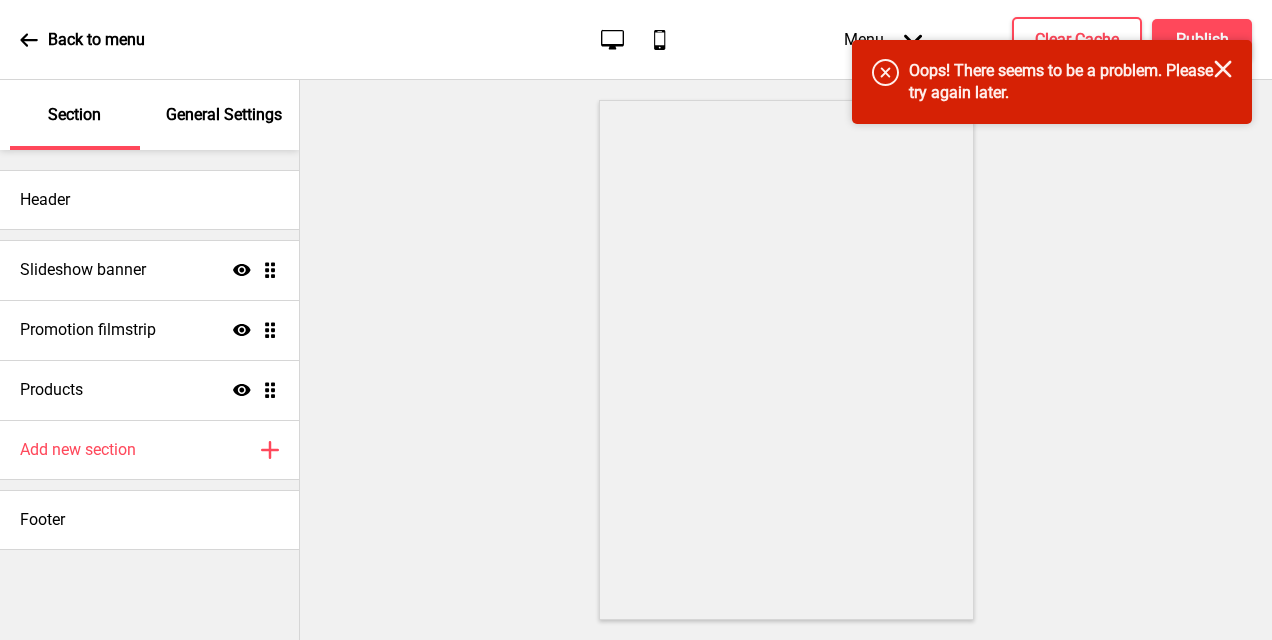 click on "Close" 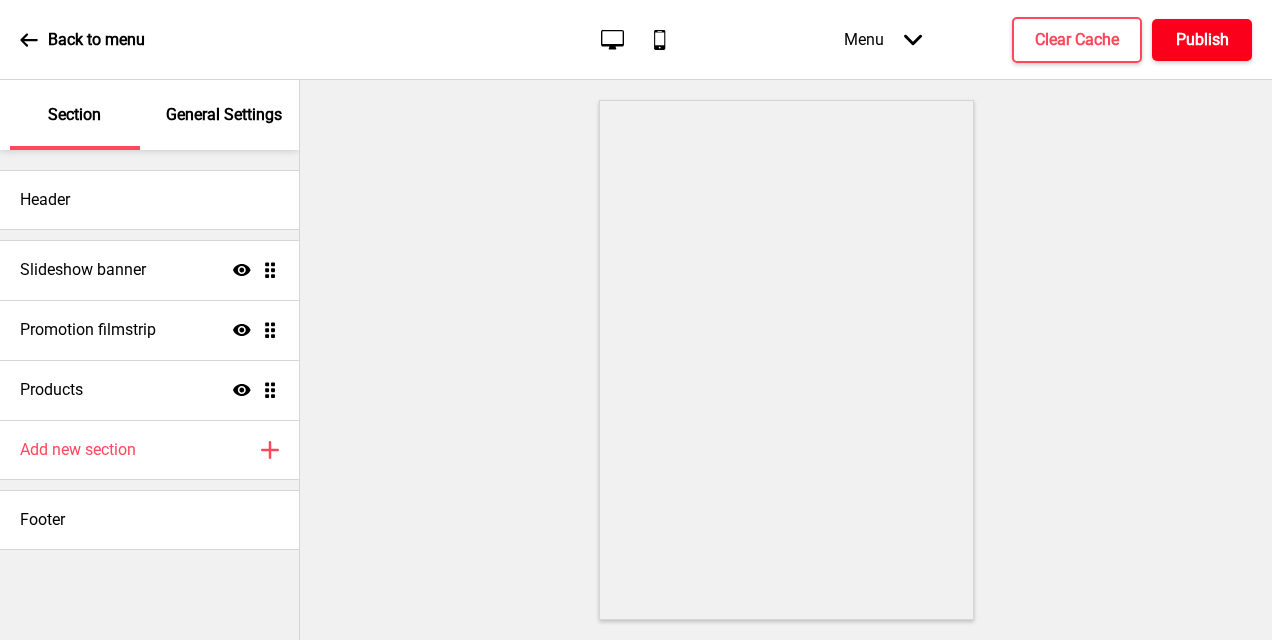 click on "Publish" at bounding box center [1202, 40] 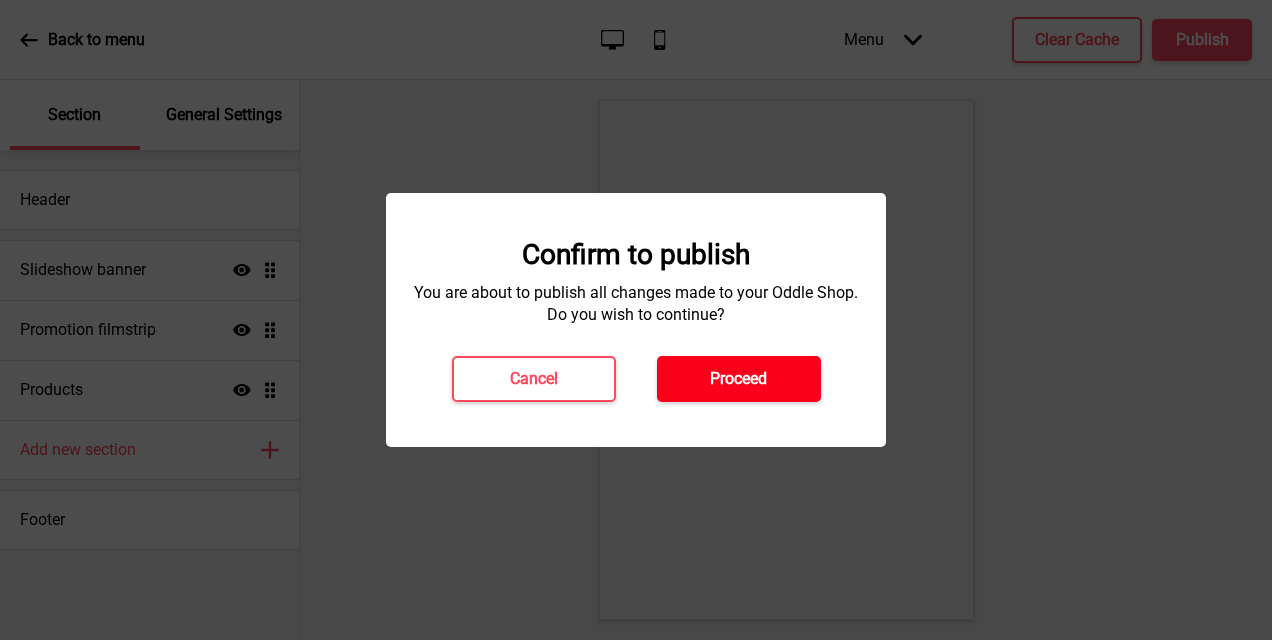 click on "Proceed" at bounding box center [738, 379] 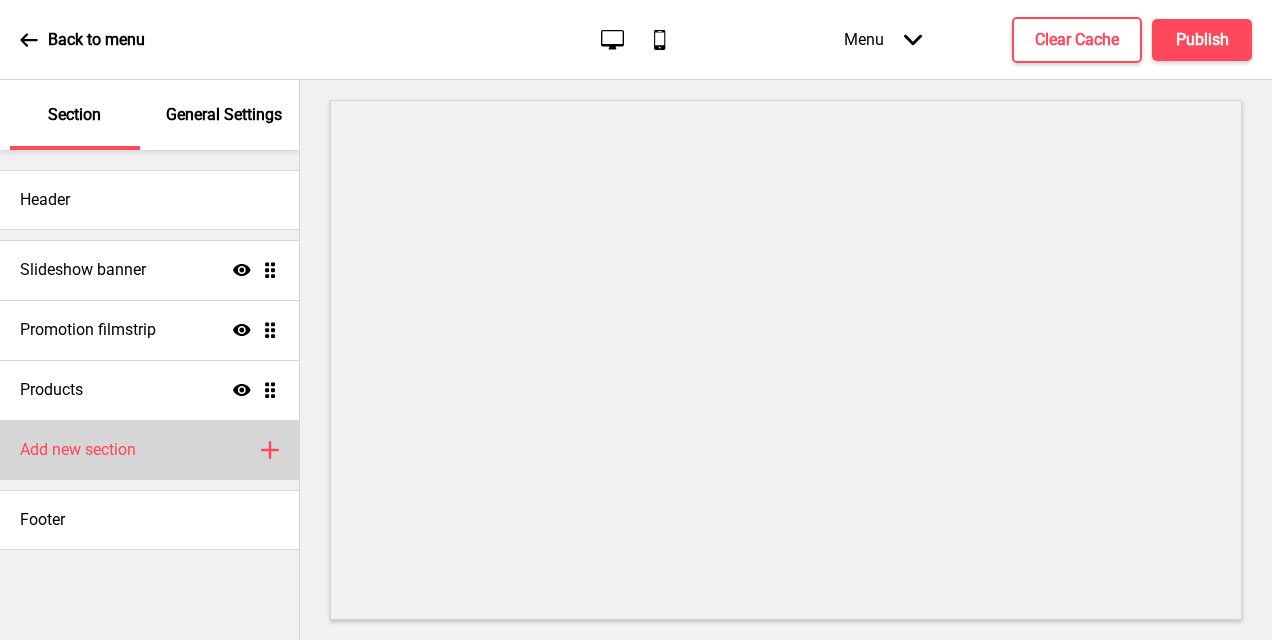 scroll, scrollTop: 0, scrollLeft: 0, axis: both 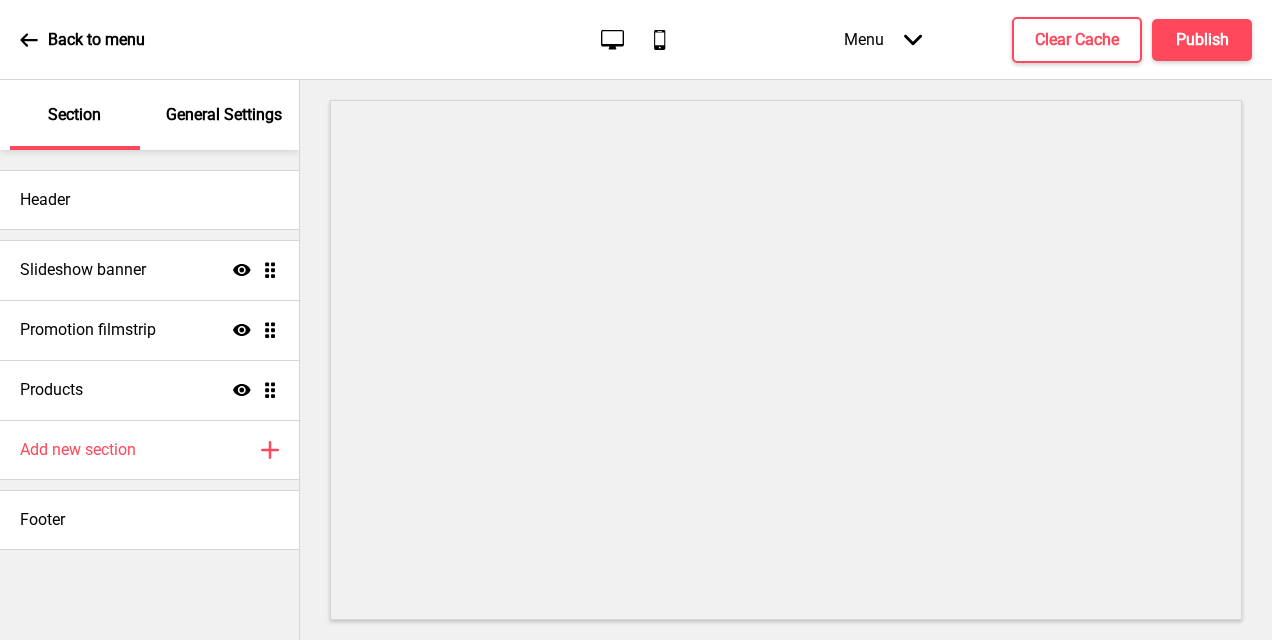 click on "General Settings" at bounding box center [224, 115] 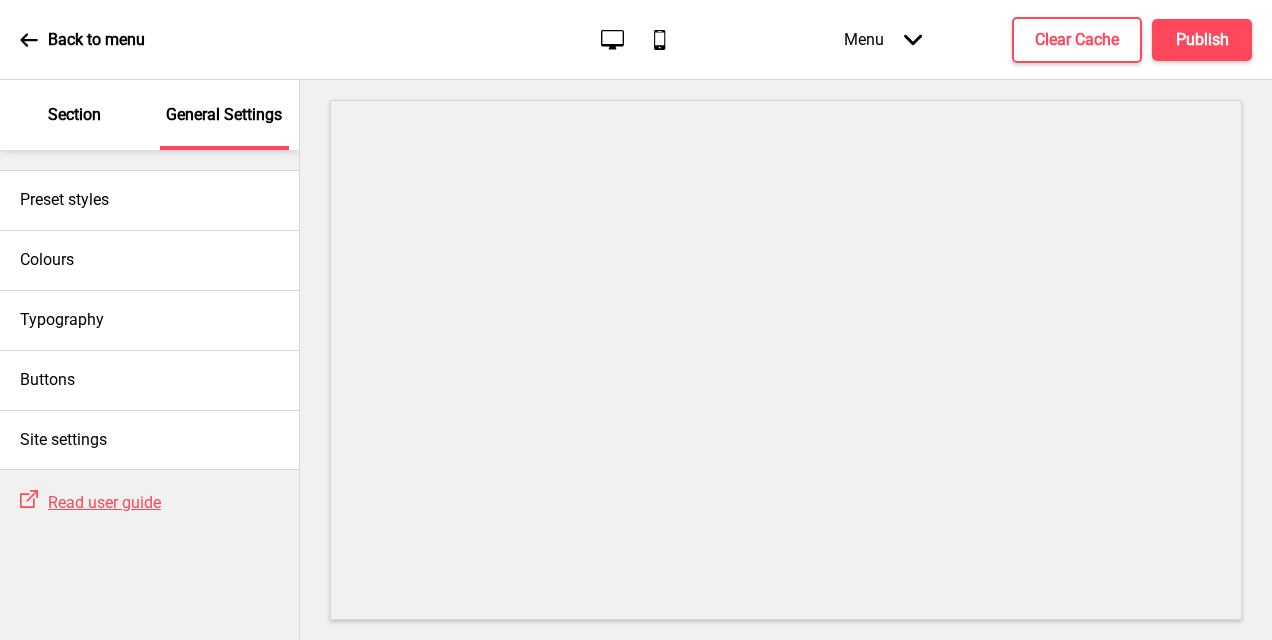 click 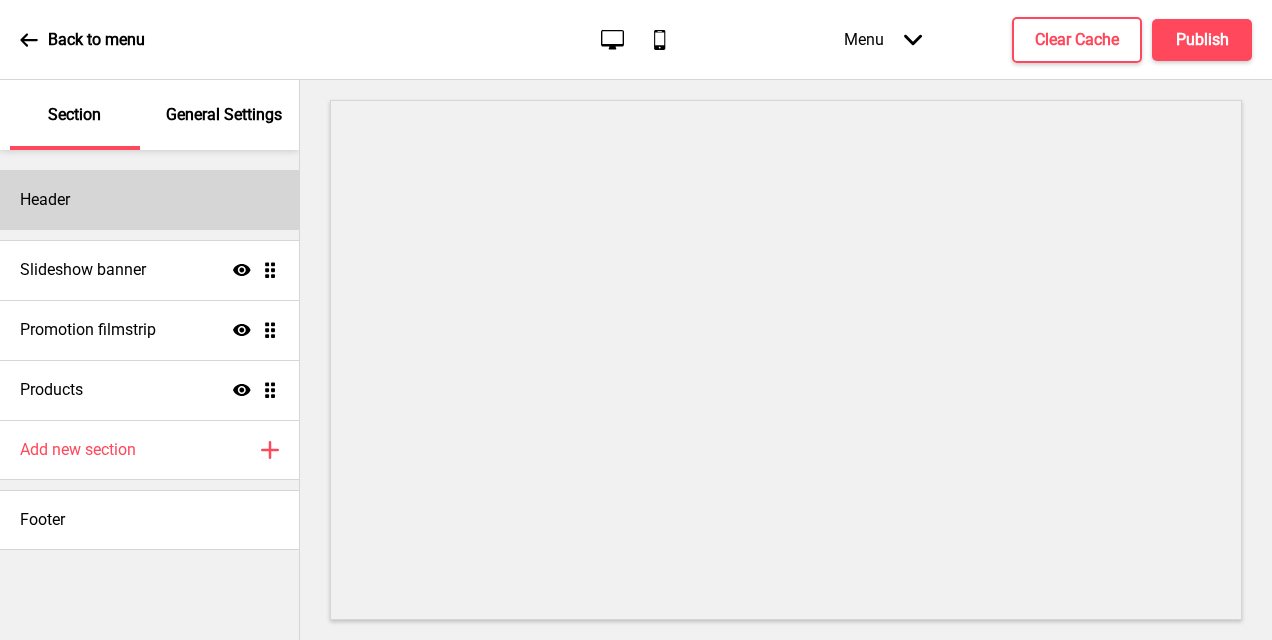 scroll, scrollTop: 0, scrollLeft: 0, axis: both 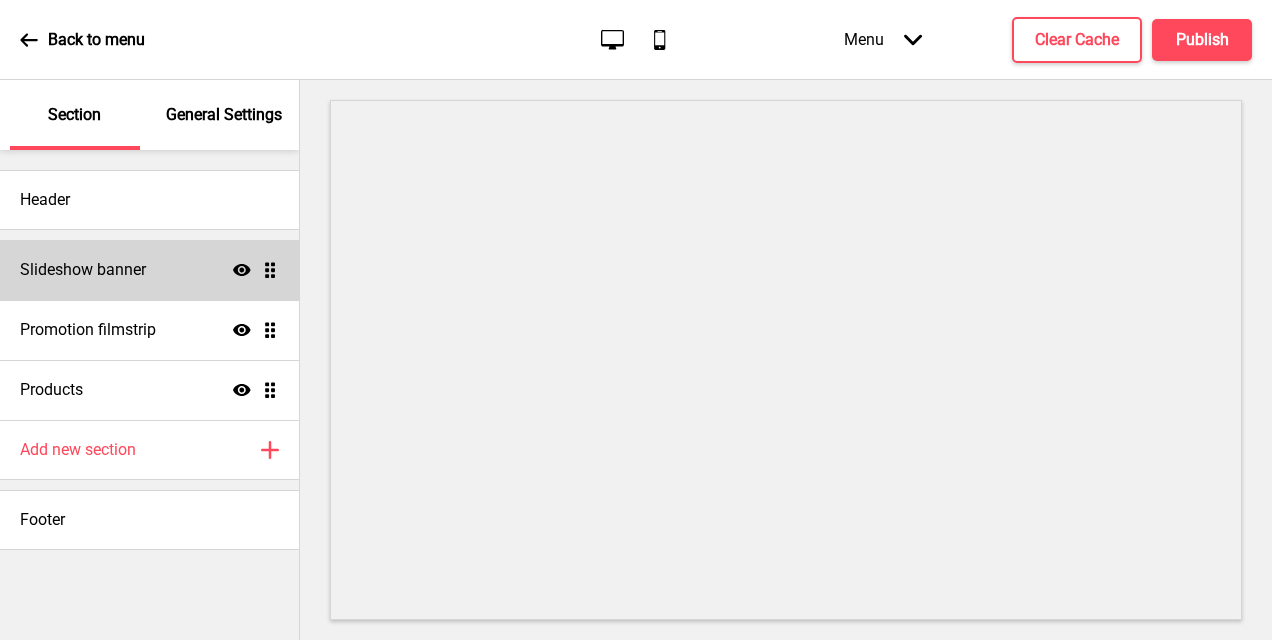 click on "Slideshow banner" at bounding box center (83, 270) 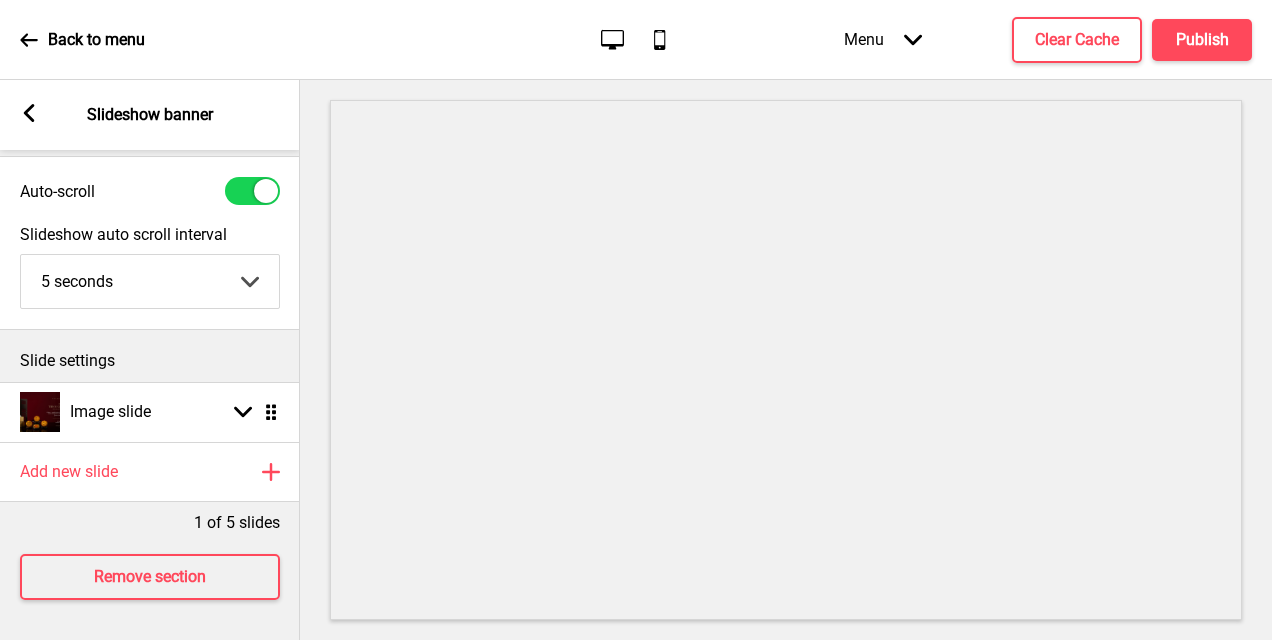 scroll, scrollTop: 0, scrollLeft: 0, axis: both 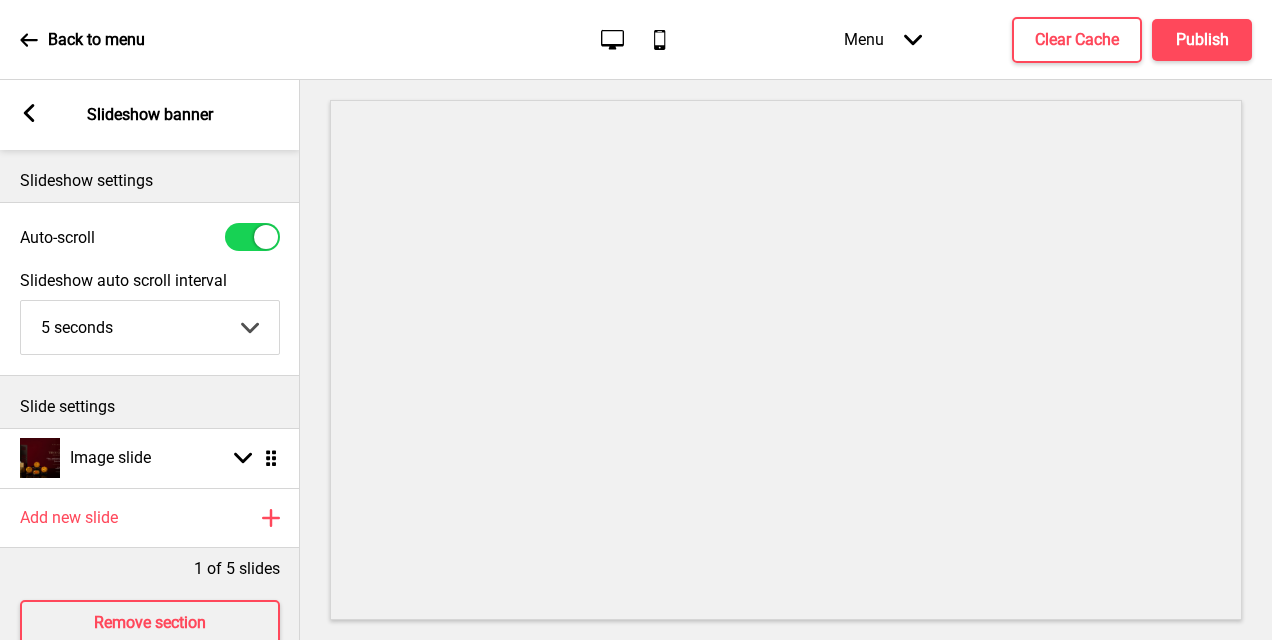 click 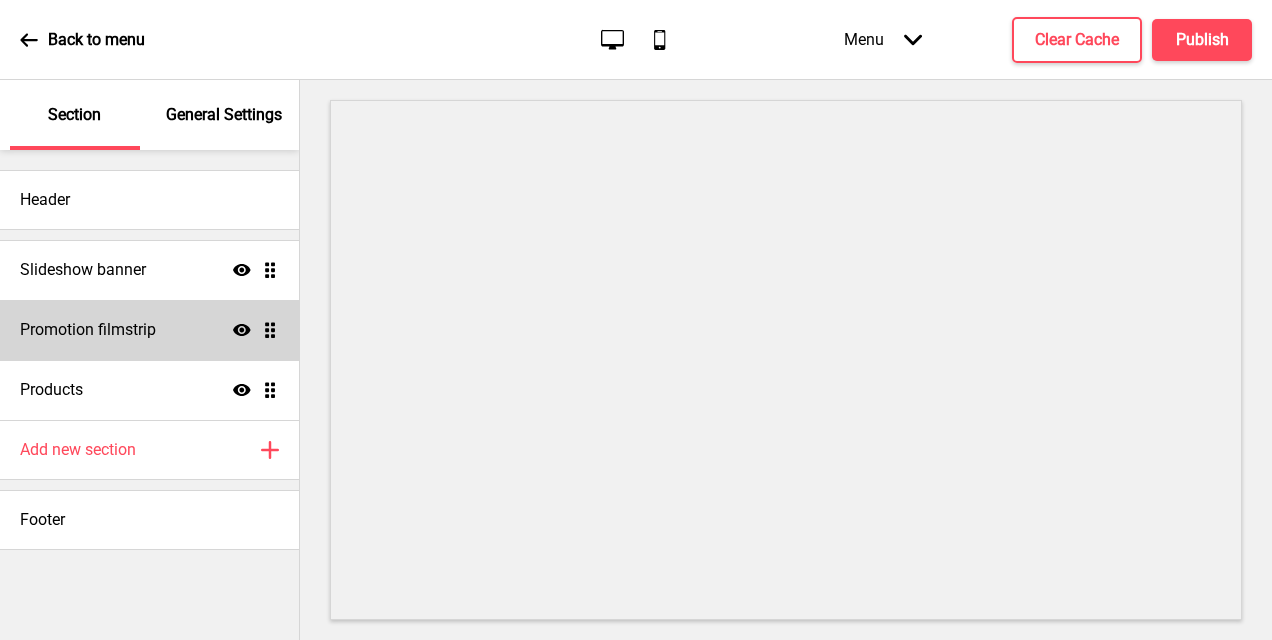click on "Promotion filmstrip" at bounding box center [88, 330] 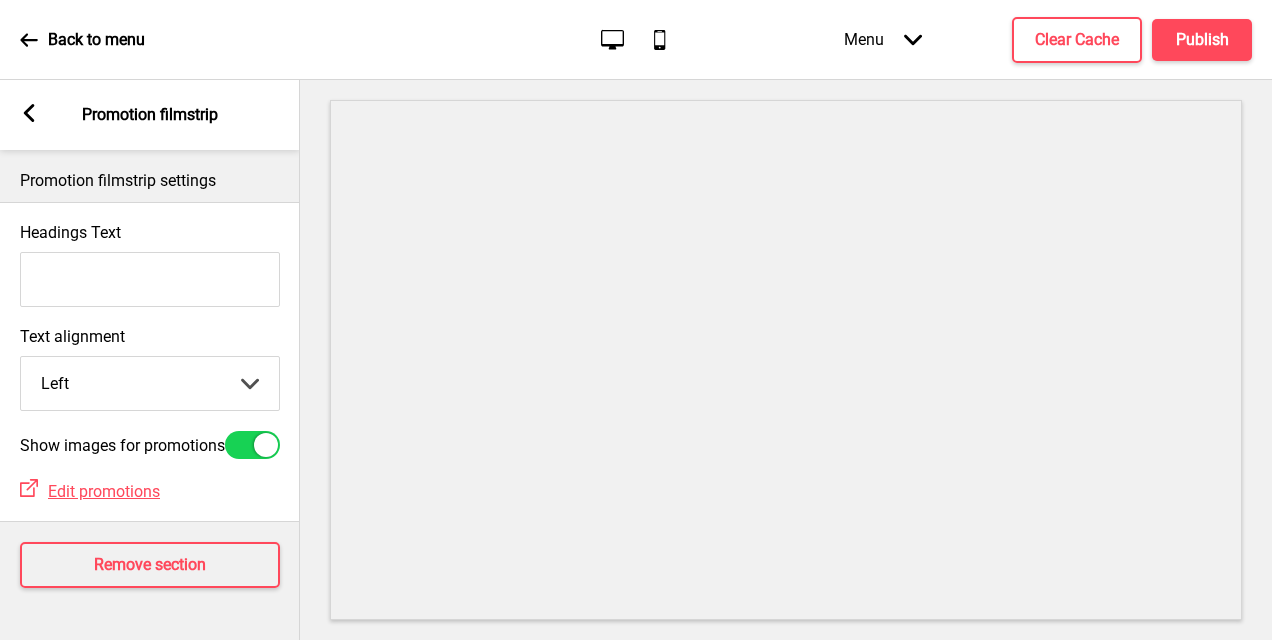 scroll, scrollTop: 16, scrollLeft: 0, axis: vertical 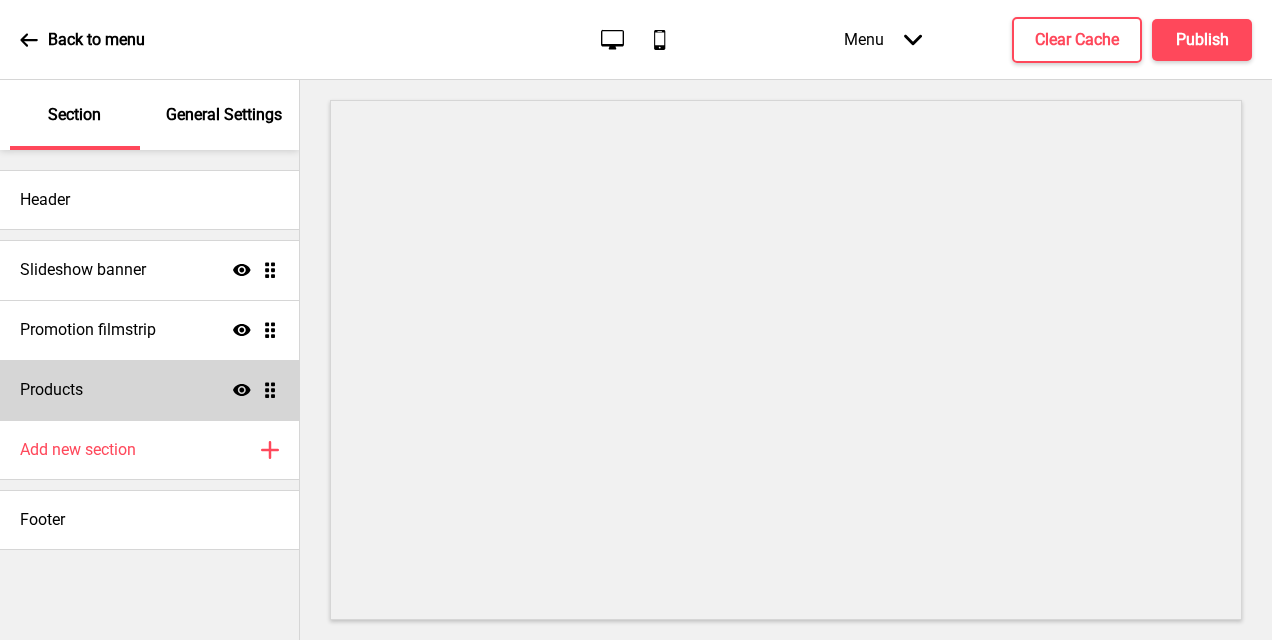 click on "Products" at bounding box center (51, 390) 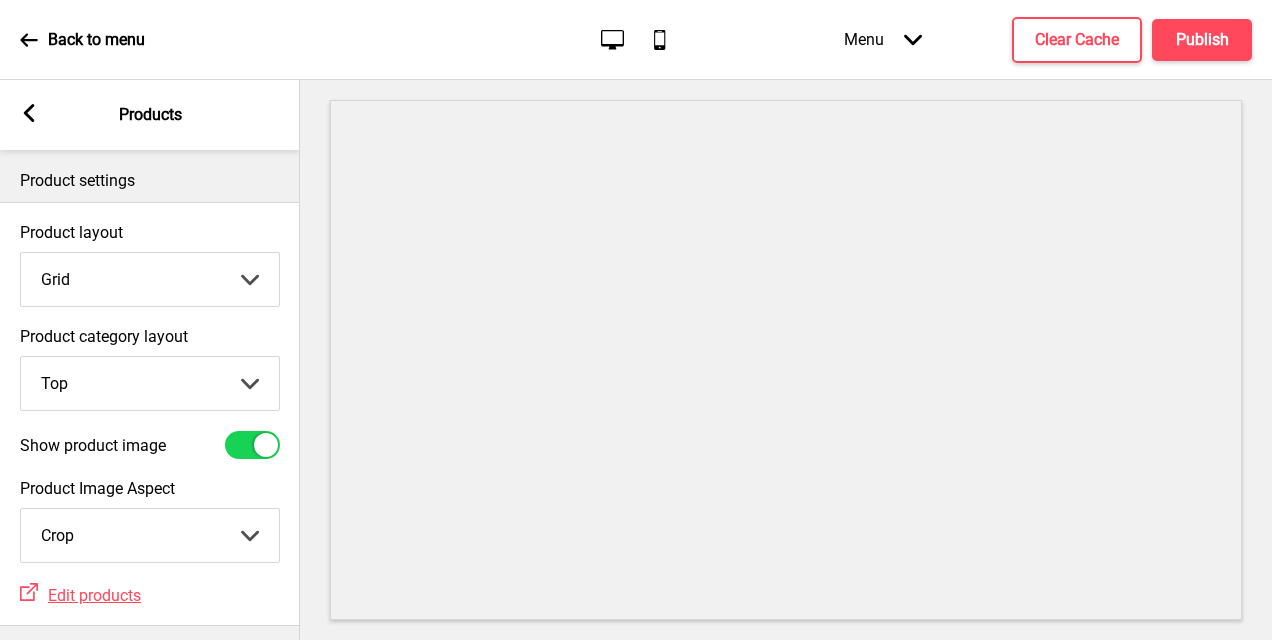 scroll, scrollTop: 108, scrollLeft: 0, axis: vertical 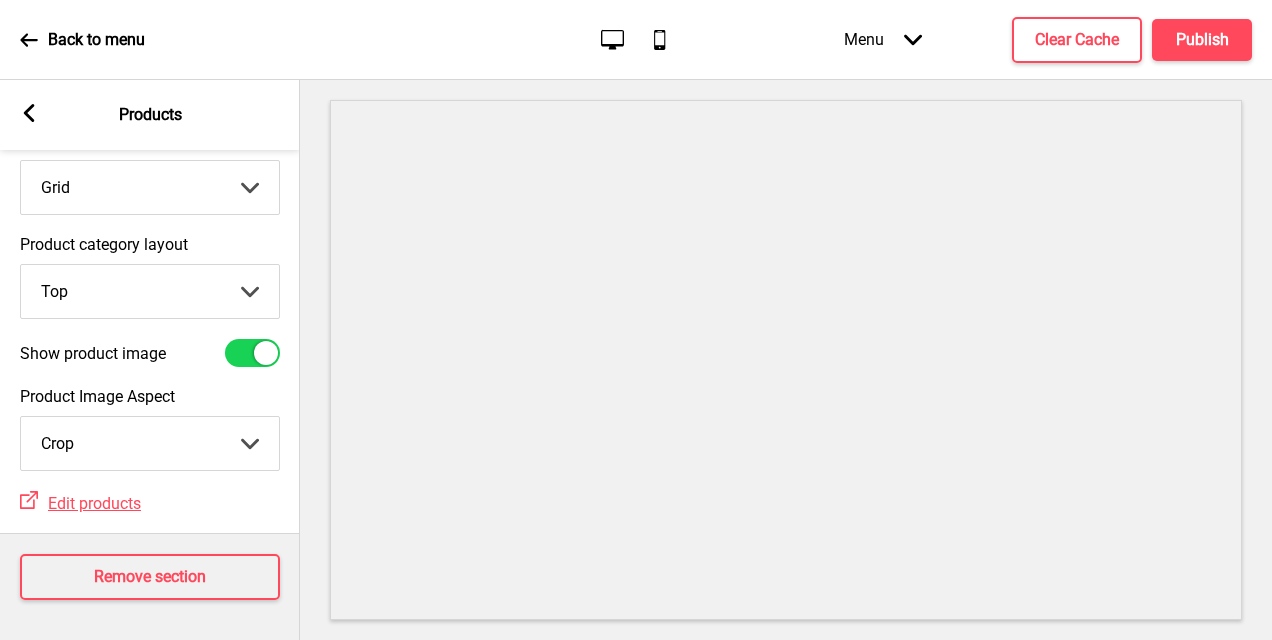 click 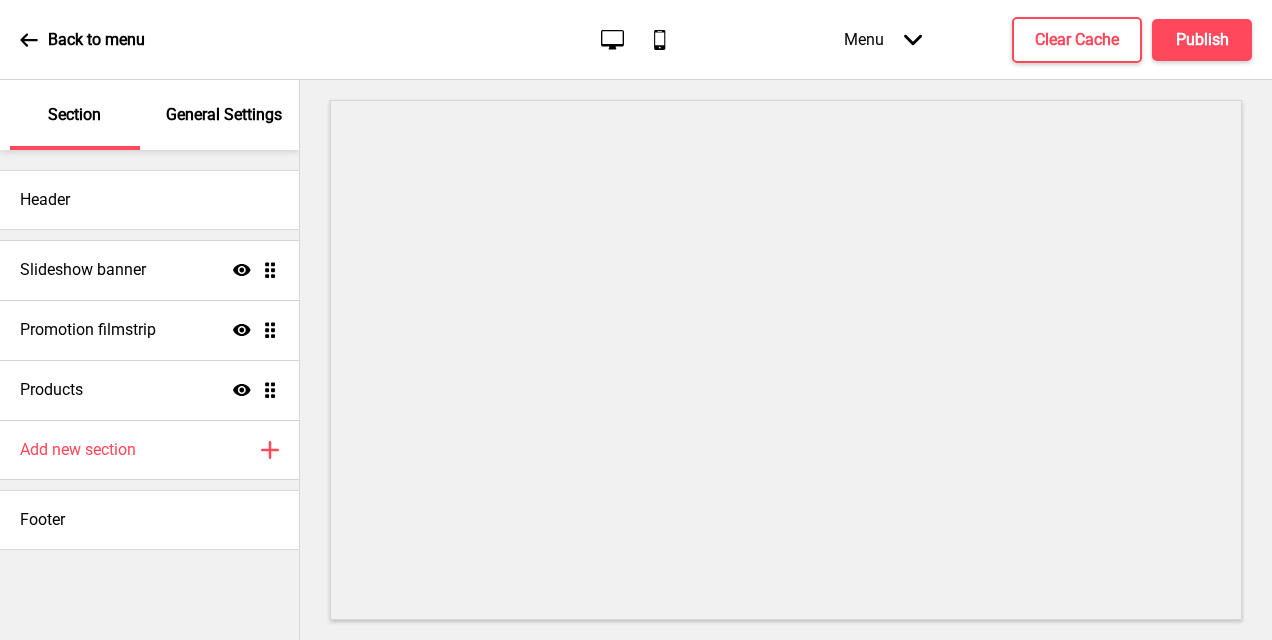 click on "General Settings" at bounding box center [225, 115] 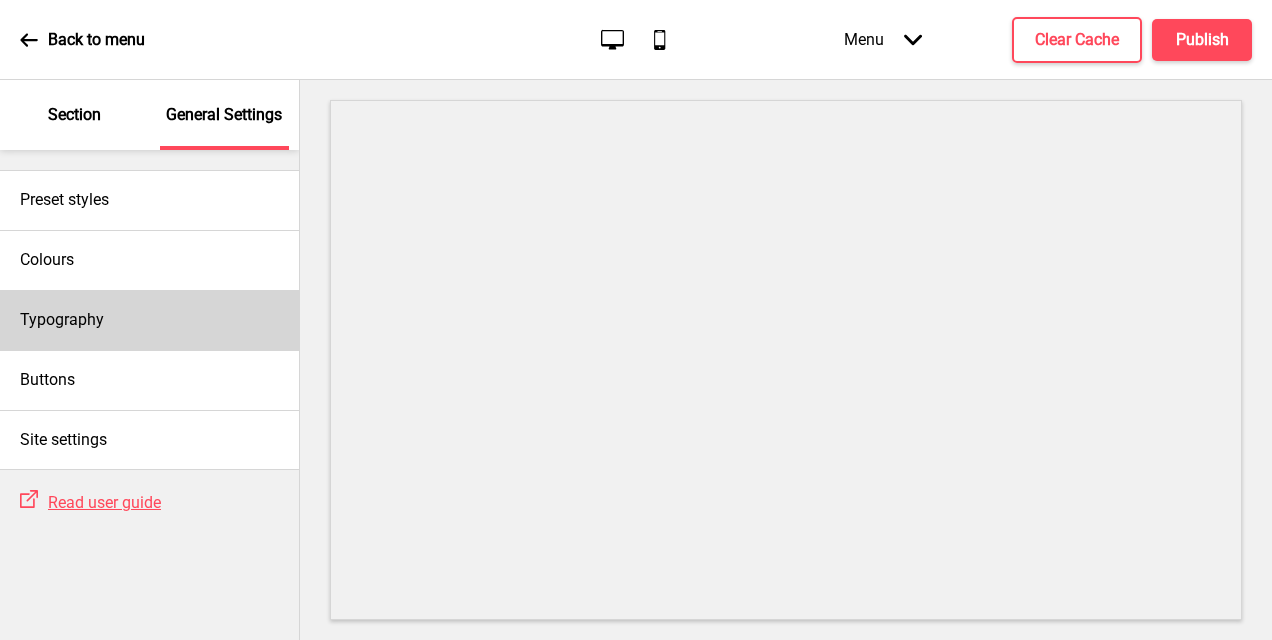 click on "Typography" at bounding box center [149, 320] 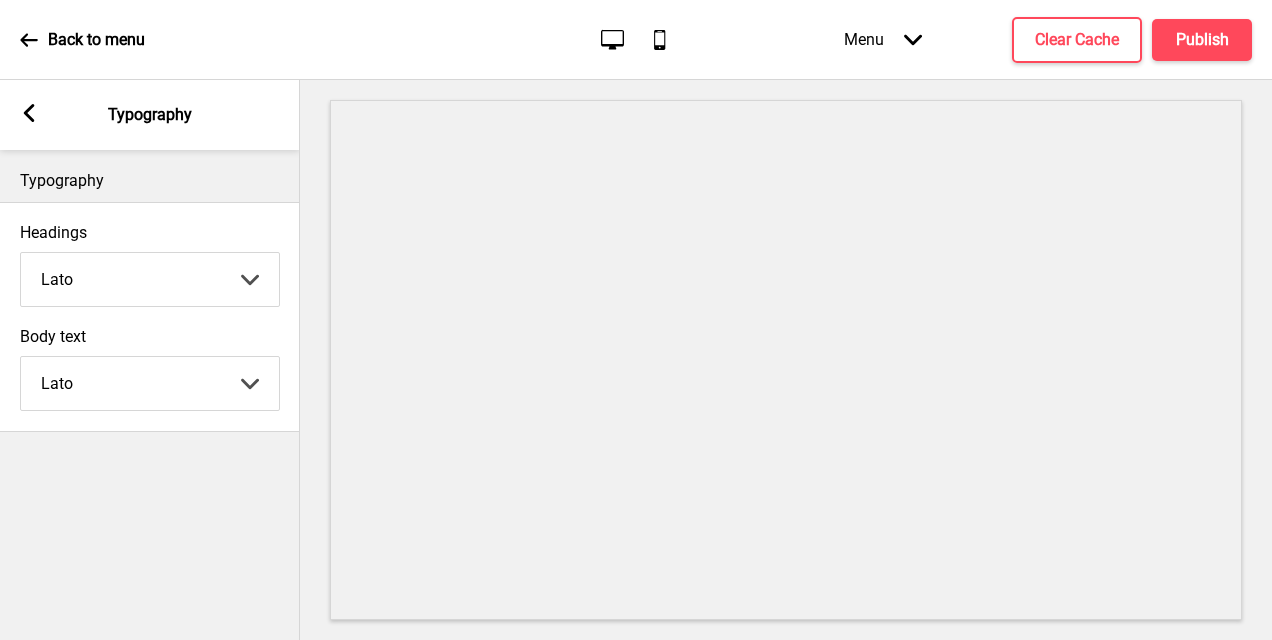 click 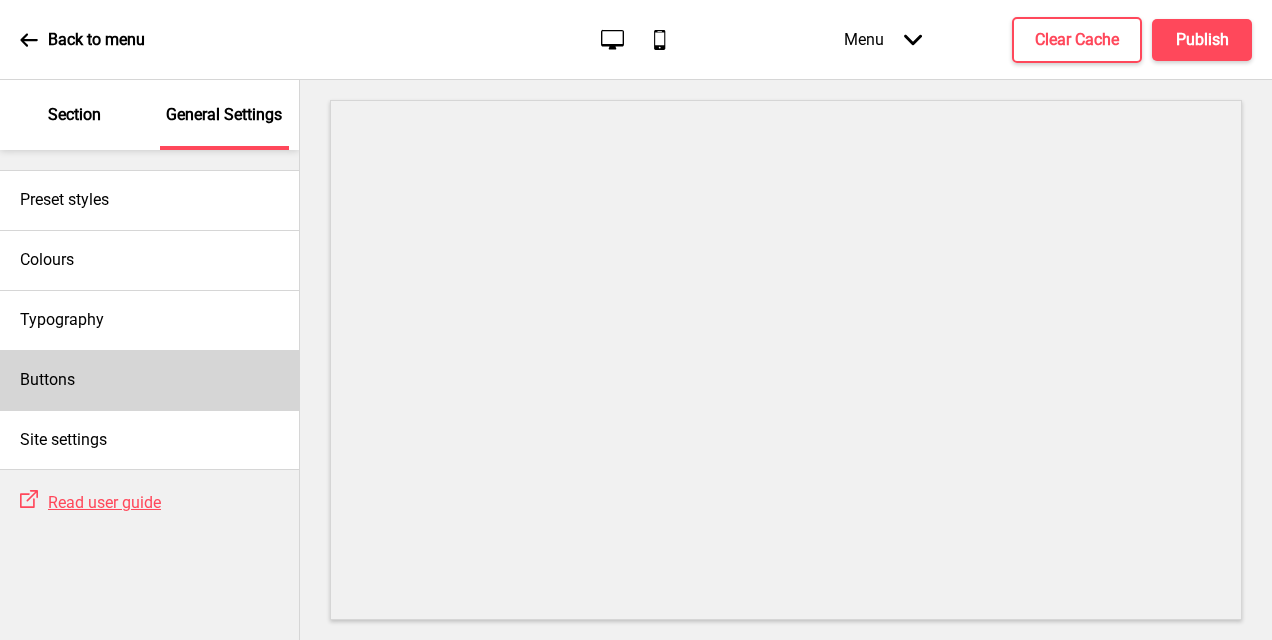 click on "Buttons" at bounding box center [149, 380] 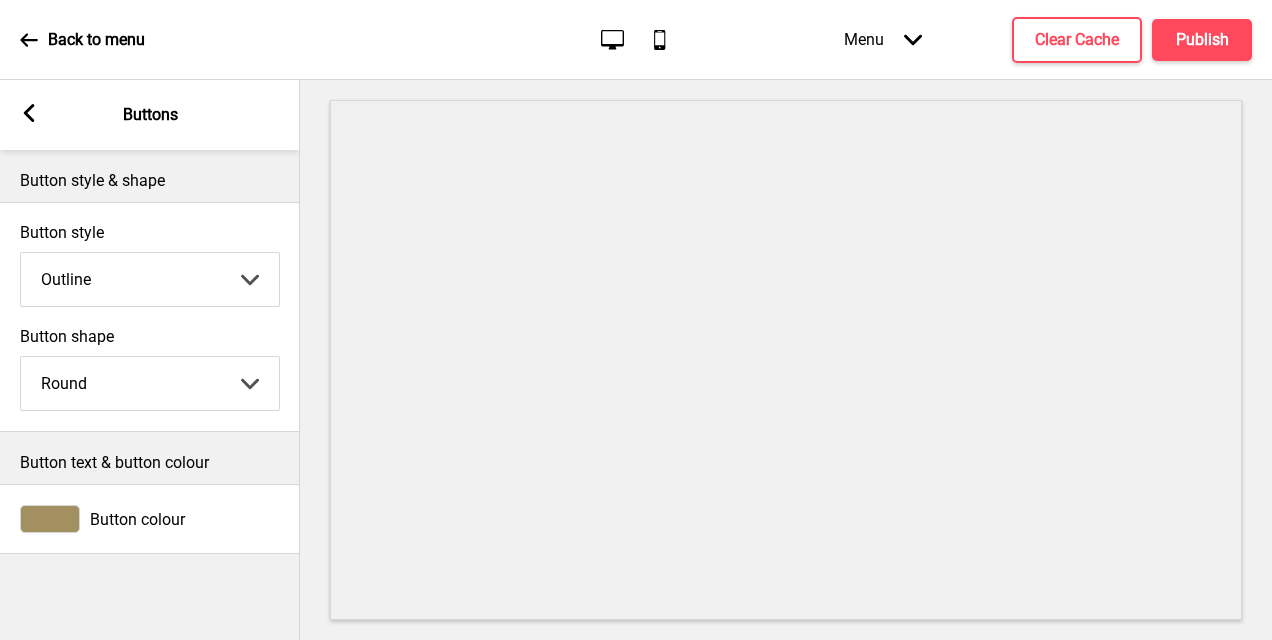 click 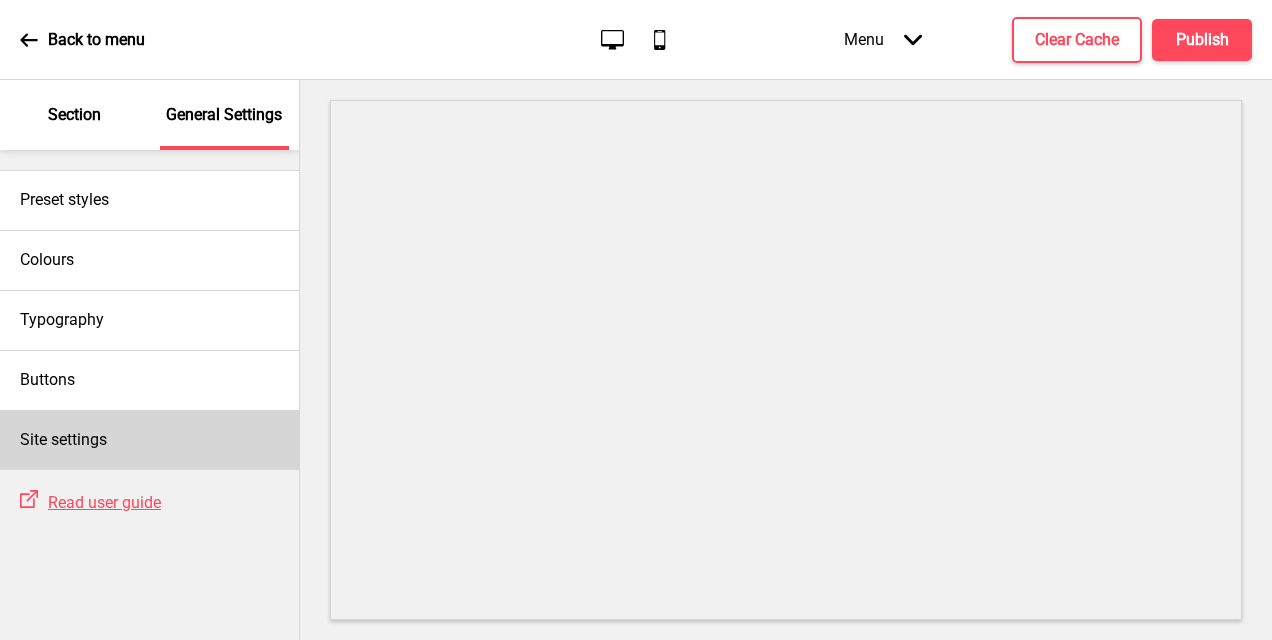 click on "Site settings" at bounding box center [149, 440] 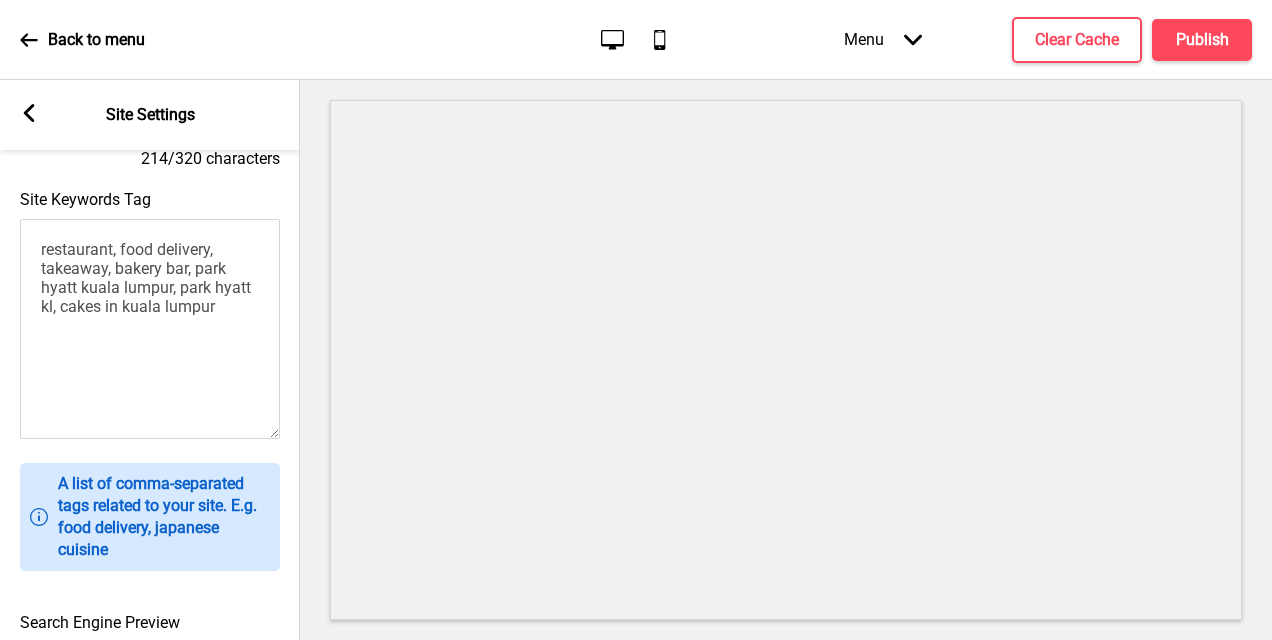 scroll, scrollTop: 1003, scrollLeft: 0, axis: vertical 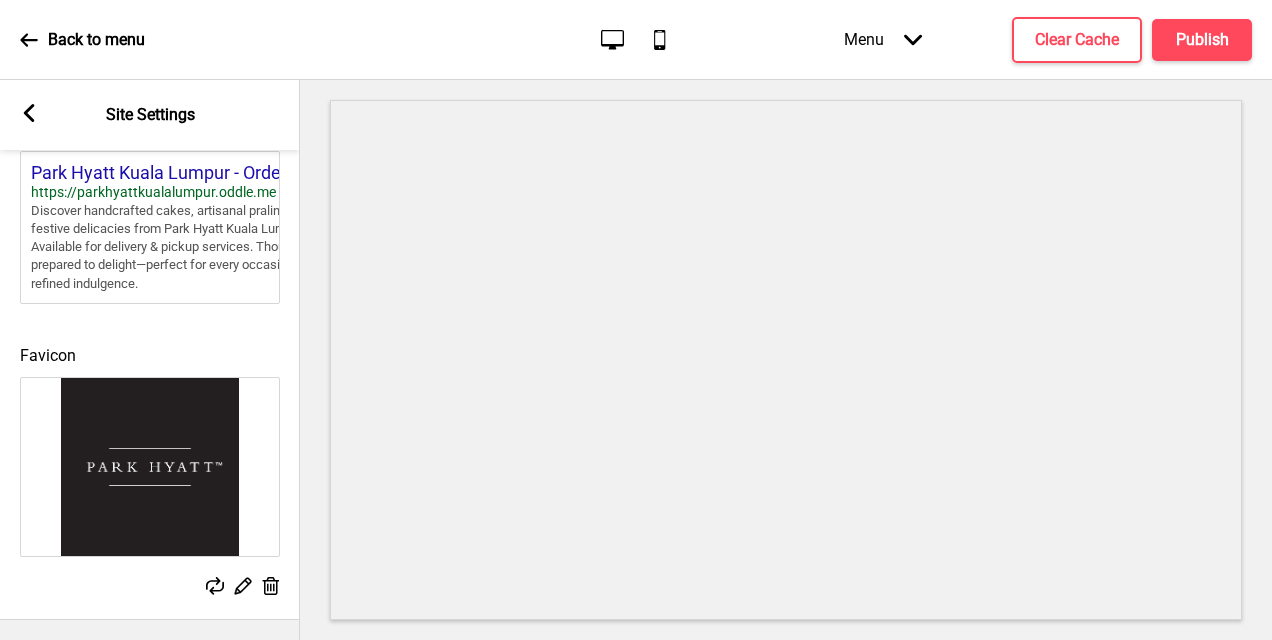 click 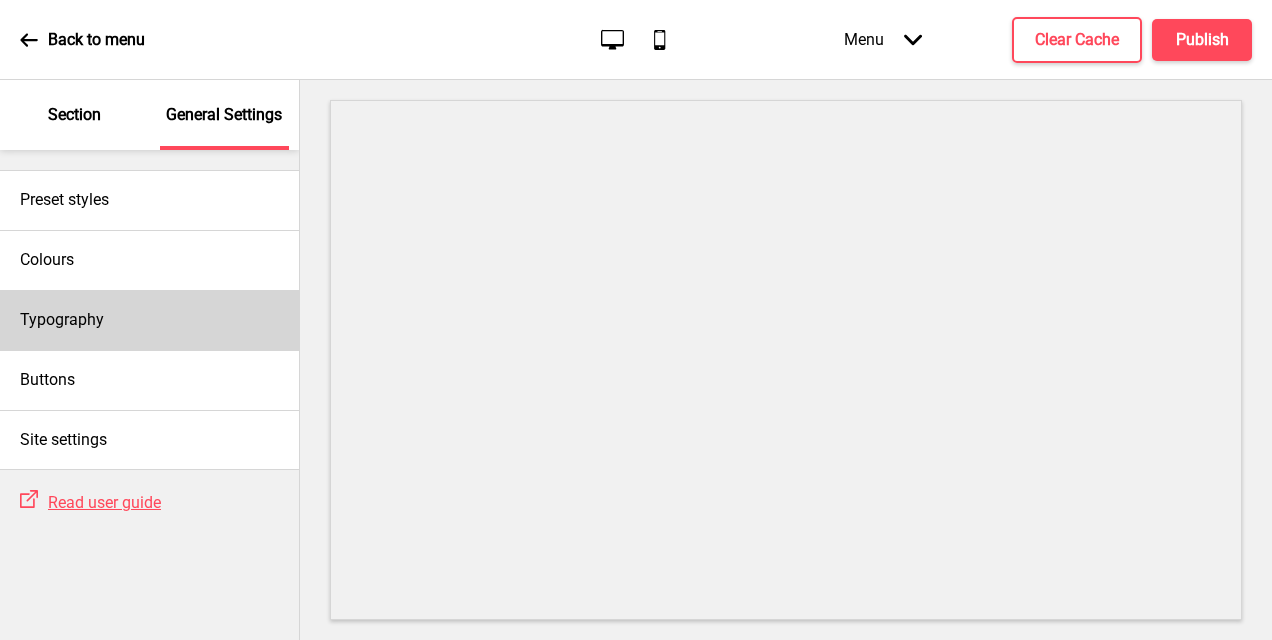 click on "Typography" at bounding box center (149, 320) 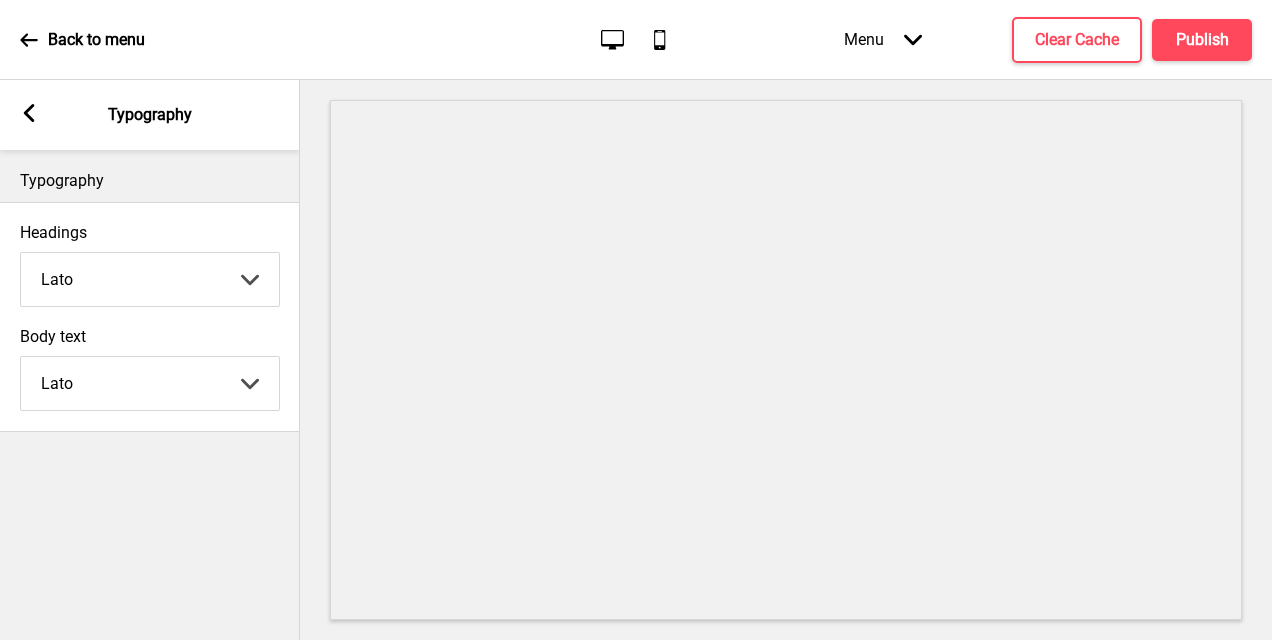 click 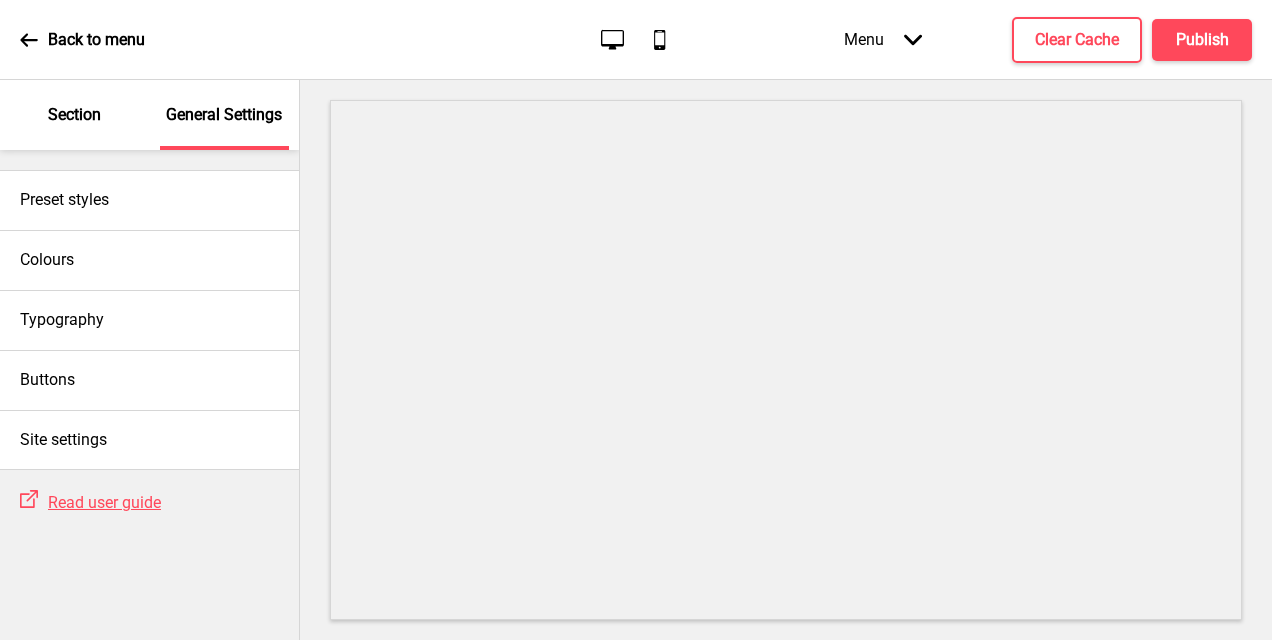 click on "Section" at bounding box center (74, 115) 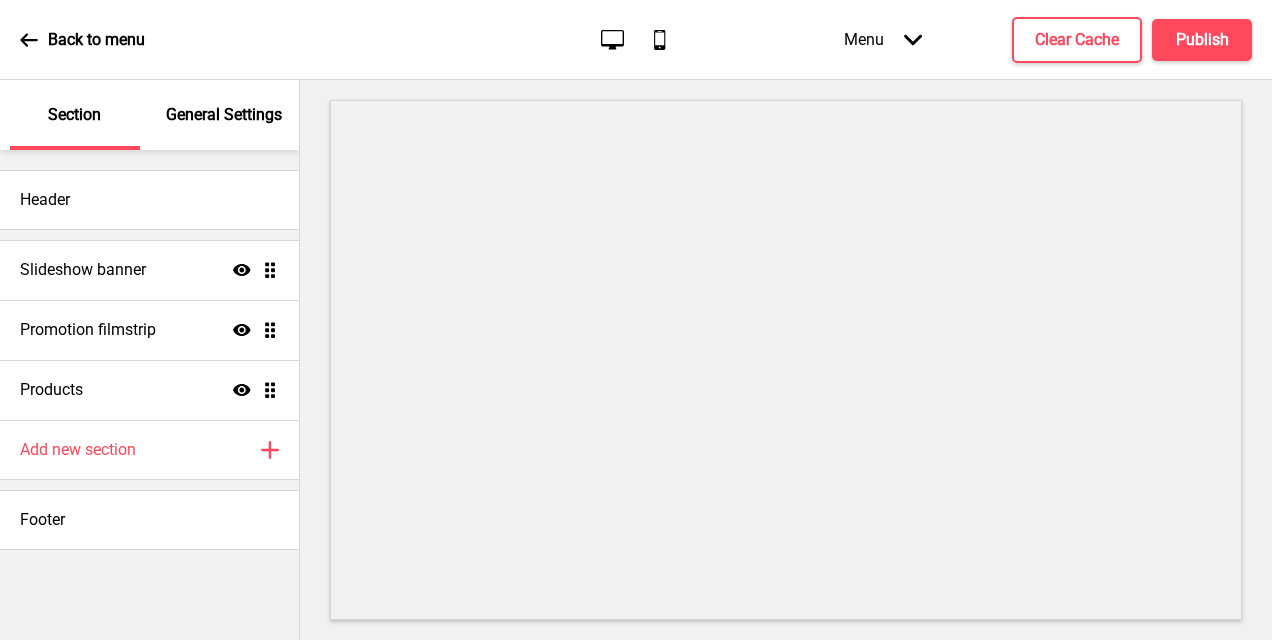click 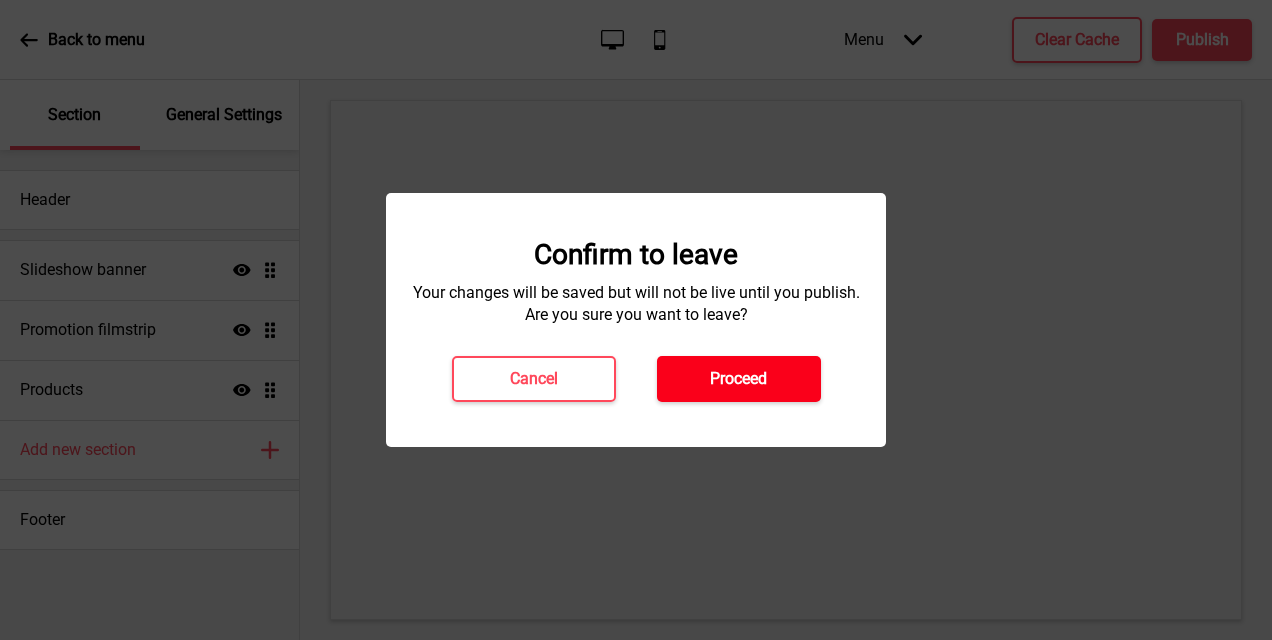 click on "Proceed" at bounding box center (739, 379) 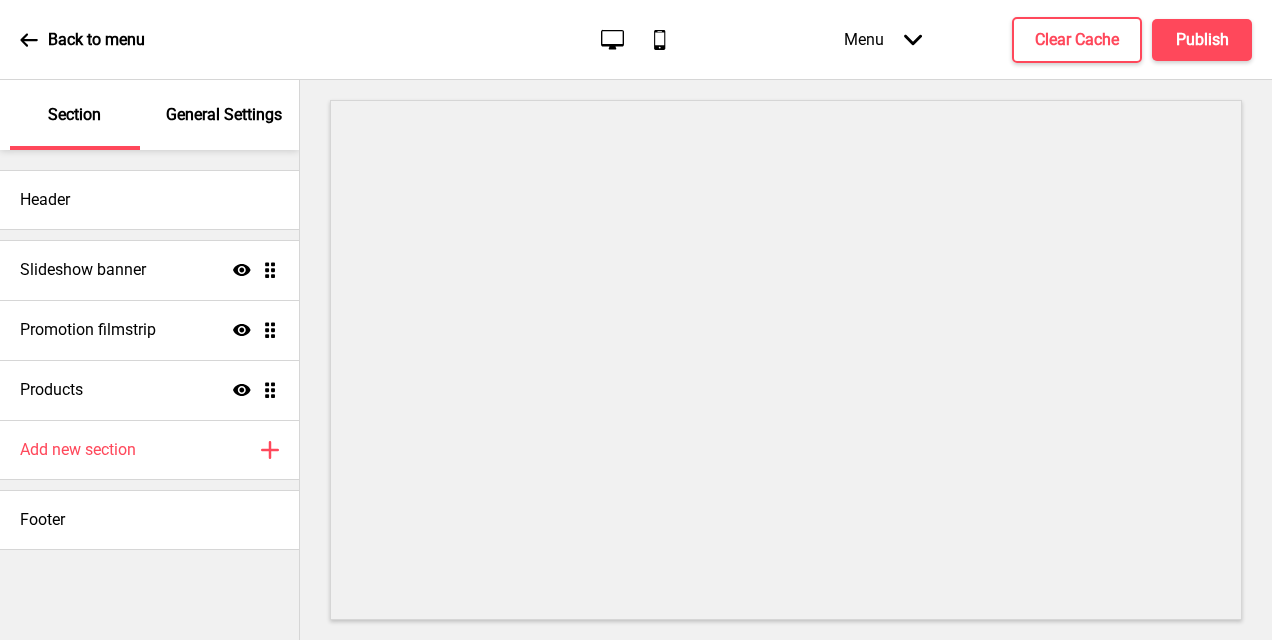 scroll, scrollTop: 0, scrollLeft: 0, axis: both 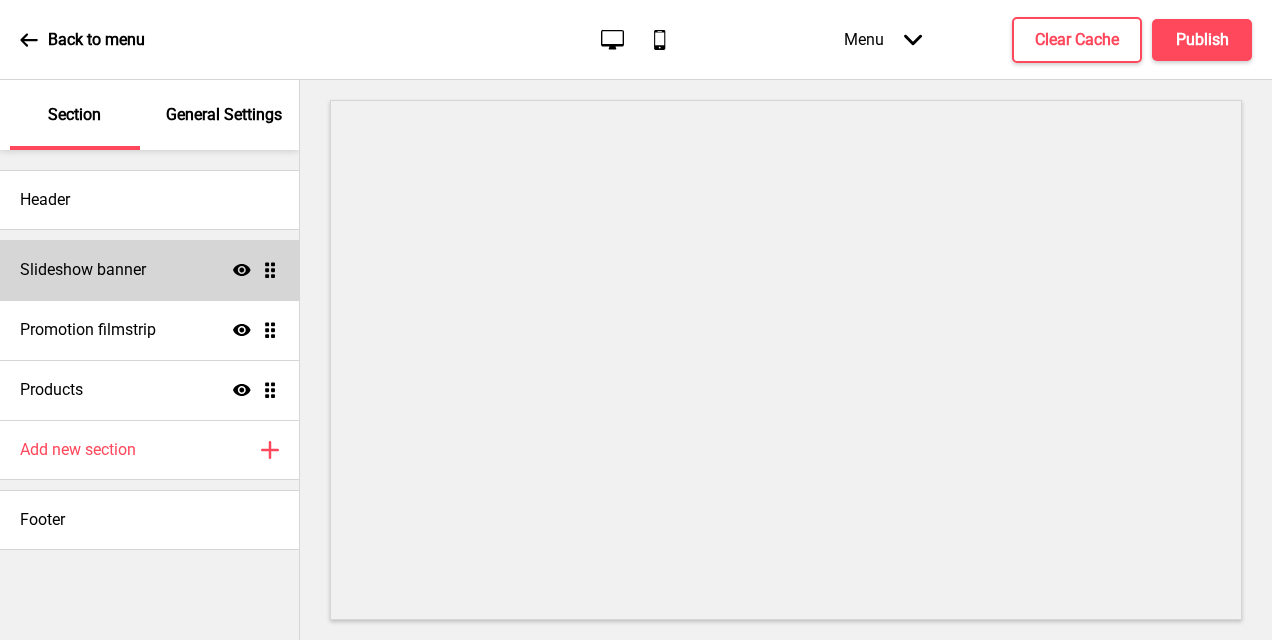 click on "Slideshow banner Show Drag" at bounding box center [149, 270] 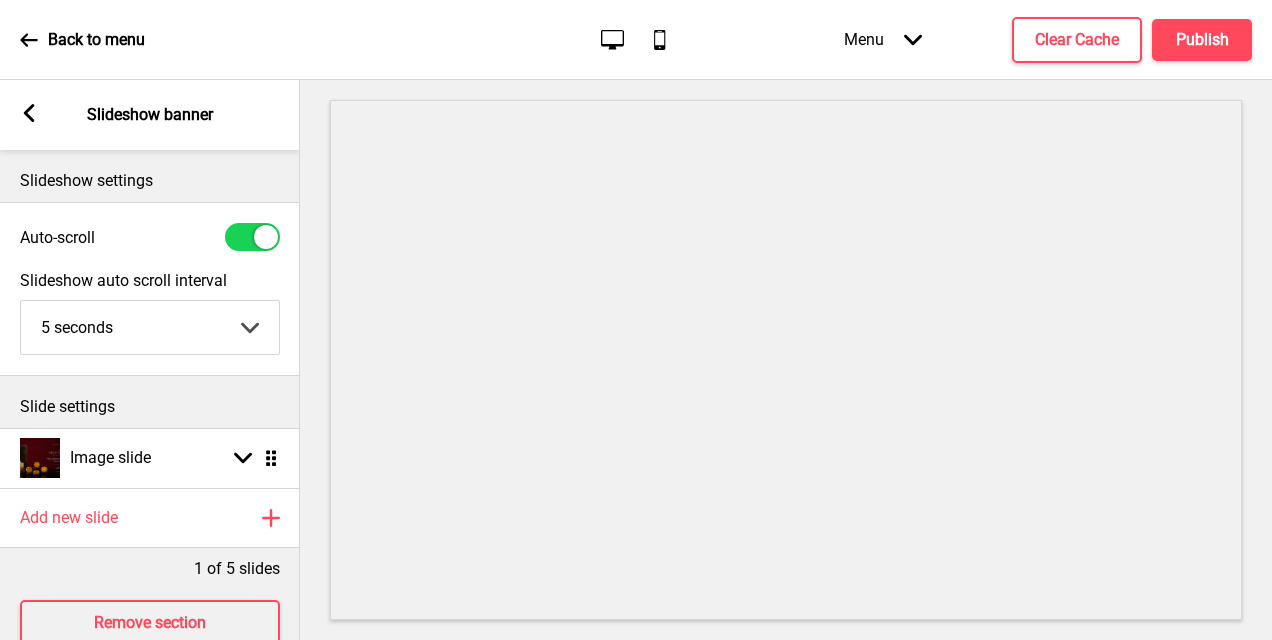 click 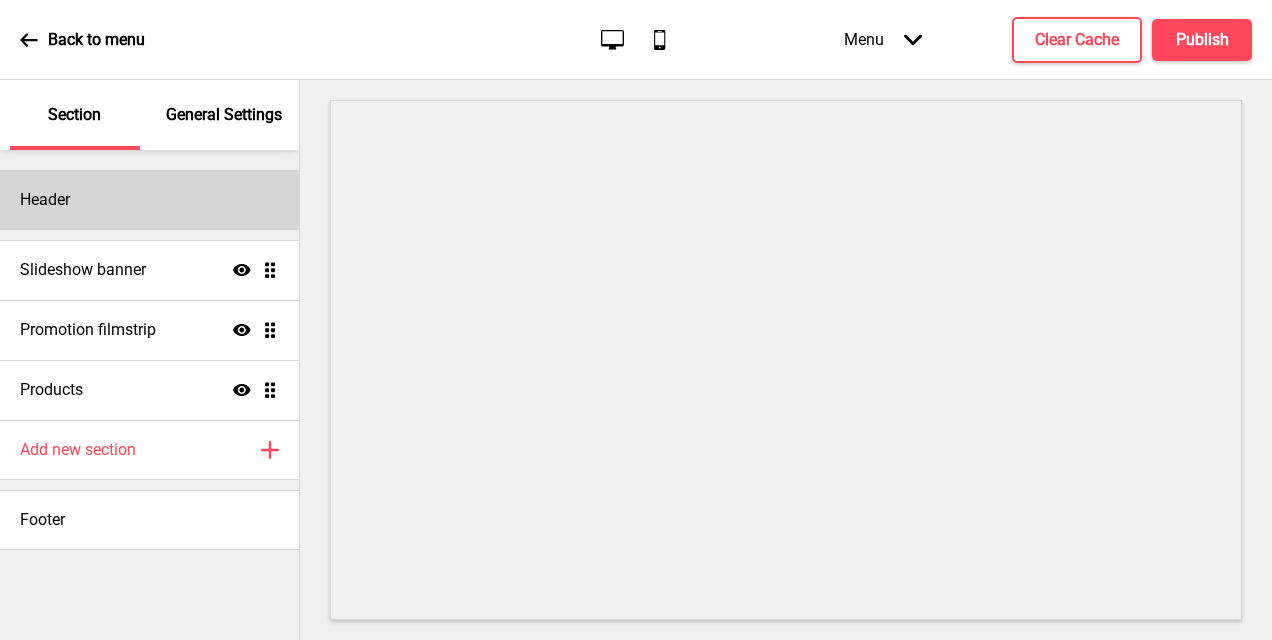 click on "Header" at bounding box center (149, 200) 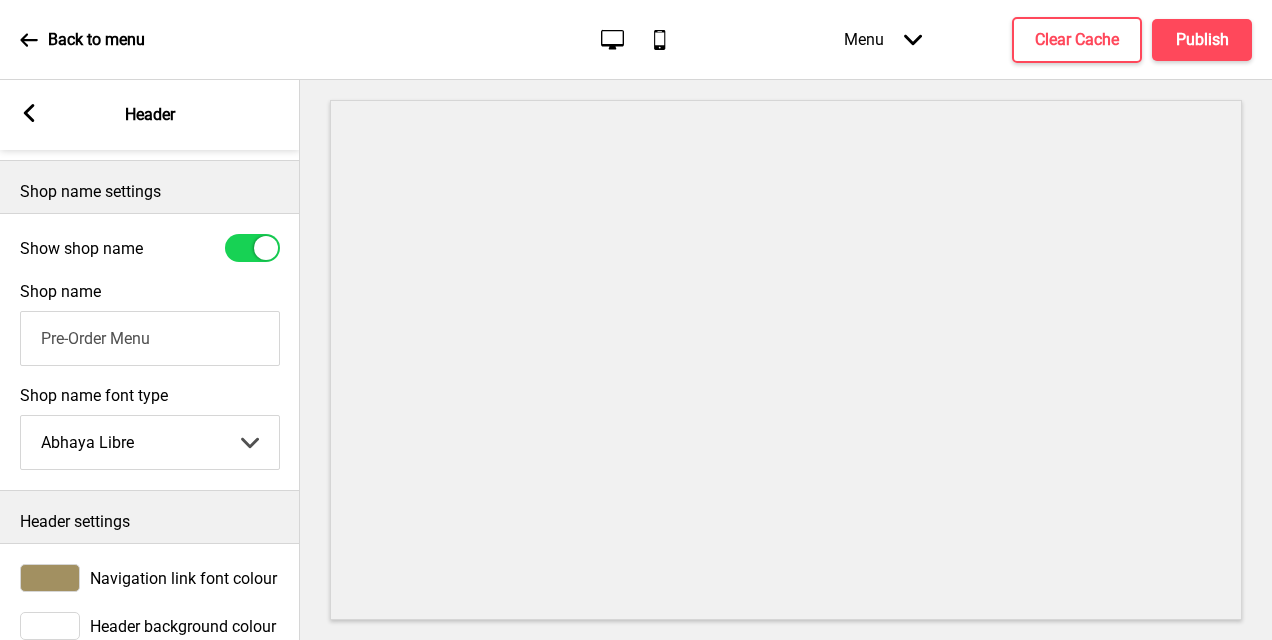 scroll, scrollTop: 457, scrollLeft: 0, axis: vertical 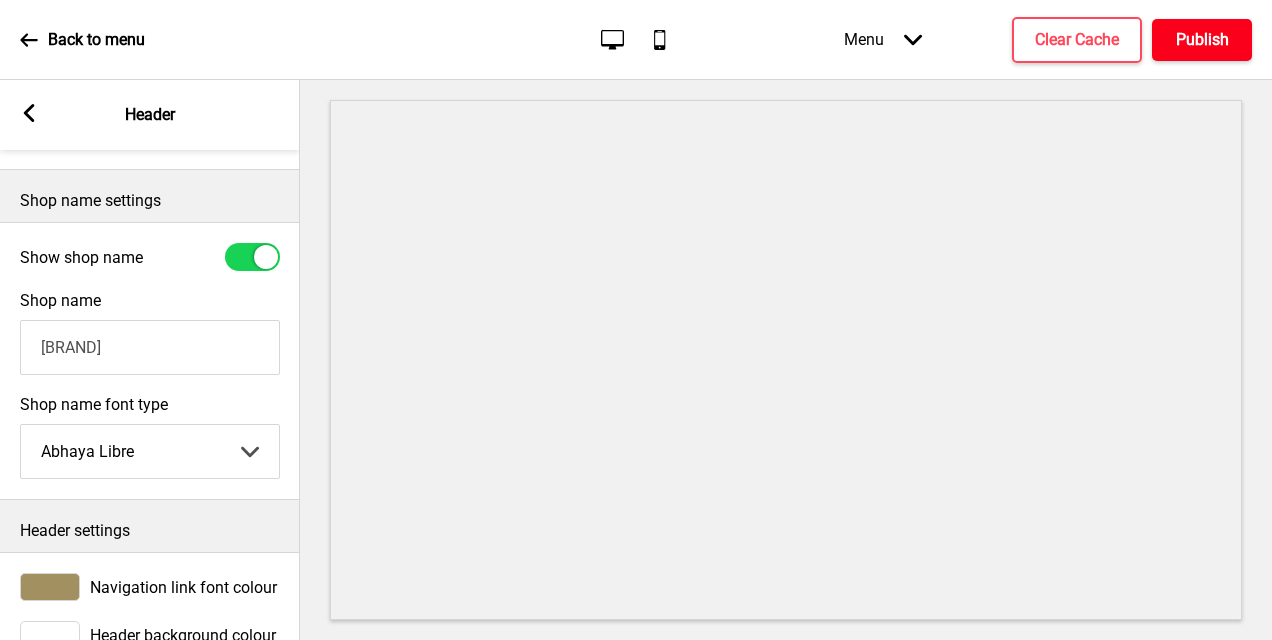 type on "Bakery Bar" 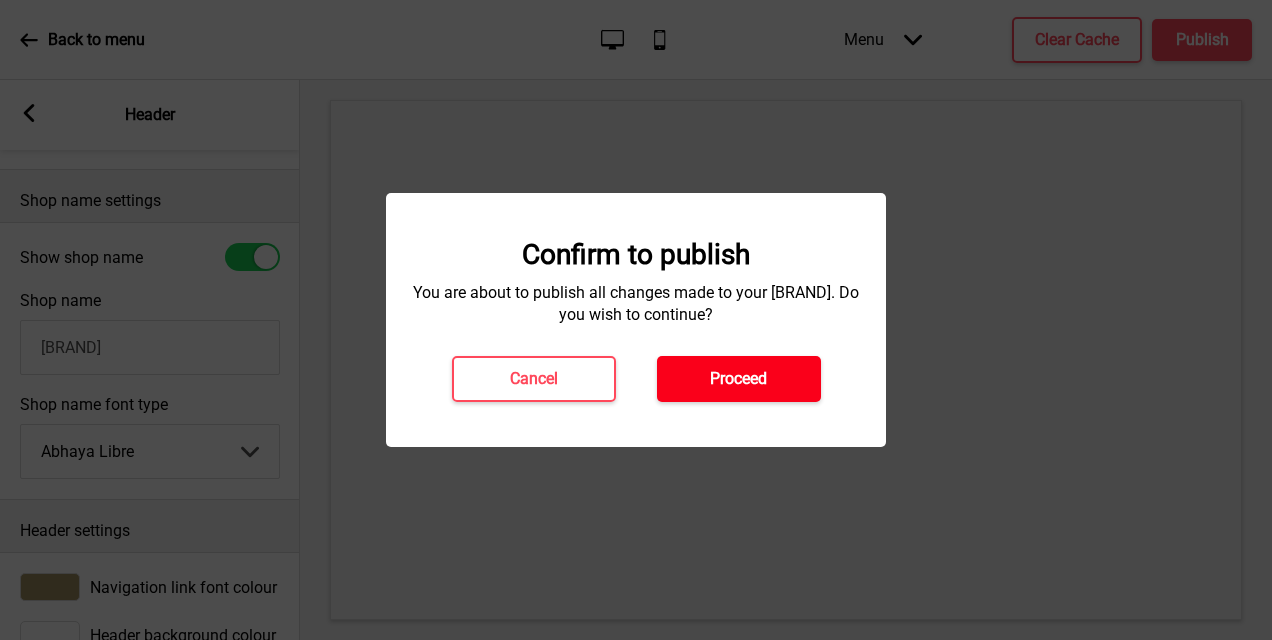 click on "Proceed" at bounding box center [739, 379] 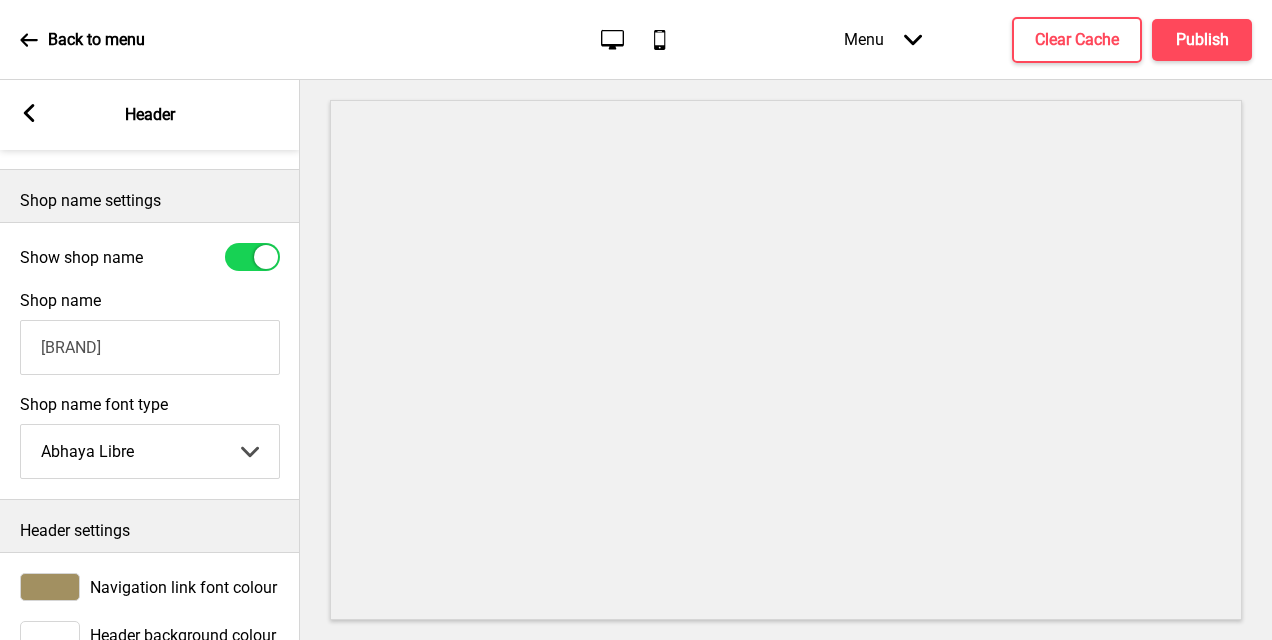 click 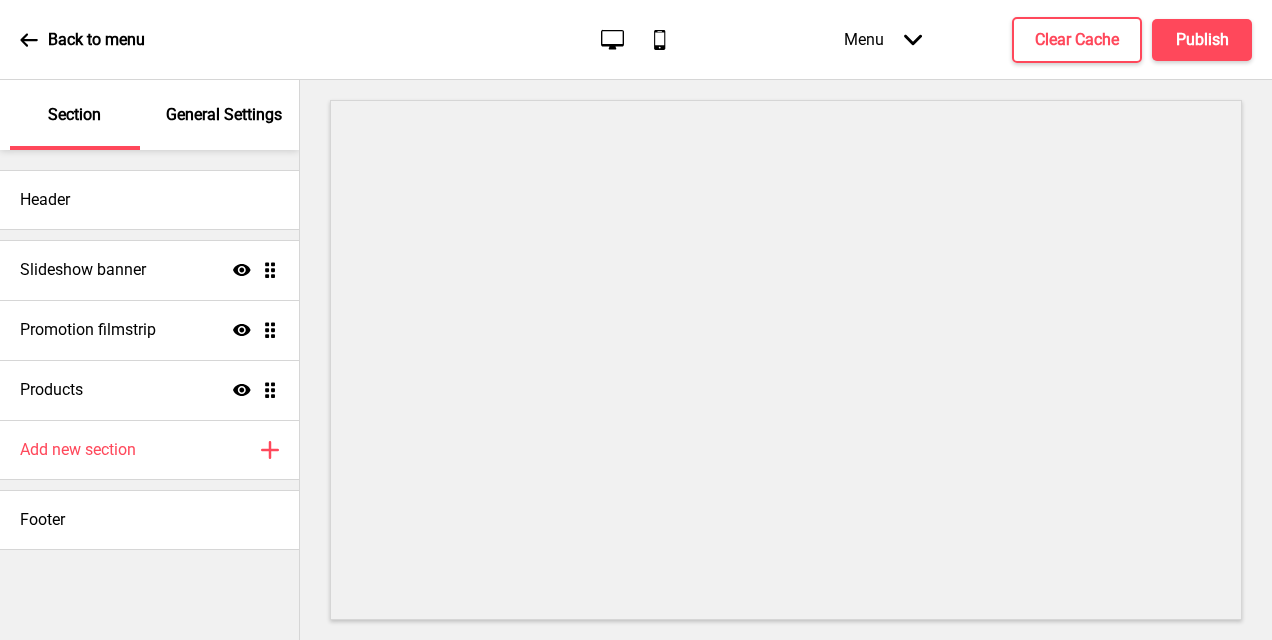 click on "Back to menu" at bounding box center [82, 40] 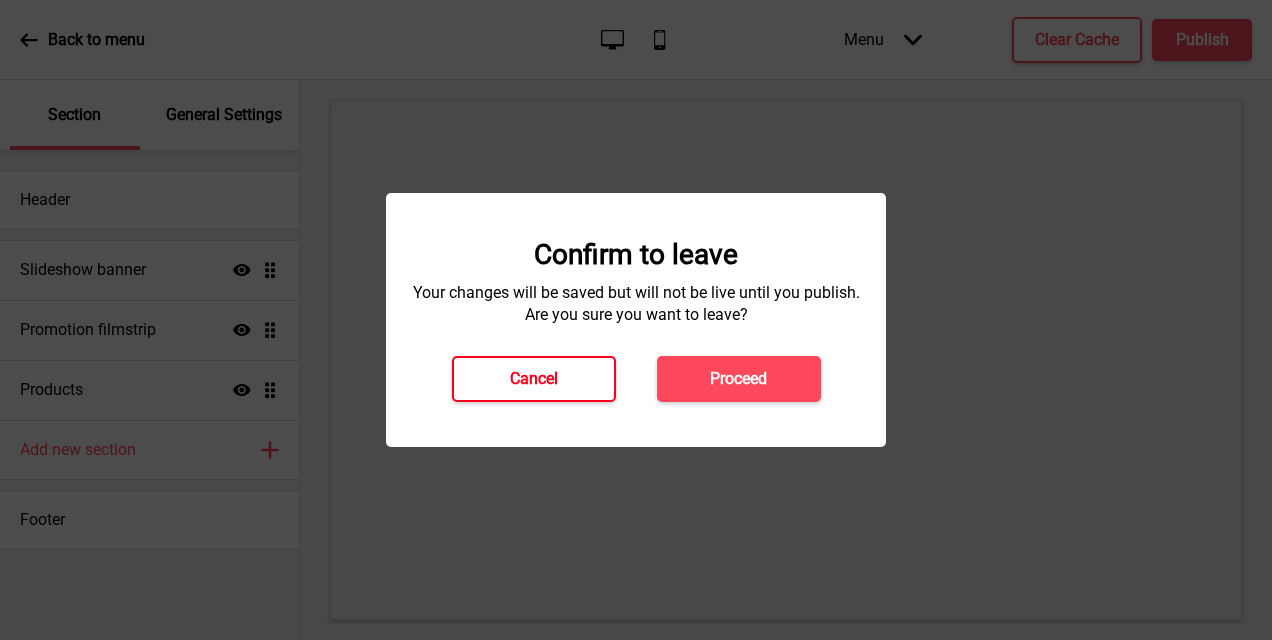 click on "Cancel" at bounding box center (534, 379) 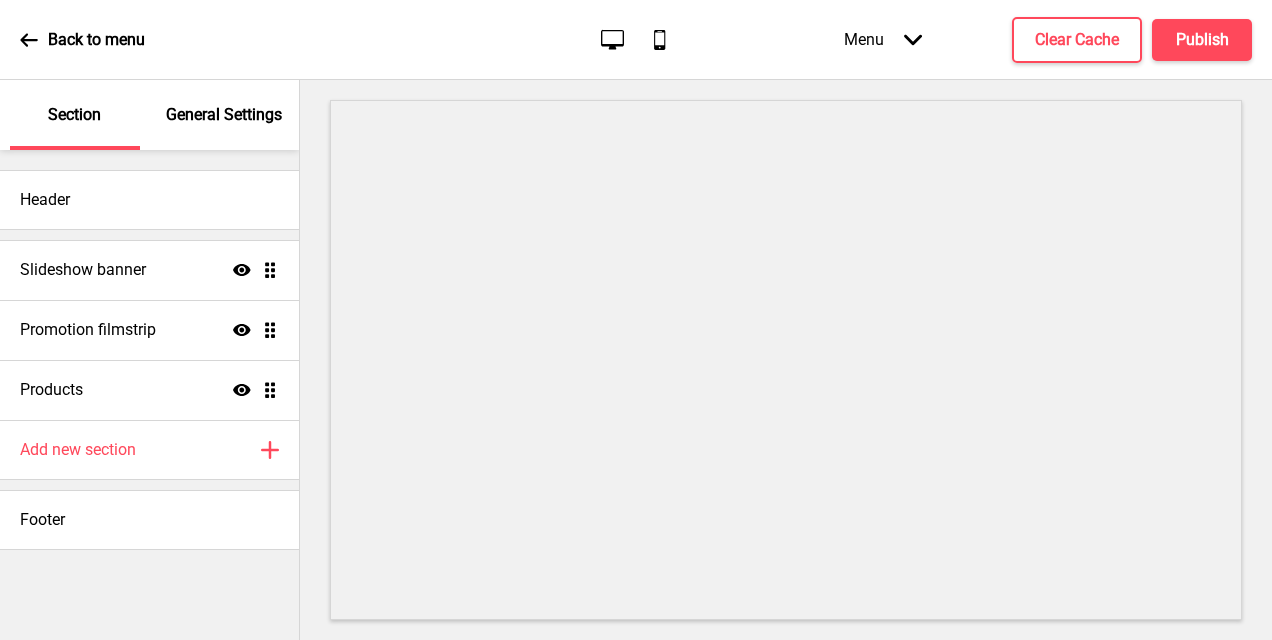 click 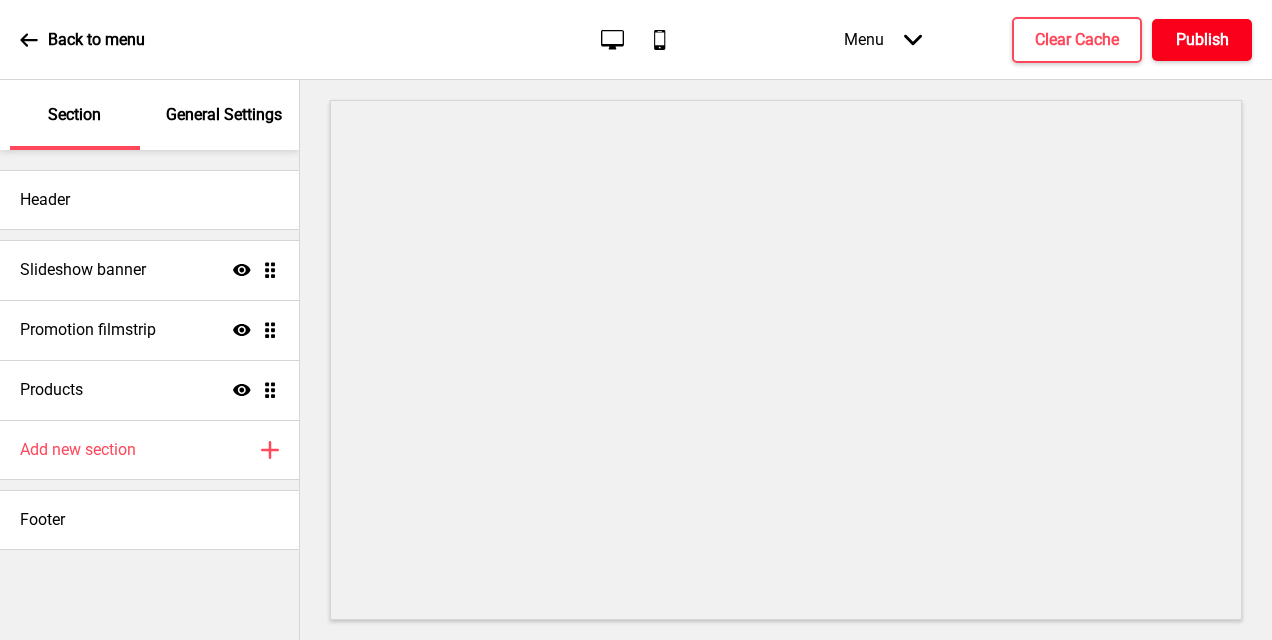 click on "Publish" at bounding box center [1202, 40] 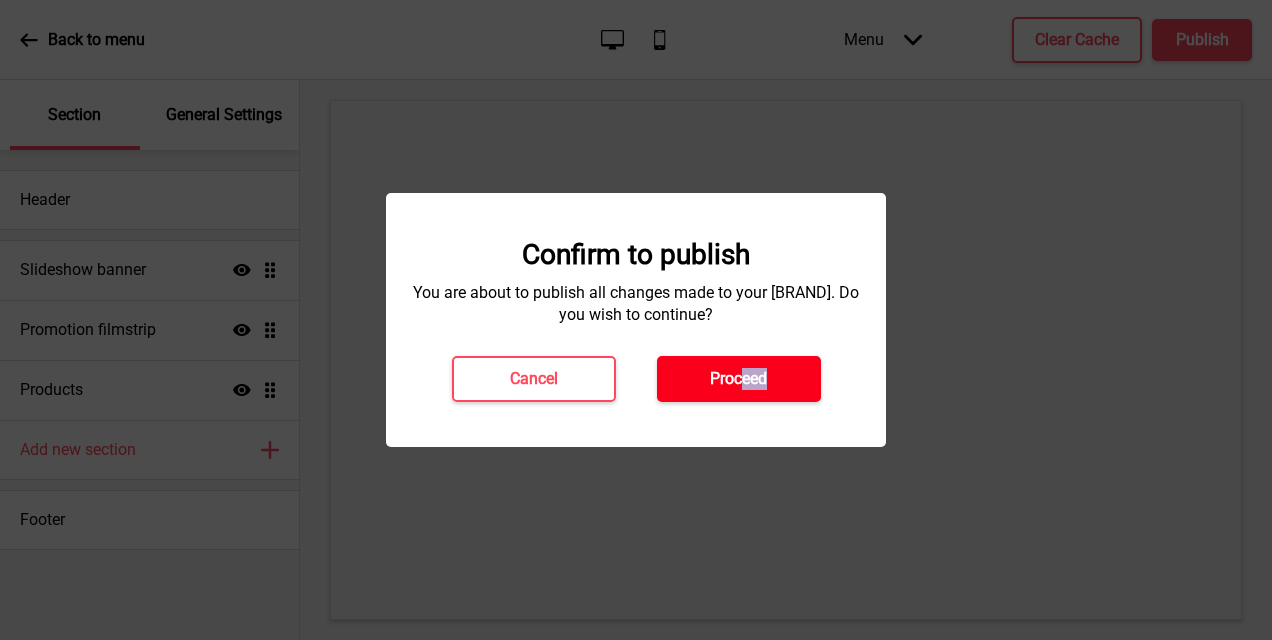 drag, startPoint x: 744, startPoint y: 405, endPoint x: 796, endPoint y: 371, distance: 62.1289 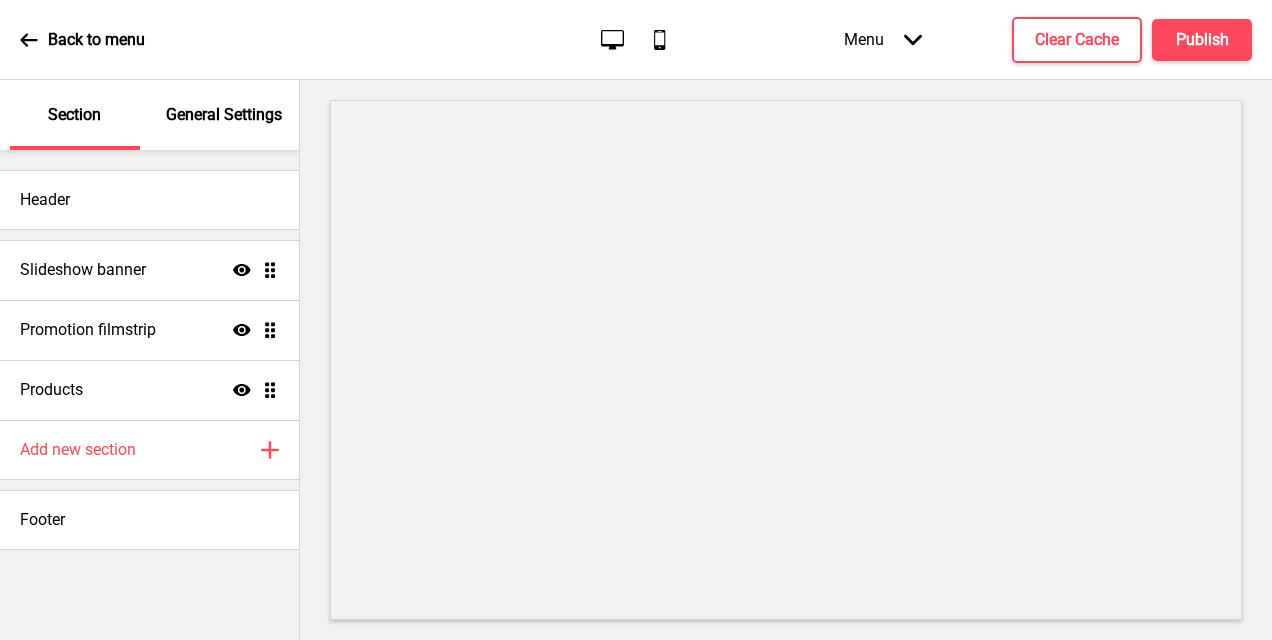 scroll, scrollTop: 0, scrollLeft: 0, axis: both 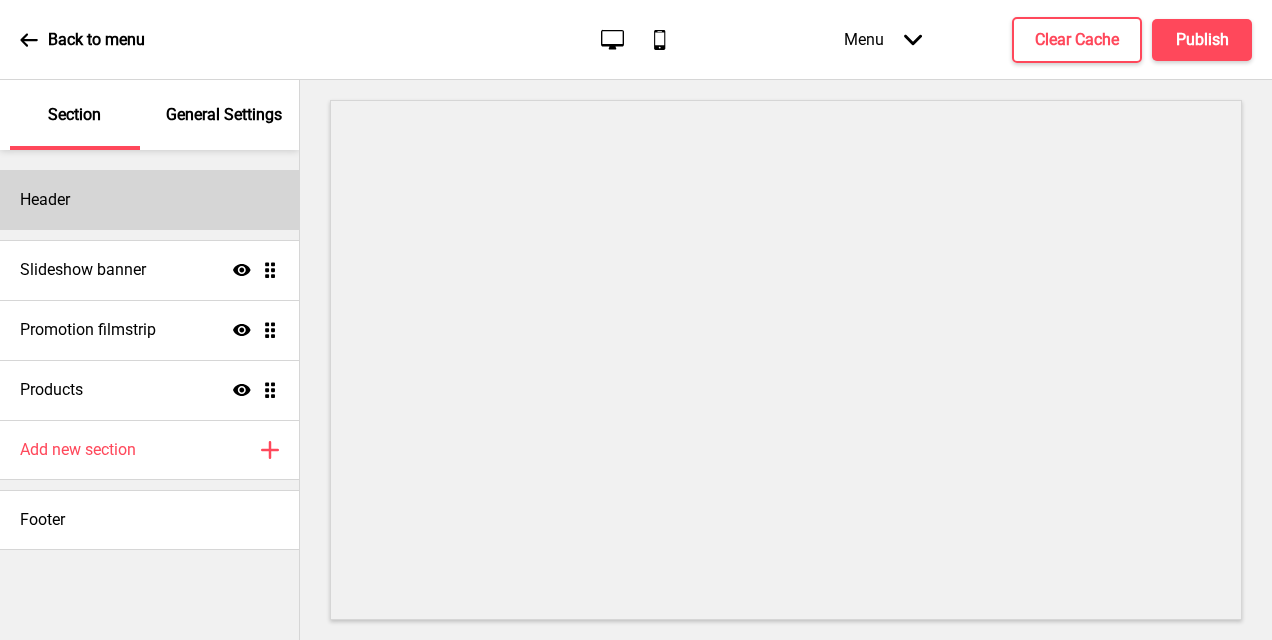 click on "Header" at bounding box center (149, 200) 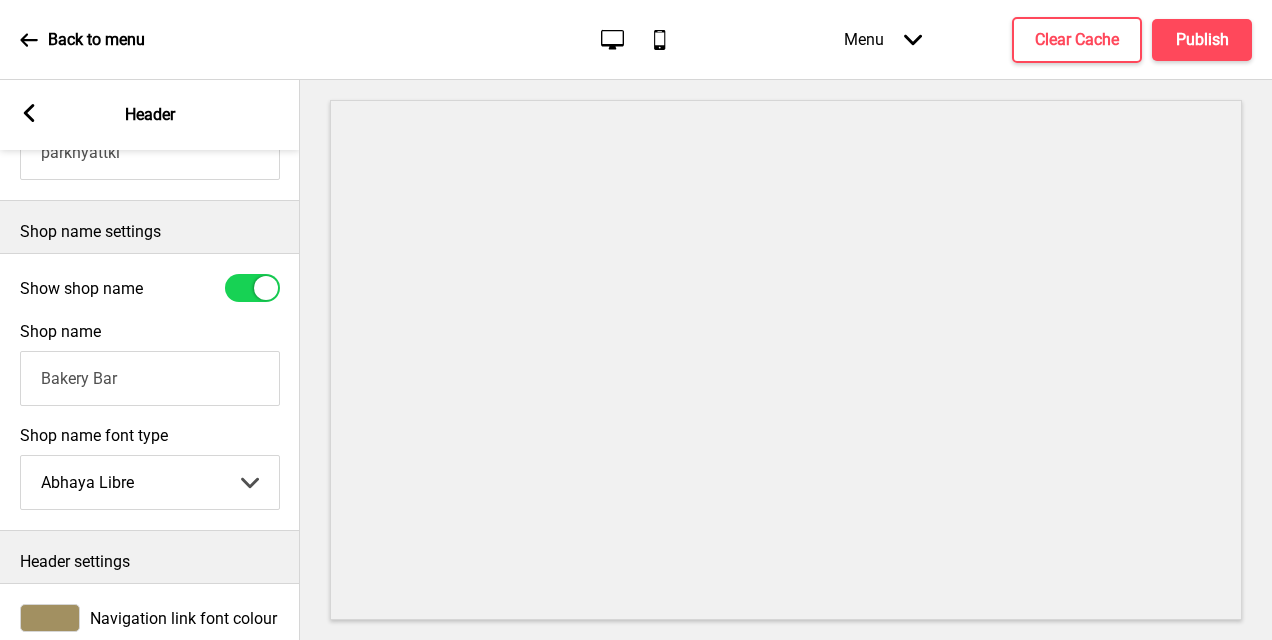 scroll, scrollTop: 516, scrollLeft: 0, axis: vertical 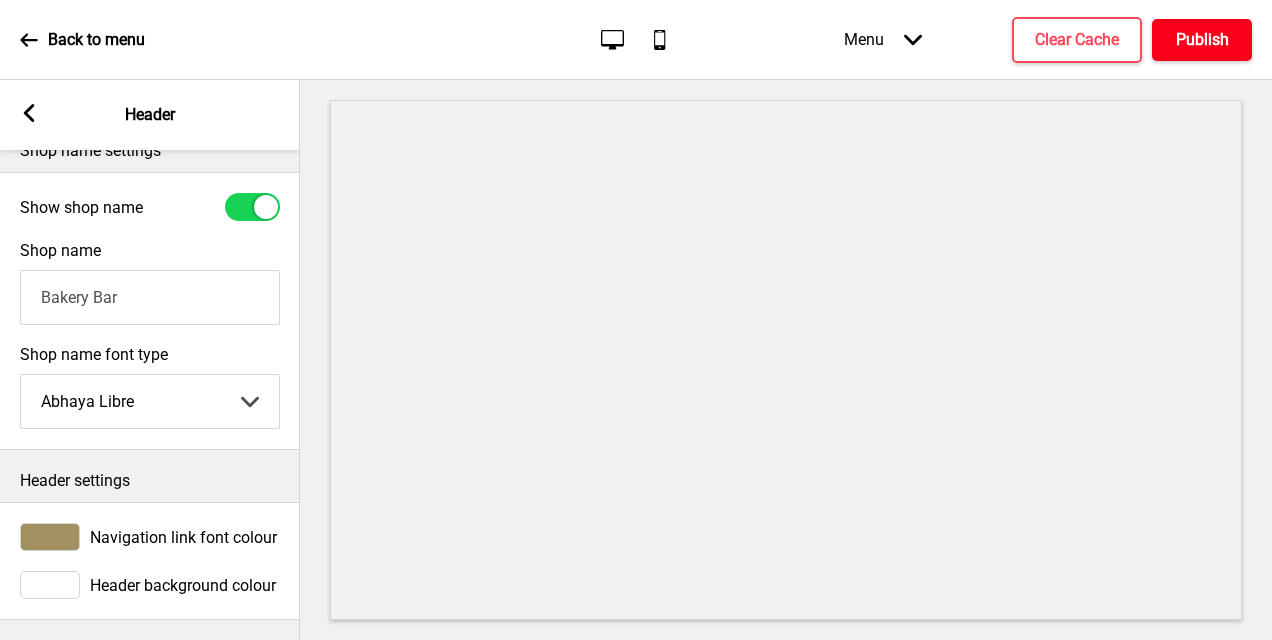 click on "Publish" at bounding box center (1202, 40) 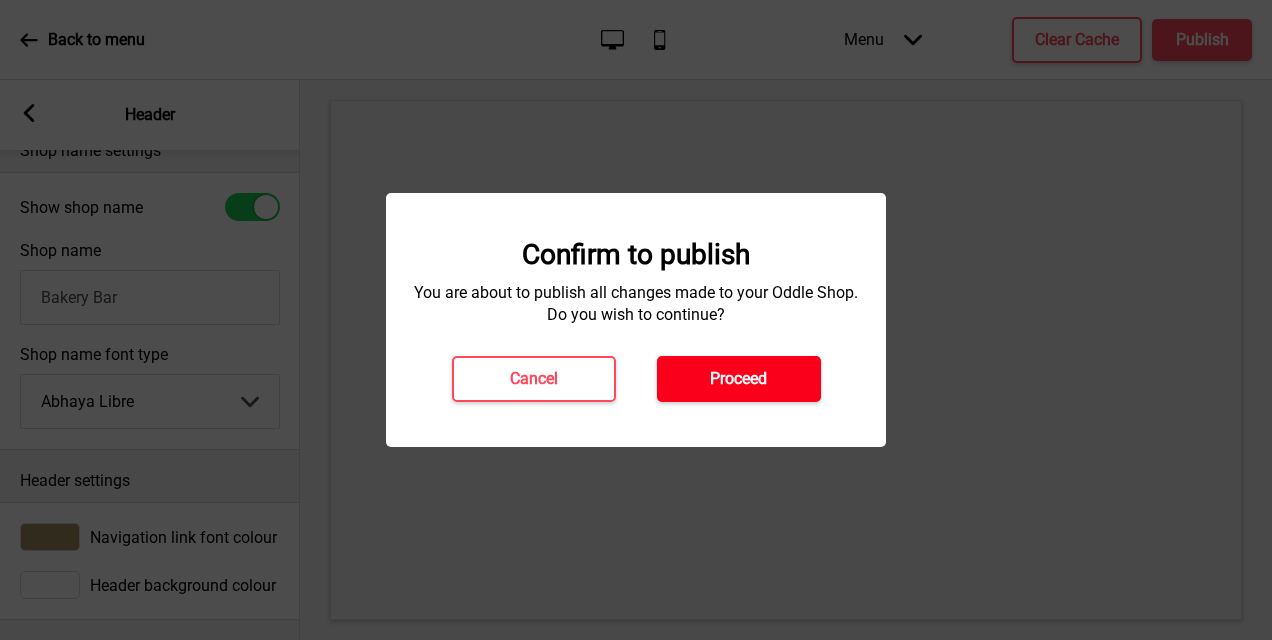click on "Proceed" at bounding box center (738, 379) 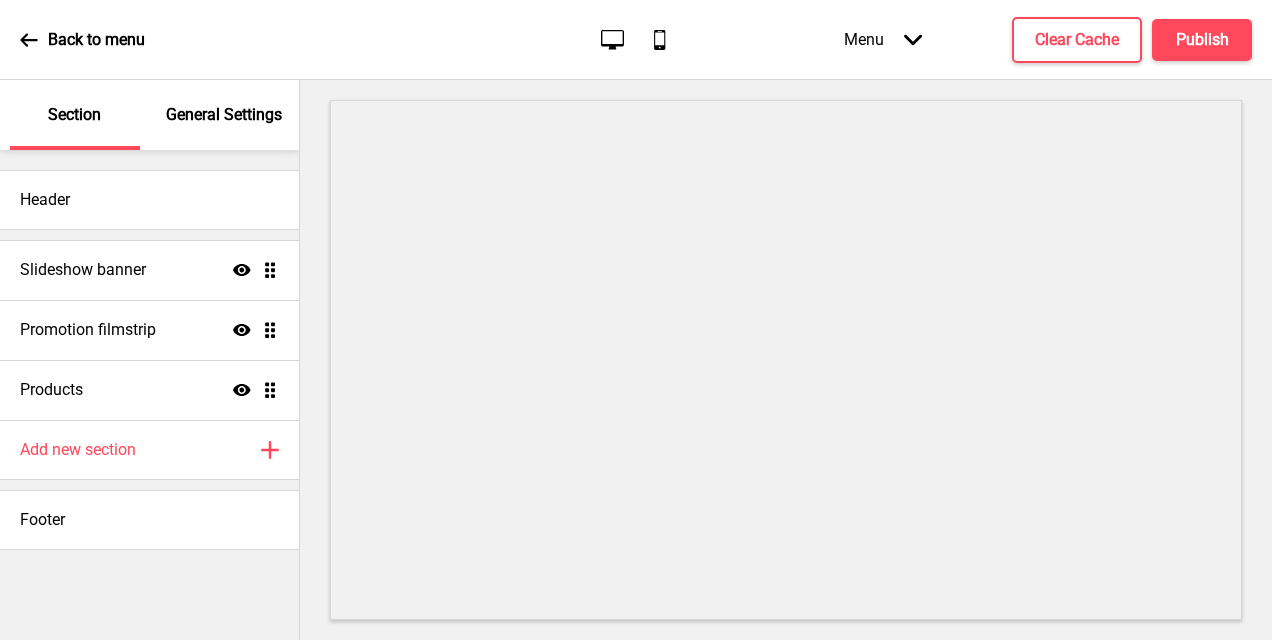 scroll, scrollTop: 0, scrollLeft: 0, axis: both 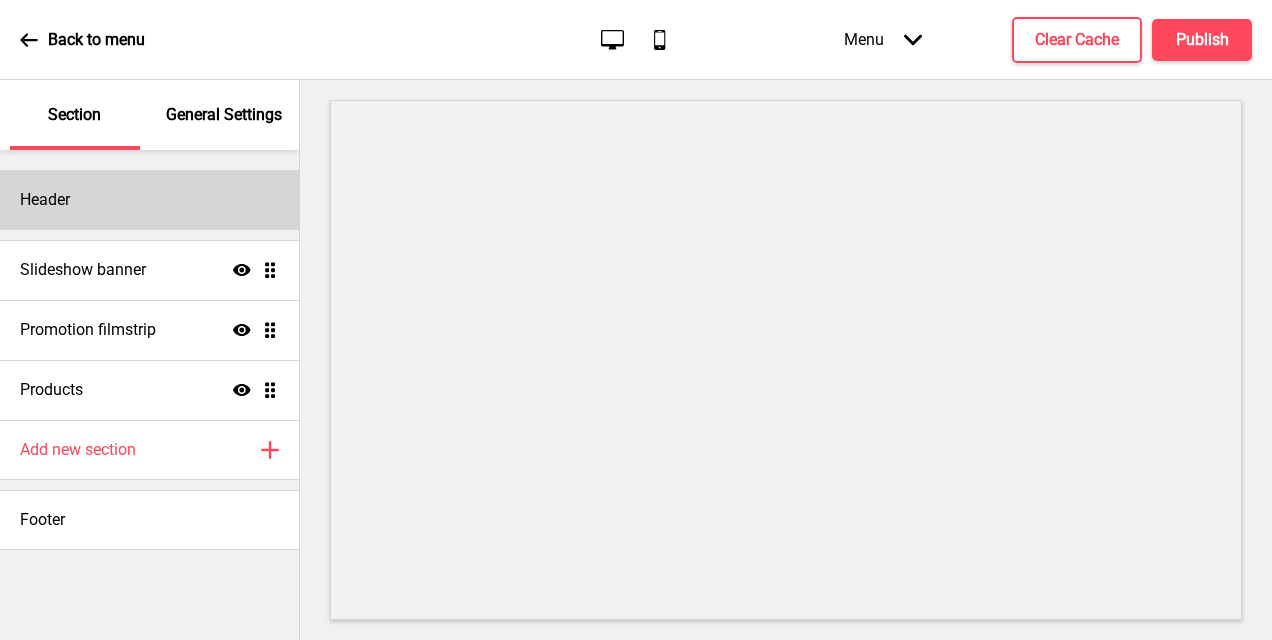 click on "Header" at bounding box center [149, 200] 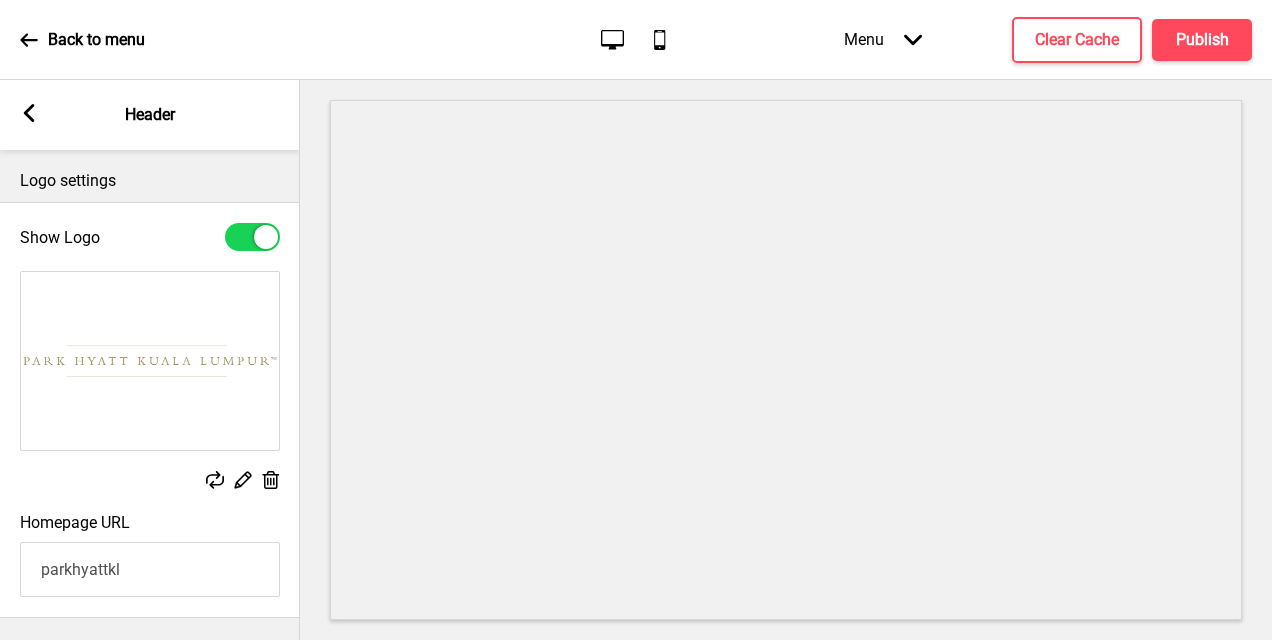 scroll, scrollTop: 429, scrollLeft: 0, axis: vertical 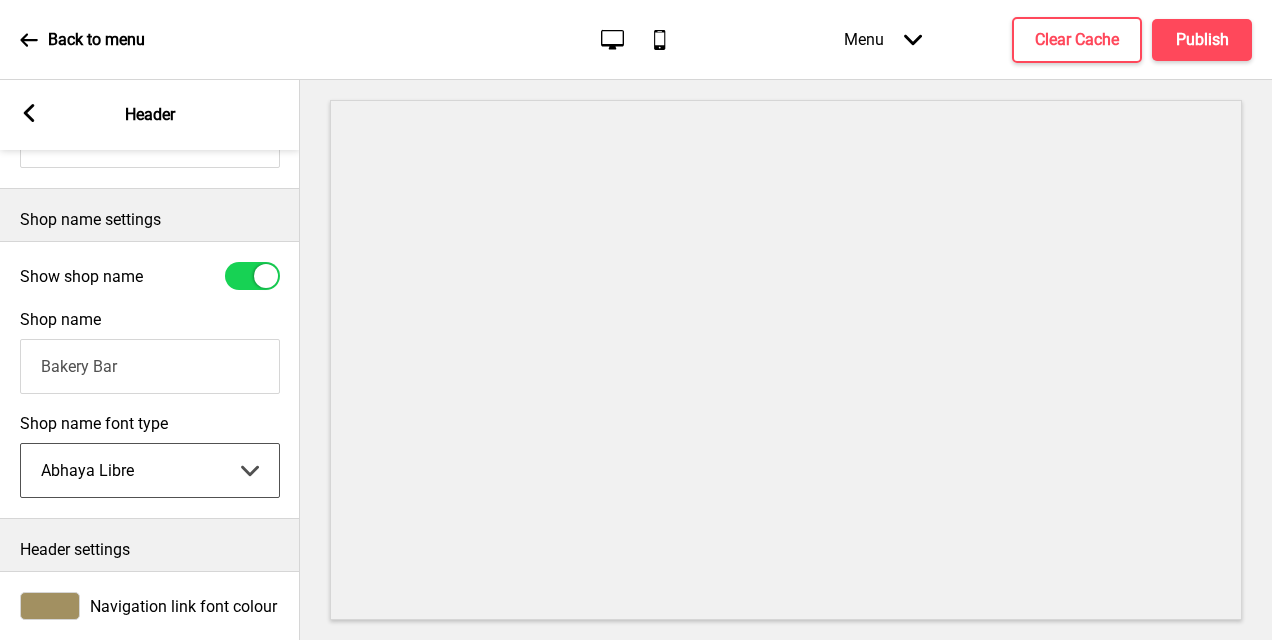 click on "Abhaya Libre Abril Fatface Adobe Garamond Pro Arimo Arsenal Arvo Berkshire Swash Be Vietnam Pro Bitter Bree Serif Cantora One Cabin Courgette Coustard Glegoo Hammersmith One Hind Guntur Josefin Sans Jost Kalam Lato Libre Baskerville Libre Franklin Lora Merriweather Nunito Sans Oregano Oswald Pacifico Playfair Display Prata Quattrocento Quicksand Roboto Roboto Slab Rye Sanchez Signika Trocchi Ubuntu Vollkorn Yeseva One 王漢宗細黑體繁 王漢宗細圓體繁 王漢宗粗明體繁 小米兰亭简 腾翔嘉丽细圆简 腾祥睿黑简 王漢宗波卡體繁一空陰 王漢宗粗圓體繁一雙空 瀨戶字體繁 田氏方筆刷體繁 田氏细笔刷體繁 站酷快乐简体 站酷酷黑 站酷小薇字体简体 Aa晚风 Aa荷包鼓鼓 中文 STSong" at bounding box center (150, 470) 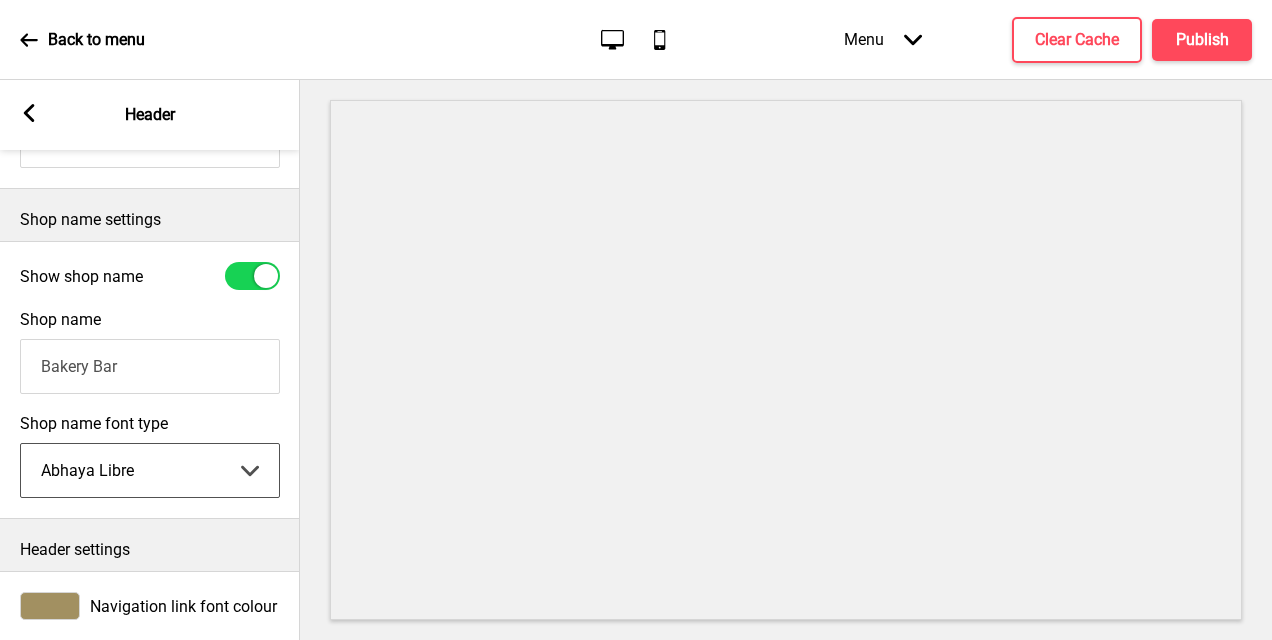 click on "Abhaya Libre Abril Fatface Adobe Garamond Pro Arimo Arsenal Arvo Berkshire Swash Be Vietnam Pro Bitter Bree Serif Cantora One Cabin Courgette Coustard Glegoo Hammersmith One Hind Guntur Josefin Sans Jost Kalam Lato Libre Baskerville Libre Franklin Lora Merriweather Nunito Sans Oregano Oswald Pacifico Playfair Display Prata Quattrocento Quicksand Roboto Roboto Slab Rye Sanchez Signika Trocchi Ubuntu Vollkorn Yeseva One 王漢宗細黑體繁 王漢宗細圓體繁 王漢宗粗明體繁 小米兰亭简 腾翔嘉丽细圆简 腾祥睿黑简 王漢宗波卡體繁一空陰 王漢宗粗圓體繁一雙空 瀨戶字體繁 田氏方筆刷體繁 田氏细笔刷體繁 站酷快乐简体 站酷酷黑 站酷小薇字体简体 Aa晚风 Aa荷包鼓鼓 中文 STSong" at bounding box center [150, 470] 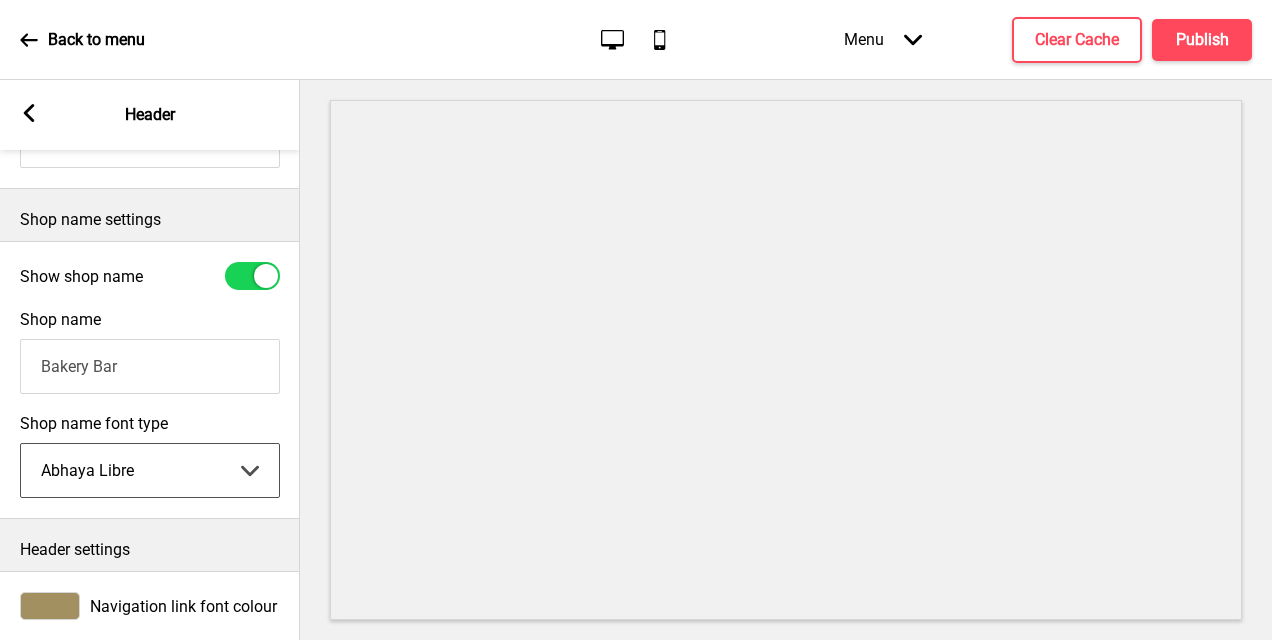 click on "Abhaya Libre Abril Fatface Adobe Garamond Pro Arimo Arsenal Arvo Berkshire Swash Be Vietnam Pro Bitter Bree Serif Cantora One Cabin Courgette Coustard Glegoo Hammersmith One Hind Guntur Josefin Sans Jost Kalam Lato Libre Baskerville Libre Franklin Lora Merriweather Nunito Sans Oregano Oswald Pacifico Playfair Display Prata Quattrocento Quicksand Roboto Roboto Slab Rye Sanchez Signika Trocchi Ubuntu Vollkorn Yeseva One 王漢宗細黑體繁 王漢宗細圓體繁 王漢宗粗明體繁 小米兰亭简 腾翔嘉丽细圆简 腾祥睿黑简 王漢宗波卡體繁一空陰 王漢宗粗圓體繁一雙空 瀨戶字體繁 田氏方筆刷體繁 田氏细笔刷體繁 站酷快乐简体 站酷酷黑 站酷小薇字体简体 Aa晚风 Aa荷包鼓鼓 中文 STSong" at bounding box center (150, 470) 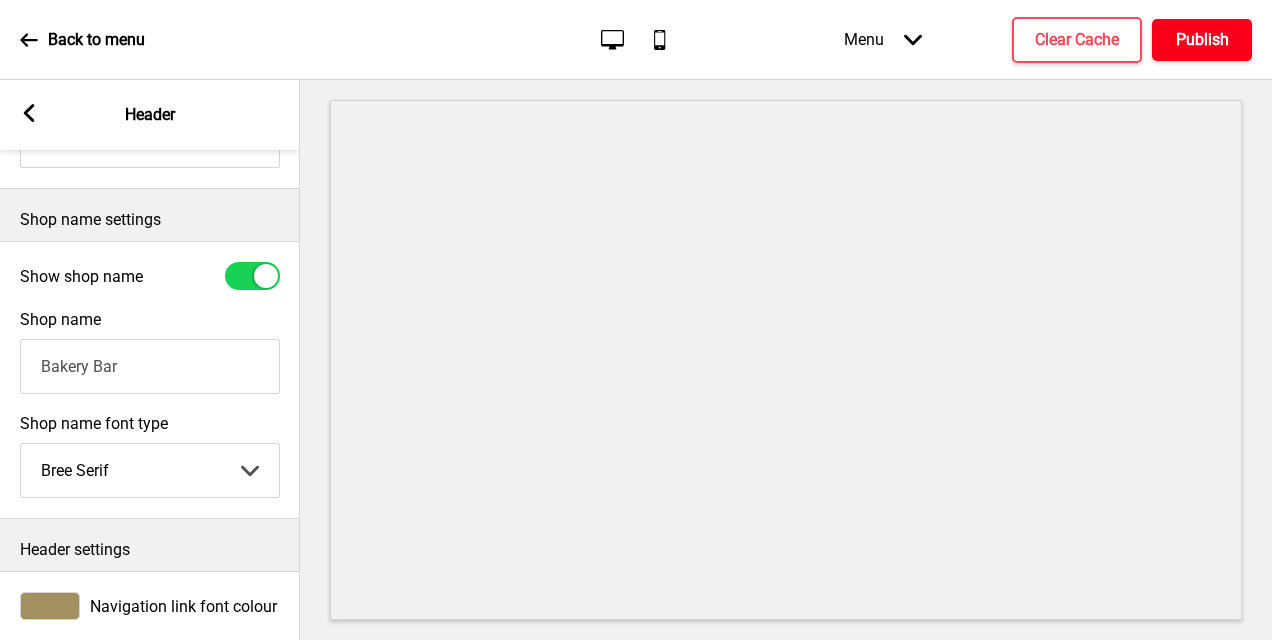 click on "Publish" at bounding box center [1202, 40] 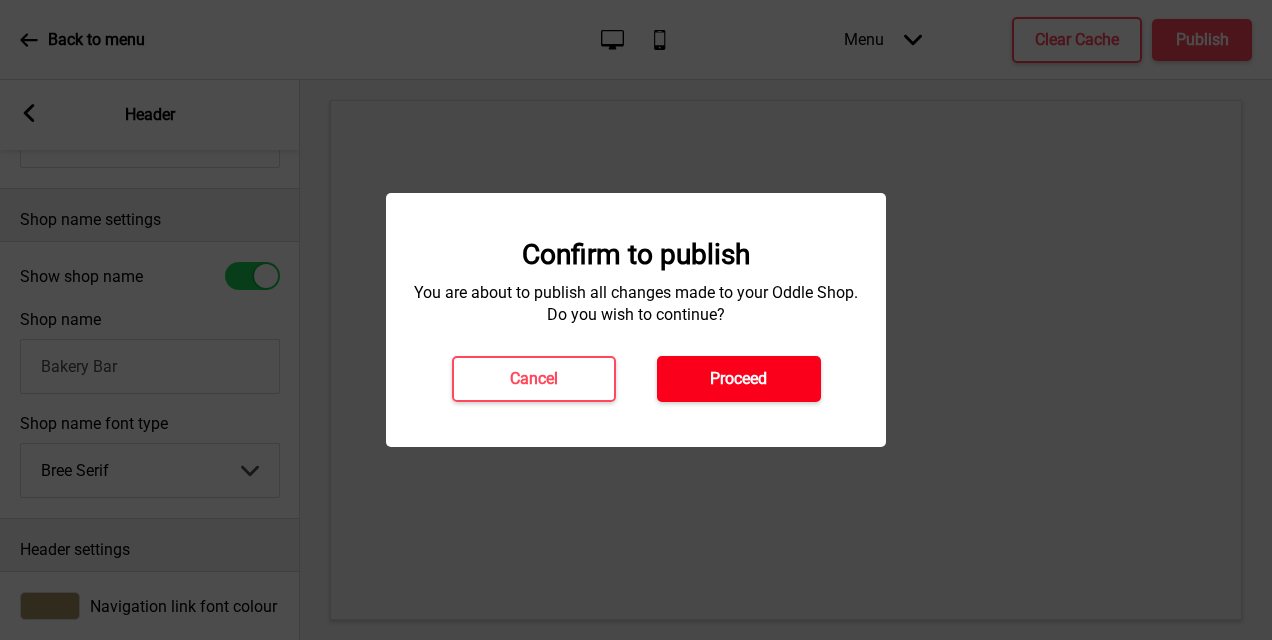 click on "Proceed" at bounding box center [738, 379] 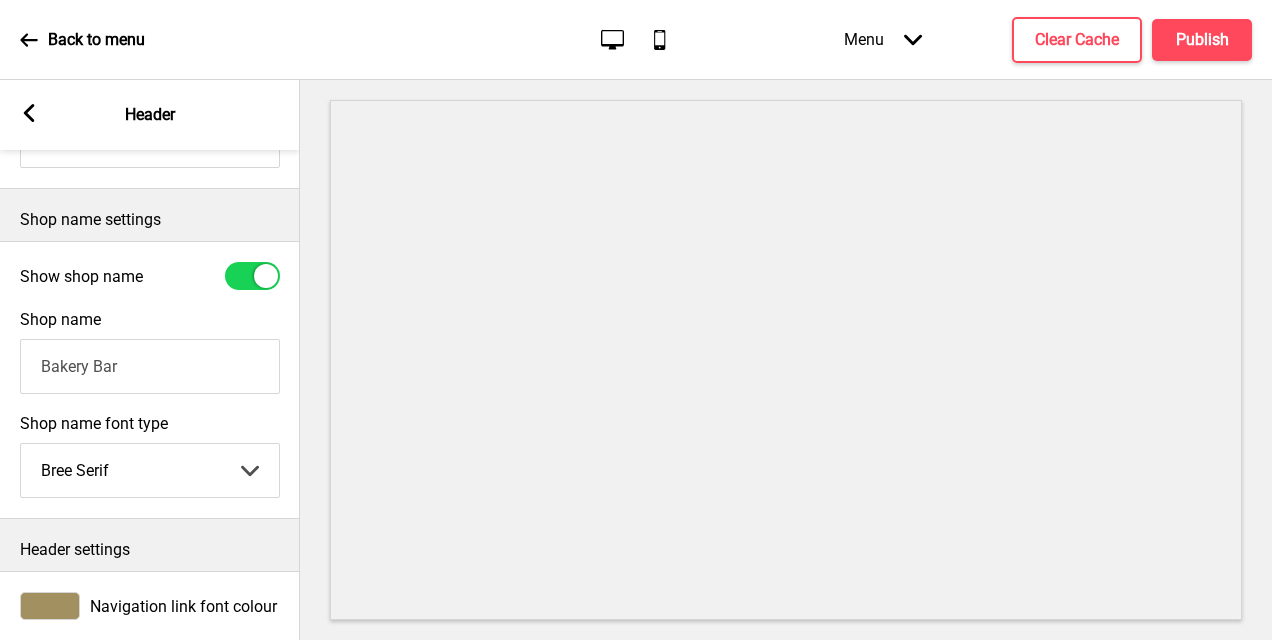 click on "Abhaya Libre Abril Fatface Adobe Garamond Pro Arimo Arsenal Arvo Berkshire Swash Be Vietnam Pro Bitter Bree Serif Cantora One Cabin Courgette Coustard Glegoo Hammersmith One Hind Guntur Josefin Sans Jost Kalam Lato Libre Baskerville Libre Franklin Lora Merriweather Nunito Sans Oregano Oswald Pacifico Playfair Display Prata Quattrocento Quicksand Roboto Roboto Slab Rye Sanchez Signika Trocchi Ubuntu Vollkorn Yeseva One 王漢宗細黑體繁 王漢宗細圓體繁 王漢宗粗明體繁 小米兰亭简 腾翔嘉丽细圆简 腾祥睿黑简 王漢宗波卡體繁一空陰 王漢宗粗圓體繁一雙空 瀨戶字體繁 田氏方筆刷體繁 田氏细笔刷體繁 站酷快乐简体 站酷酷黑 站酷小薇字体简体 Aa晚风 Aa荷包鼓鼓 中文 STSong" at bounding box center [150, 470] 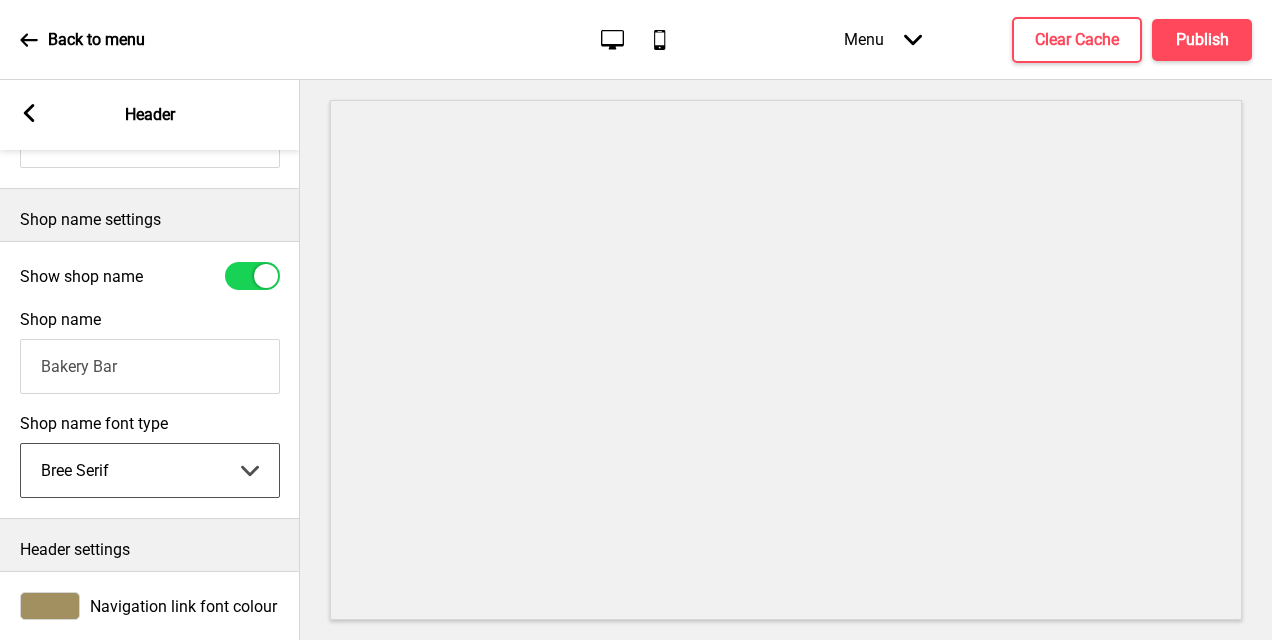 select on "Lato" 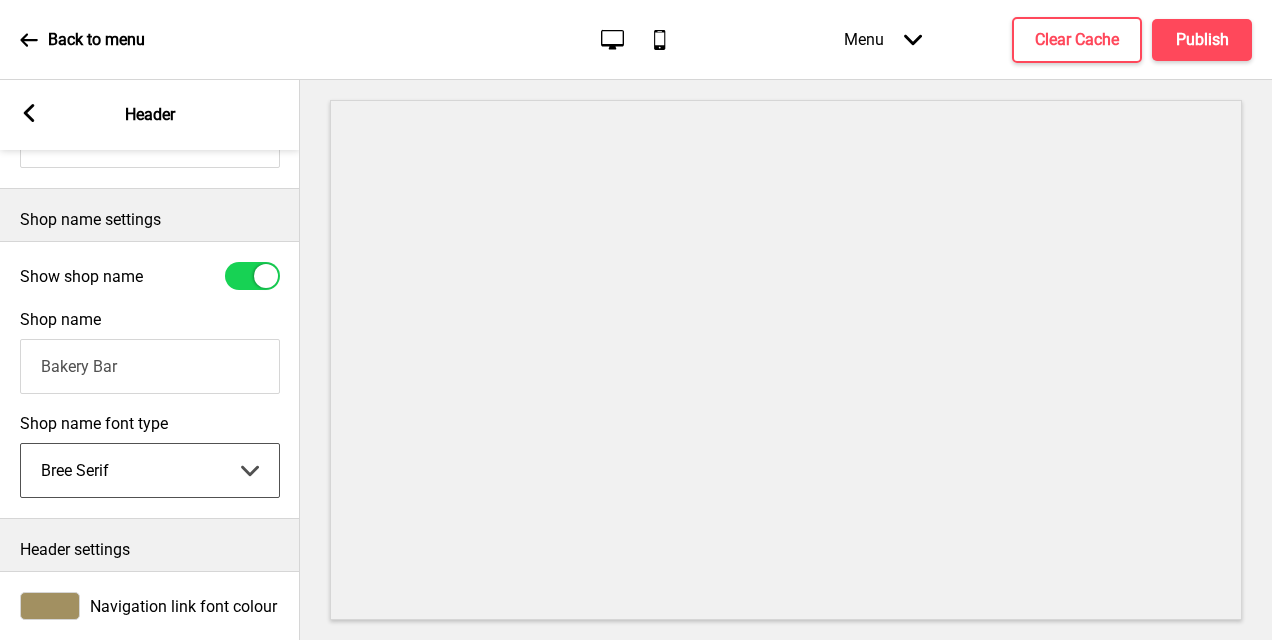 click on "Abhaya Libre Abril Fatface Adobe Garamond Pro Arimo Arsenal Arvo Berkshire Swash Be Vietnam Pro Bitter Bree Serif Cantora One Cabin Courgette Coustard Glegoo Hammersmith One Hind Guntur Josefin Sans Jost Kalam Lato Libre Baskerville Libre Franklin Lora Merriweather Nunito Sans Oregano Oswald Pacifico Playfair Display Prata Quattrocento Quicksand Roboto Roboto Slab Rye Sanchez Signika Trocchi Ubuntu Vollkorn Yeseva One 王漢宗細黑體繁 王漢宗細圓體繁 王漢宗粗明體繁 小米兰亭简 腾翔嘉丽细圆简 腾祥睿黑简 王漢宗波卡體繁一空陰 王漢宗粗圓體繁一雙空 瀨戶字體繁 田氏方筆刷體繁 田氏细笔刷體繁 站酷快乐简体 站酷酷黑 站酷小薇字体简体 Aa晚风 Aa荷包鼓鼓 中文 STSong" at bounding box center (150, 470) 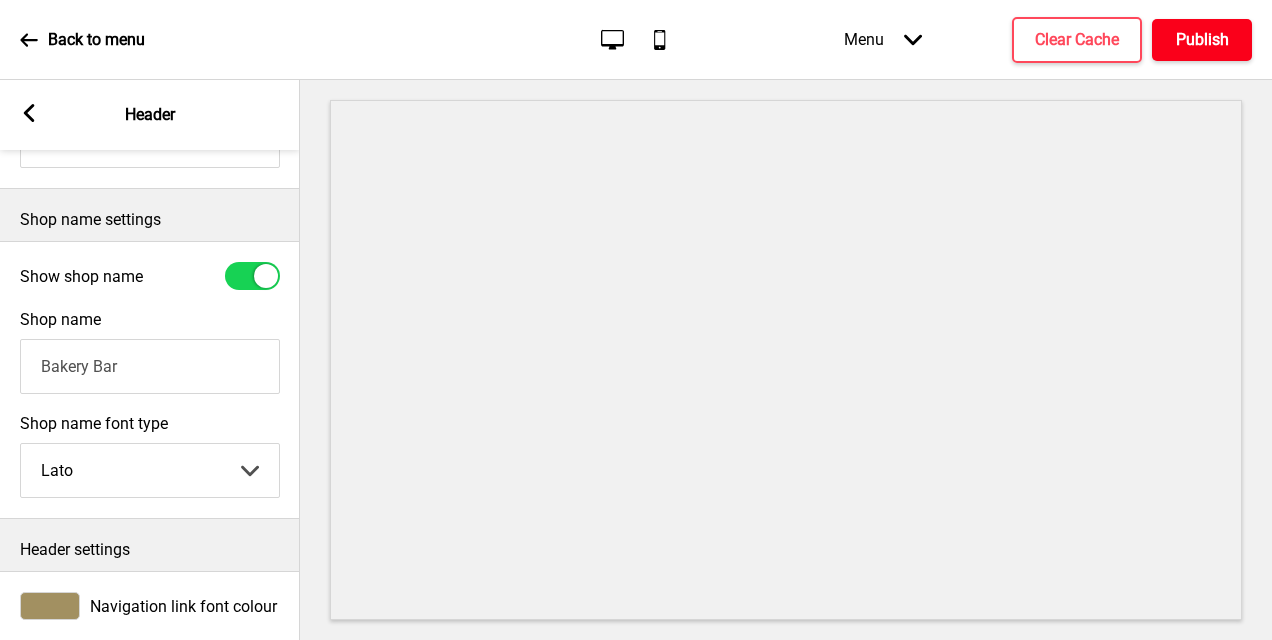 click on "Publish" at bounding box center (1202, 40) 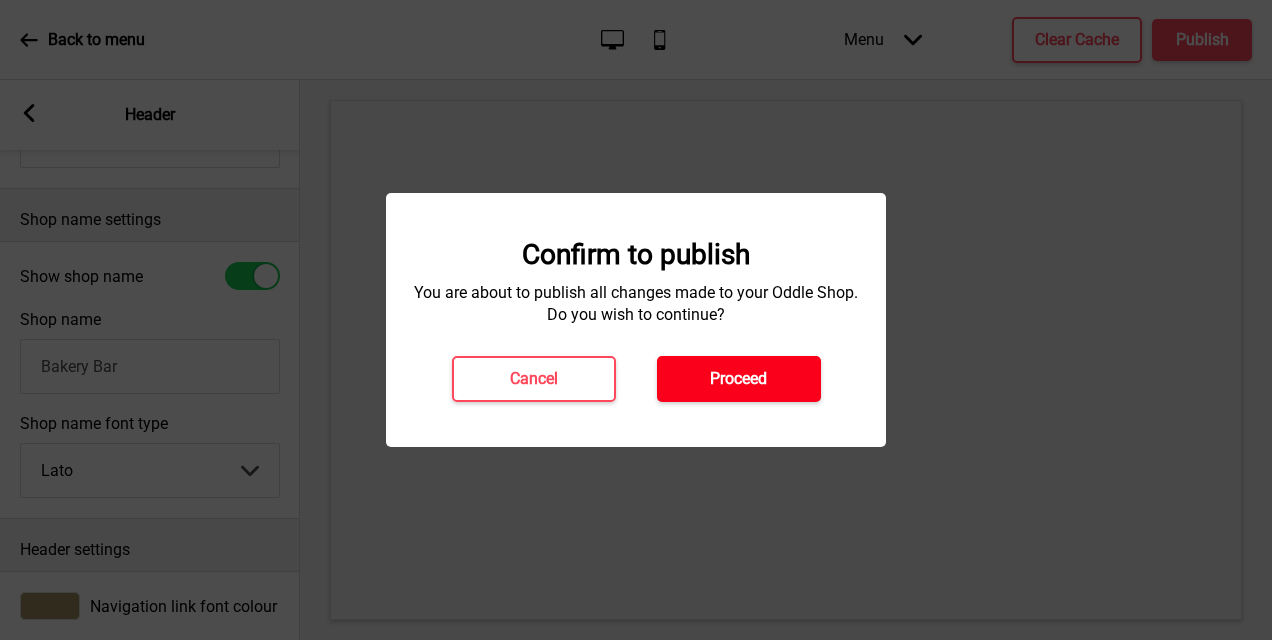 click on "Proceed" at bounding box center [738, 379] 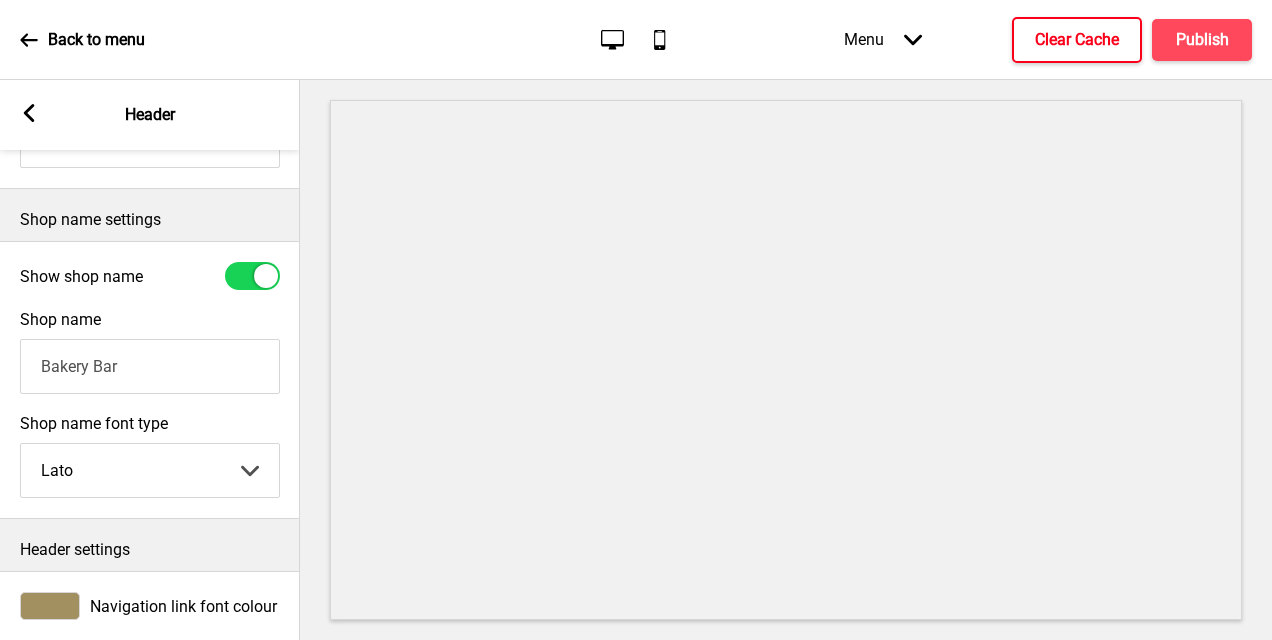 click on "Clear Cache" at bounding box center [1077, 40] 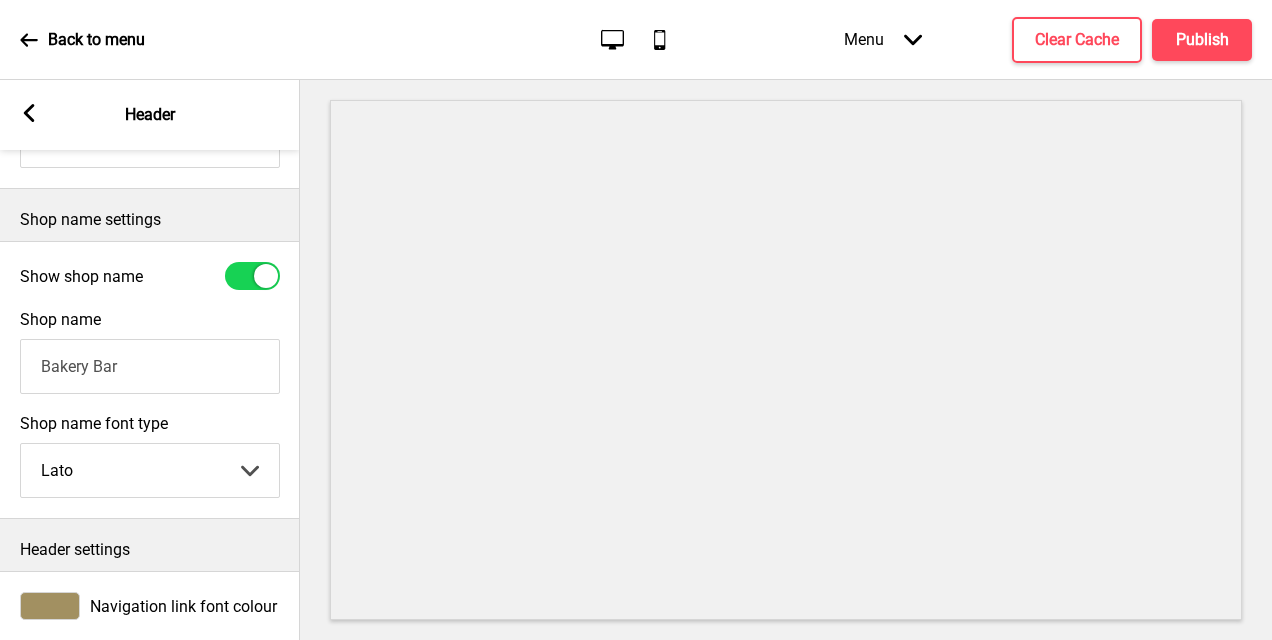 click at bounding box center [252, 276] 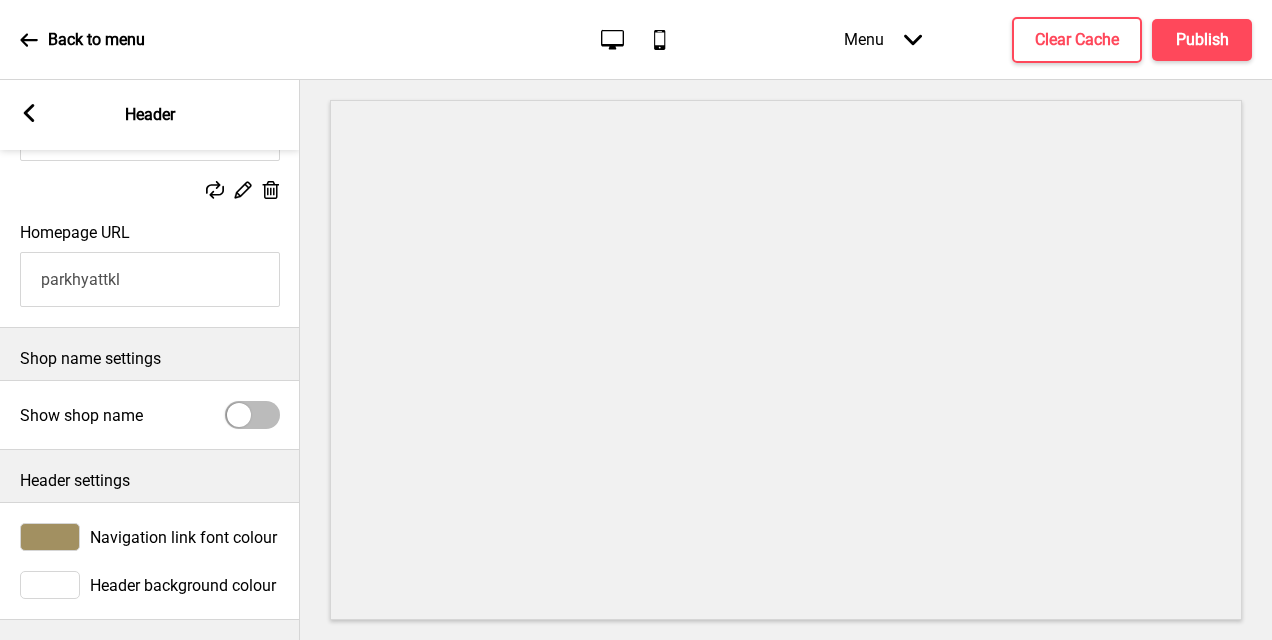 scroll, scrollTop: 306, scrollLeft: 0, axis: vertical 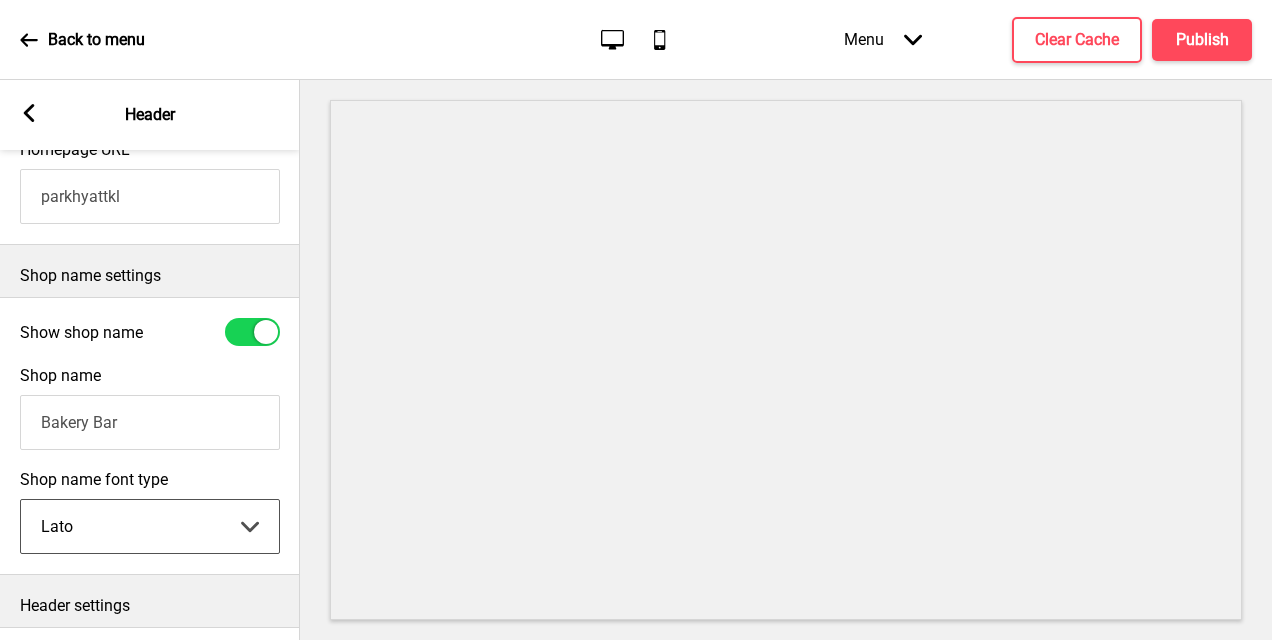 click on "Abhaya Libre Abril Fatface Adobe Garamond Pro Arimo Arsenal Arvo Berkshire Swash Be Vietnam Pro Bitter Bree Serif Cantora One Cabin Courgette Coustard Glegoo Hammersmith One Hind Guntur Josefin Sans Jost Kalam Lato Libre Baskerville Libre Franklin Lora Merriweather Nunito Sans Oregano Oswald Pacifico Playfair Display Prata Quattrocento Quicksand Roboto Roboto Slab Rye Sanchez Signika Trocchi Ubuntu Vollkorn Yeseva One 王漢宗細黑體繁 王漢宗細圓體繁 王漢宗粗明體繁 小米兰亭简 腾翔嘉丽细圆简 腾祥睿黑简 王漢宗波卡體繁一空陰 王漢宗粗圓體繁一雙空 瀨戶字體繁 田氏方筆刷體繁 田氏细笔刷體繁 站酷快乐简体 站酷酷黑 站酷小薇字体简体 Aa晚风 Aa荷包鼓鼓 中文 STSong" at bounding box center (150, 526) 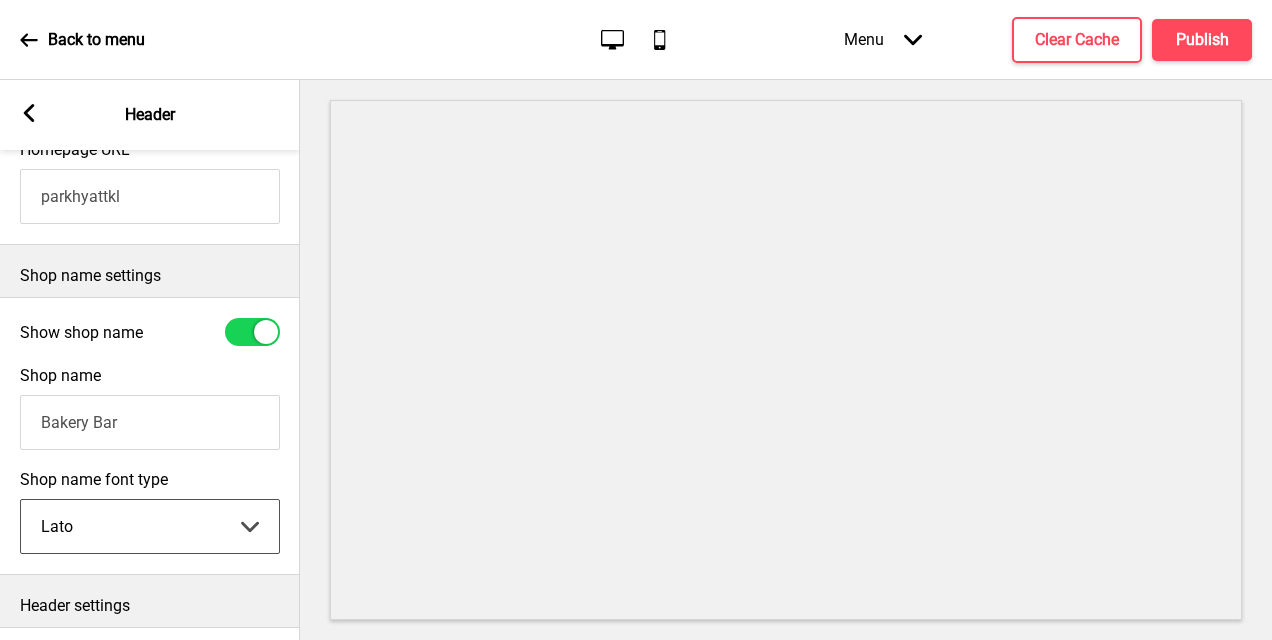 click on "Abhaya Libre Abril Fatface Adobe Garamond Pro Arimo Arsenal Arvo Berkshire Swash Be Vietnam Pro Bitter Bree Serif Cantora One Cabin Courgette Coustard Glegoo Hammersmith One Hind Guntur Josefin Sans Jost Kalam Lato Libre Baskerville Libre Franklin Lora Merriweather Nunito Sans Oregano Oswald Pacifico Playfair Display Prata Quattrocento Quicksand Roboto Roboto Slab Rye Sanchez Signika Trocchi Ubuntu Vollkorn Yeseva One 王漢宗細黑體繁 王漢宗細圓體繁 王漢宗粗明體繁 小米兰亭简 腾翔嘉丽细圆简 腾祥睿黑简 王漢宗波卡體繁一空陰 王漢宗粗圓體繁一雙空 瀨戶字體繁 田氏方筆刷體繁 田氏细笔刷體繁 站酷快乐简体 站酷酷黑 站酷小薇字体简体 Aa晚风 Aa荷包鼓鼓 中文 STSong" at bounding box center [150, 526] 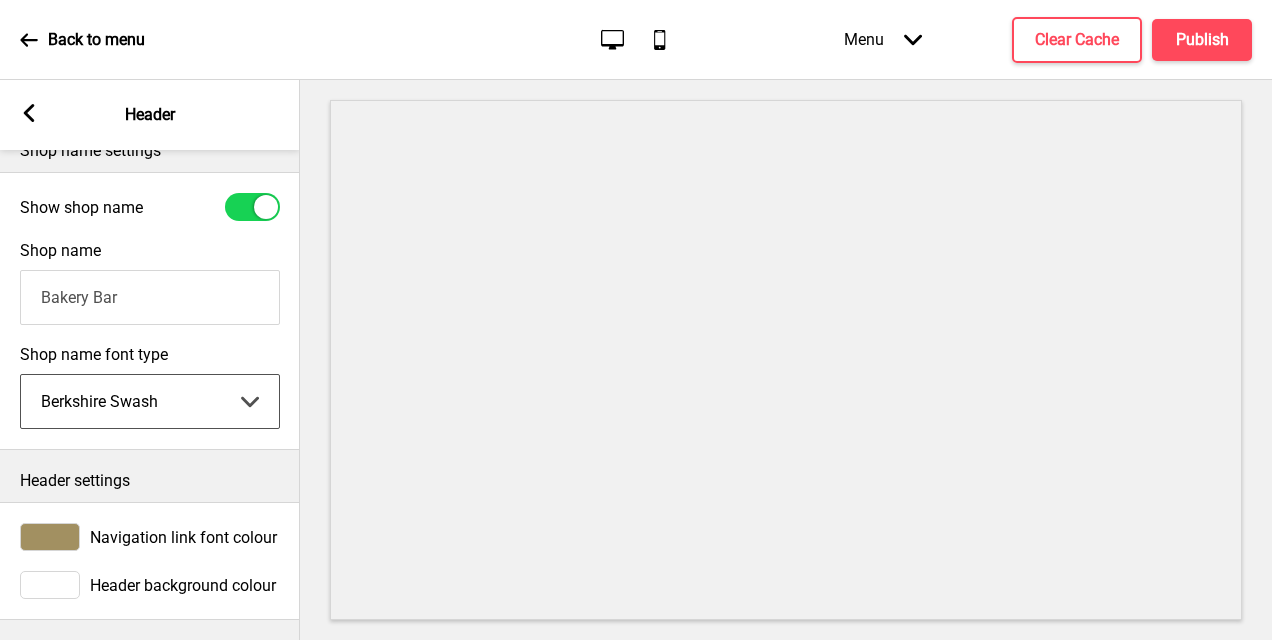 scroll, scrollTop: 516, scrollLeft: 0, axis: vertical 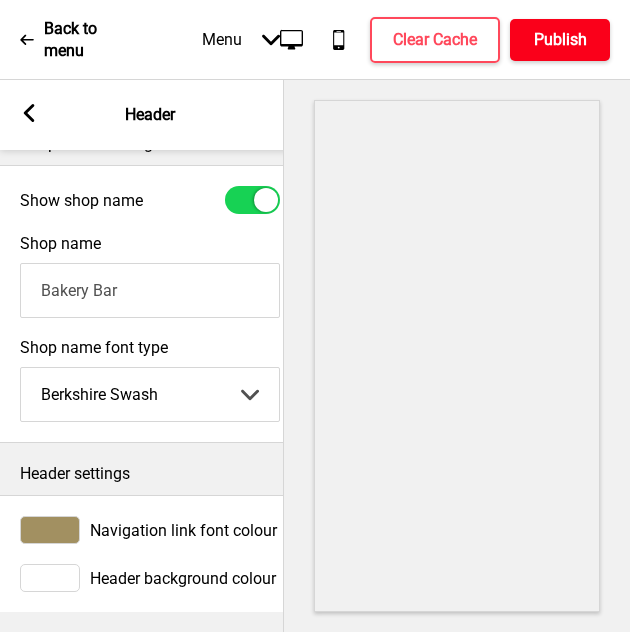 click on "Publish" at bounding box center (560, 40) 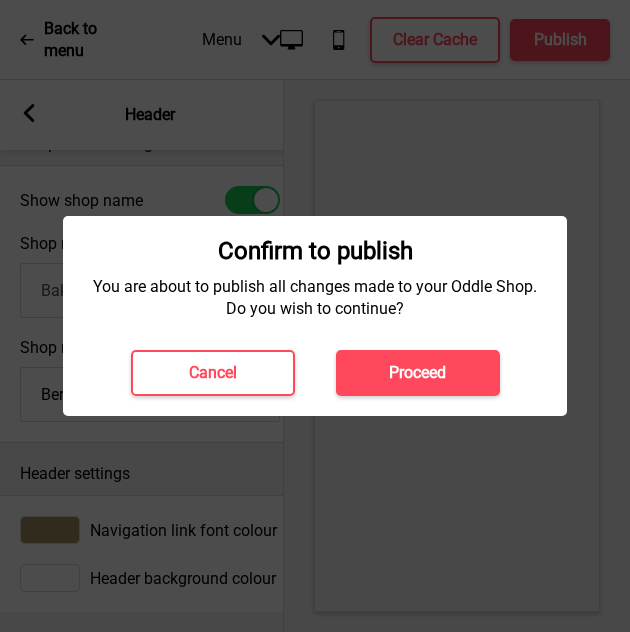 click on "Proceed" at bounding box center [418, 373] 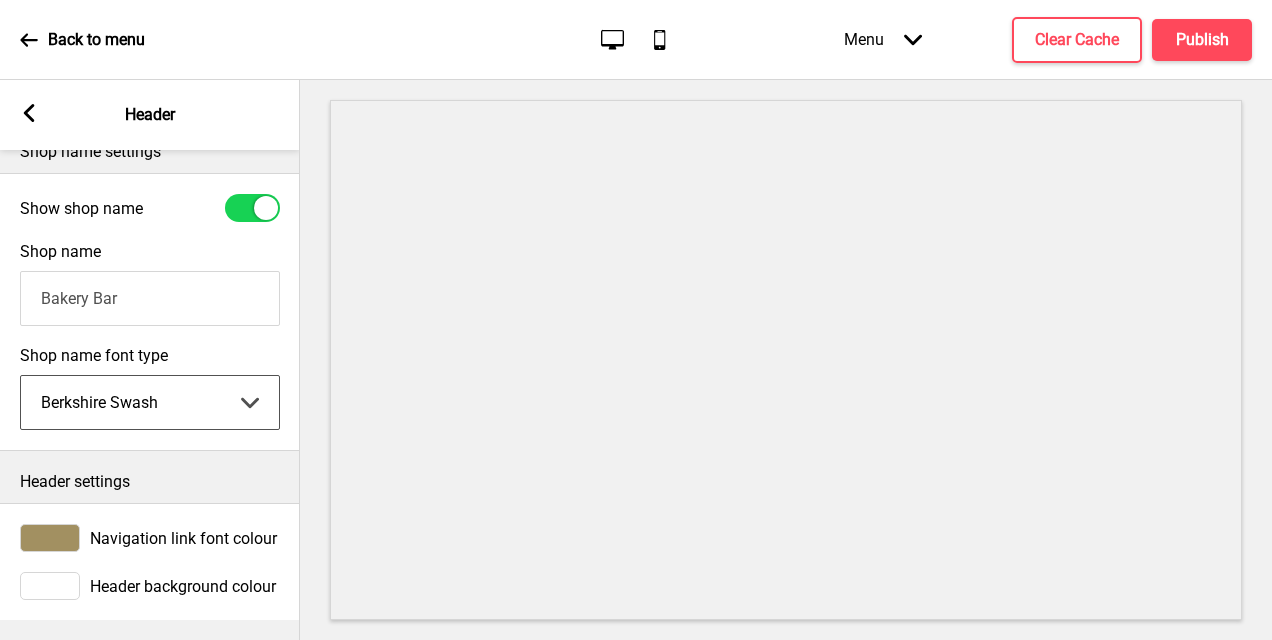 click on "Abhaya Libre Abril Fatface Adobe Garamond Pro Arimo Arsenal Arvo Berkshire Swash Be Vietnam Pro Bitter Bree Serif Cantora One Cabin Courgette Coustard Glegoo Hammersmith One Hind Guntur Josefin Sans Jost Kalam Lato Libre Baskerville Libre Franklin Lora Merriweather Nunito Sans Oregano Oswald Pacifico Playfair Display Prata Quattrocento Quicksand Roboto Roboto Slab Rye Sanchez Signika Trocchi Ubuntu Vollkorn Yeseva One 王漢宗細黑體繁 王漢宗細圓體繁 王漢宗粗明體繁 小米兰亭简 腾翔嘉丽细圆简 腾祥睿黑简 王漢宗波卡體繁一空陰 王漢宗粗圓體繁一雙空 瀨戶字體繁 田氏方筆刷體繁 田氏细笔刷體繁 站酷快乐简体 站酷酷黑 站酷小薇字体简体 Aa晚风 Aa荷包鼓鼓 中文 STSong" at bounding box center (150, 402) 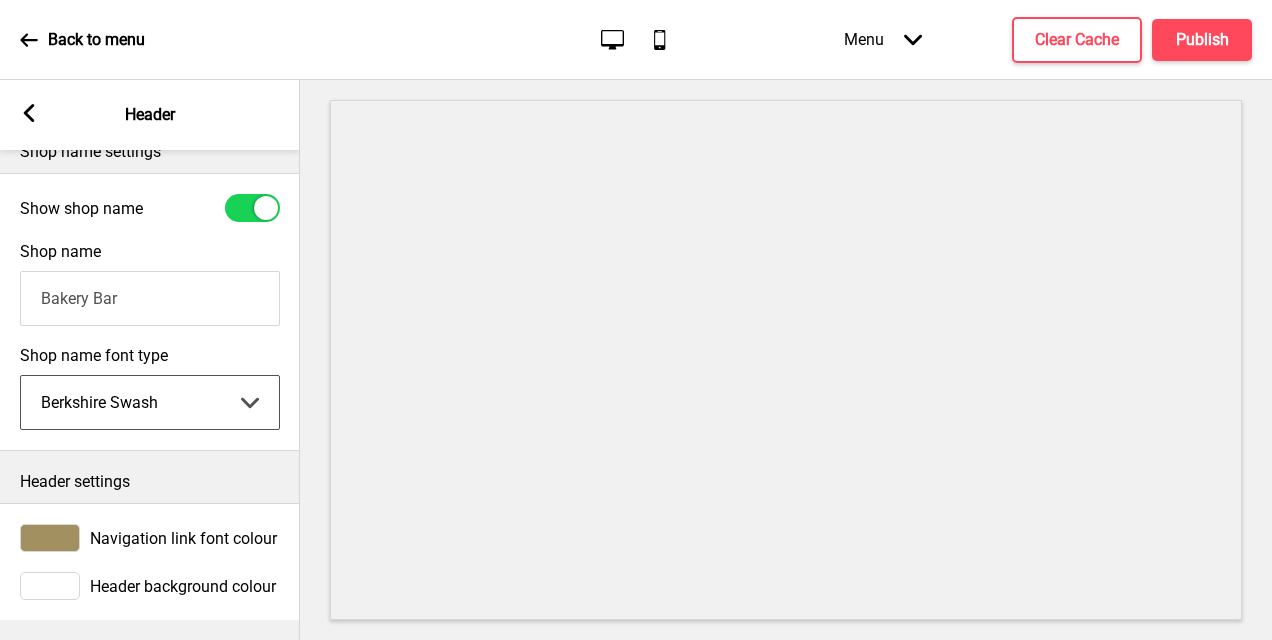 click on "Abhaya Libre Abril Fatface Adobe Garamond Pro Arimo Arsenal Arvo Berkshire Swash Be Vietnam Pro Bitter Bree Serif Cantora One Cabin Courgette Coustard Glegoo Hammersmith One Hind Guntur Josefin Sans Jost Kalam Lato Libre Baskerville Libre Franklin Lora Merriweather Nunito Sans Oregano Oswald Pacifico Playfair Display Prata Quattrocento Quicksand Roboto Roboto Slab Rye Sanchez Signika Trocchi Ubuntu Vollkorn Yeseva One 王漢宗細黑體繁 王漢宗細圓體繁 王漢宗粗明體繁 小米兰亭简 腾翔嘉丽细圆简 腾祥睿黑简 王漢宗波卡體繁一空陰 王漢宗粗圓體繁一雙空 瀨戶字體繁 田氏方筆刷體繁 田氏细笔刷體繁 站酷快乐简体 站酷酷黑 站酷小薇字体简体 Aa晚风 Aa荷包鼓鼓 中文 STSong" at bounding box center [150, 402] 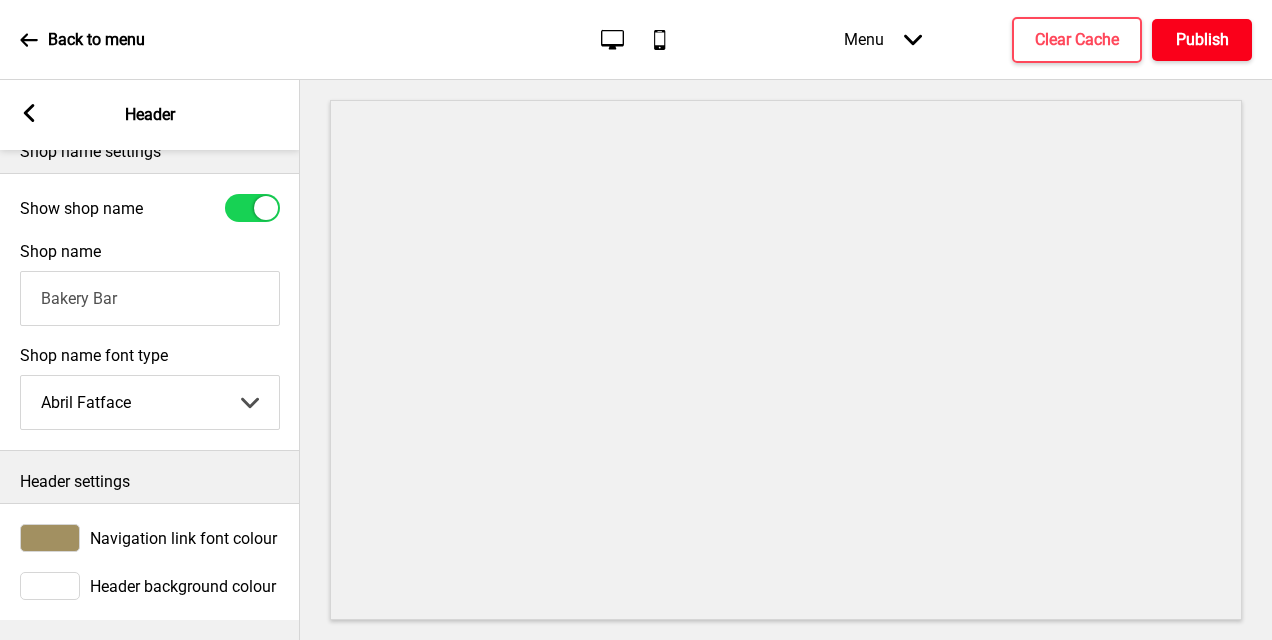 click on "Publish" at bounding box center [1202, 40] 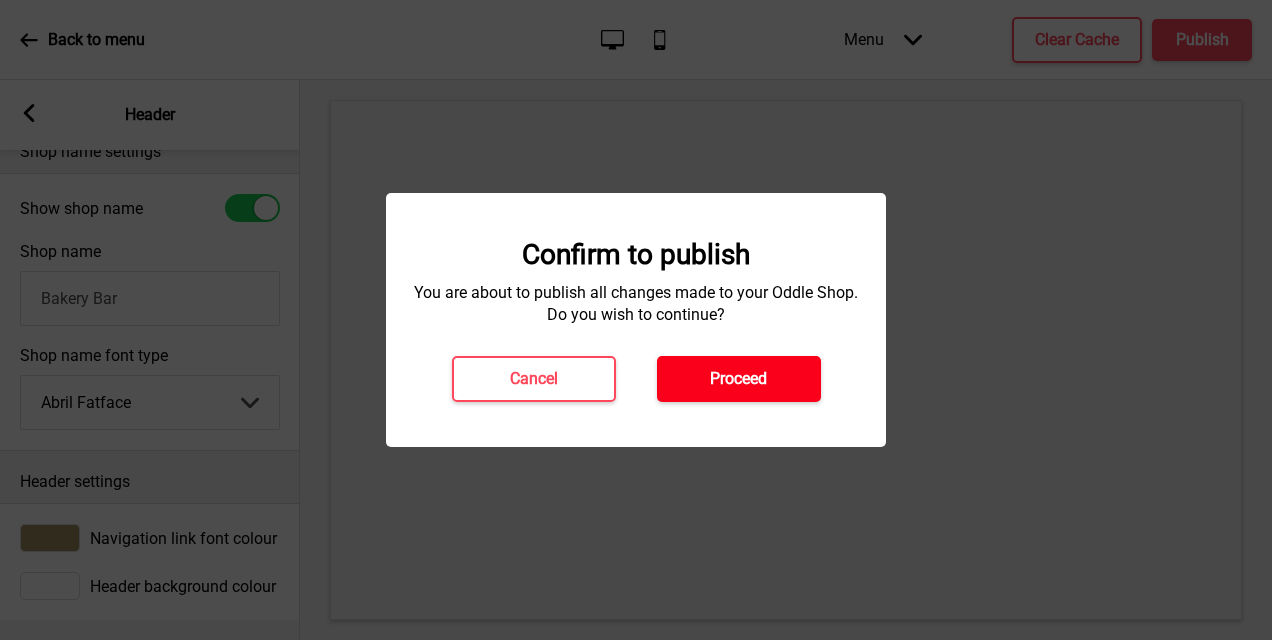 click on "Proceed" at bounding box center (739, 379) 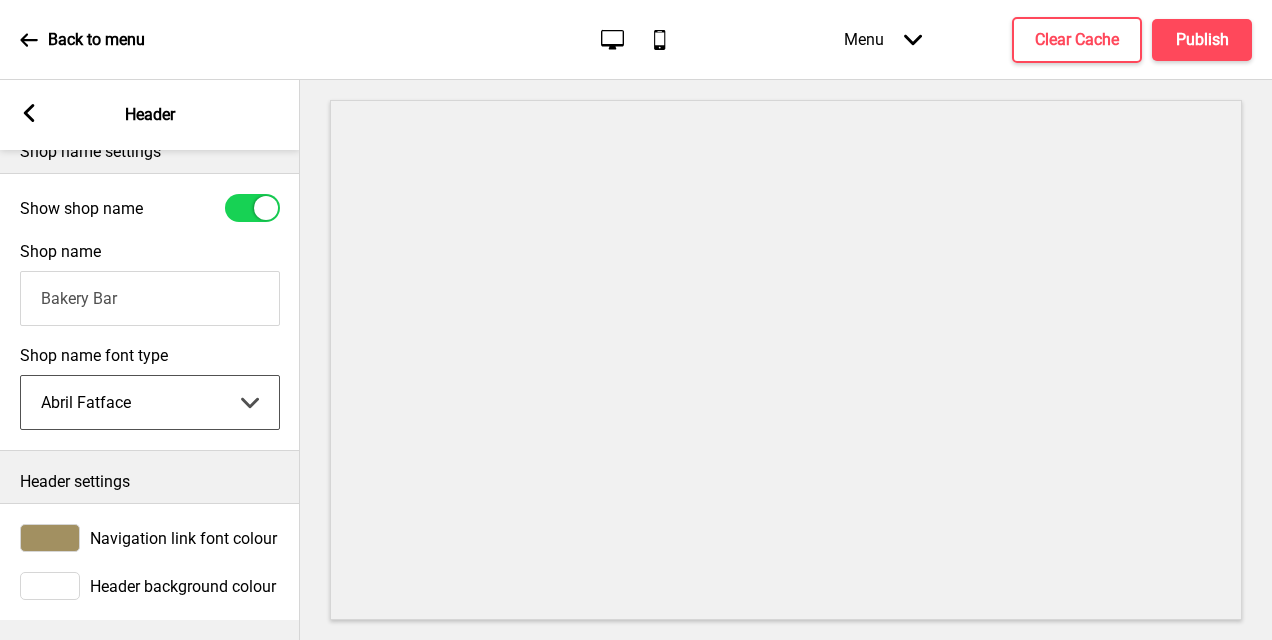click on "Abhaya Libre Abril Fatface Adobe Garamond Pro Arimo Arsenal Arvo Berkshire Swash Be Vietnam Pro Bitter Bree Serif Cantora One Cabin Courgette Coustard Glegoo Hammersmith One Hind Guntur Josefin Sans Jost Kalam Lato Libre Baskerville Libre Franklin Lora Merriweather Nunito Sans Oregano Oswald Pacifico Playfair Display Prata Quattrocento Quicksand Roboto Roboto Slab Rye Sanchez Signika Trocchi Ubuntu Vollkorn Yeseva One 王漢宗細黑體繁 王漢宗細圓體繁 王漢宗粗明體繁 小米兰亭简 腾翔嘉丽细圆简 腾祥睿黑简 王漢宗波卡體繁一空陰 王漢宗粗圓體繁一雙空 瀨戶字體繁 田氏方筆刷體繁 田氏细笔刷體繁 站酷快乐简体 站酷酷黑 站酷小薇字体简体 Aa晚风 Aa荷包鼓鼓 中文 STSong" at bounding box center [150, 402] 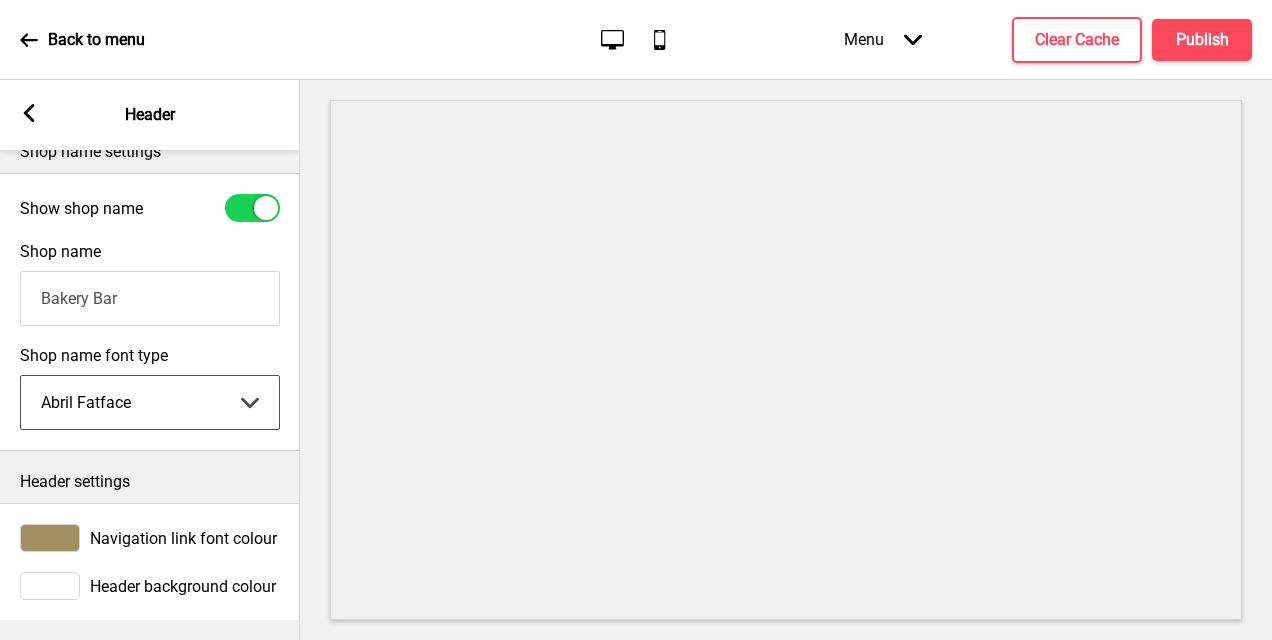 click on "Abhaya Libre Abril Fatface Adobe Garamond Pro Arimo Arsenal Arvo Berkshire Swash Be Vietnam Pro Bitter Bree Serif Cantora One Cabin Courgette Coustard Glegoo Hammersmith One Hind Guntur Josefin Sans Jost Kalam Lato Libre Baskerville Libre Franklin Lora Merriweather Nunito Sans Oregano Oswald Pacifico Playfair Display Prata Quattrocento Quicksand Roboto Roboto Slab Rye Sanchez Signika Trocchi Ubuntu Vollkorn Yeseva One 王漢宗細黑體繁 王漢宗細圓體繁 王漢宗粗明體繁 小米兰亭简 腾翔嘉丽细圆简 腾祥睿黑简 王漢宗波卡體繁一空陰 王漢宗粗圓體繁一雙空 瀨戶字體繁 田氏方筆刷體繁 田氏细笔刷體繁 站酷快乐简体 站酷酷黑 站酷小薇字体简体 Aa晚风 Aa荷包鼓鼓 中文 STSong" at bounding box center [150, 402] 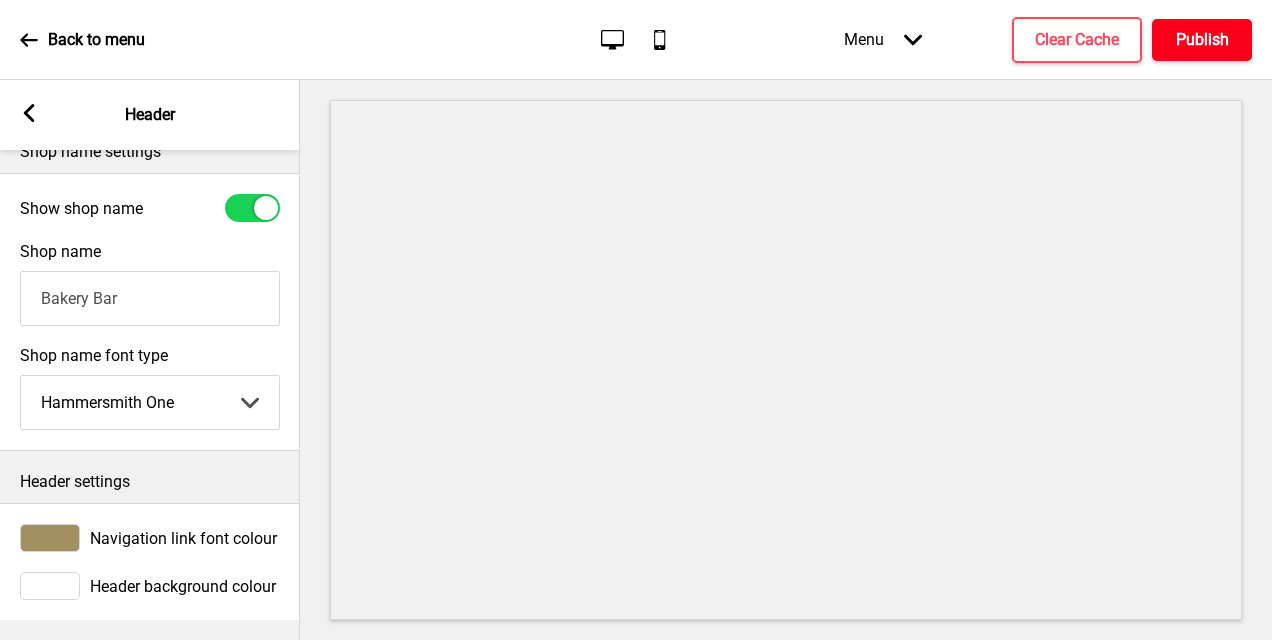 click on "Publish" at bounding box center (1202, 40) 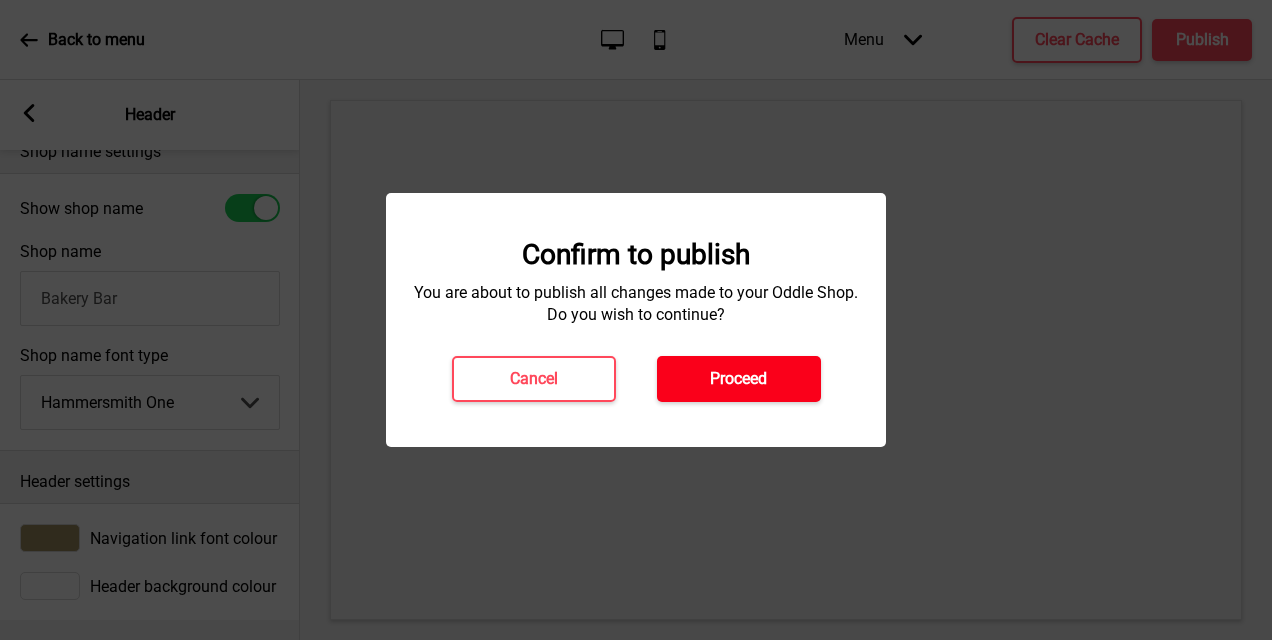 click on "Proceed" at bounding box center [739, 379] 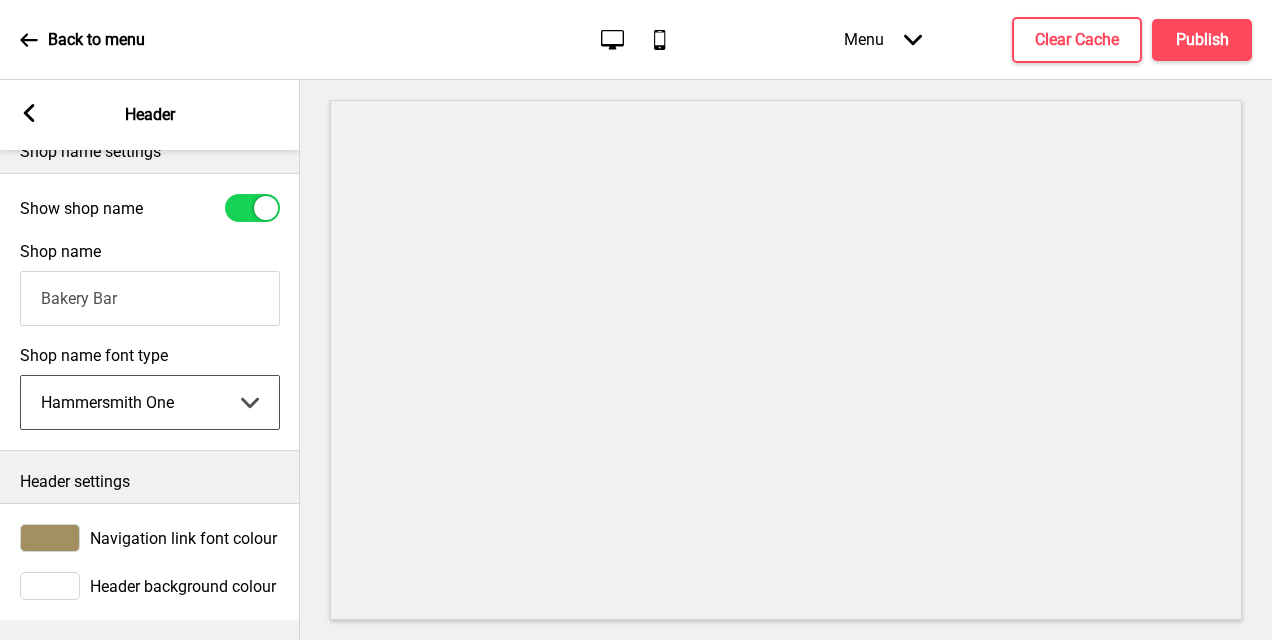 click on "Abhaya Libre Abril Fatface Adobe Garamond Pro Arimo Arsenal Arvo Berkshire Swash Be Vietnam Pro Bitter Bree Serif Cantora One Cabin Courgette Coustard Glegoo Hammersmith One Hind Guntur Josefin Sans Jost Kalam Lato Libre Baskerville Libre Franklin Lora Merriweather Nunito Sans Oregano Oswald Pacifico Playfair Display Prata Quattrocento Quicksand Roboto Roboto Slab Rye Sanchez Signika Trocchi Ubuntu Vollkorn Yeseva One 王漢宗細黑體繁 王漢宗細圓體繁 王漢宗粗明體繁 小米兰亭简 腾翔嘉丽细圆简 腾祥睿黑简 王漢宗波卡體繁一空陰 王漢宗粗圓體繁一雙空 瀨戶字體繁 田氏方筆刷體繁 田氏细笔刷體繁 站酷快乐简体 站酷酷黑 站酷小薇字体简体 Aa晚风 Aa荷包鼓鼓 中文 STSong" at bounding box center (150, 402) 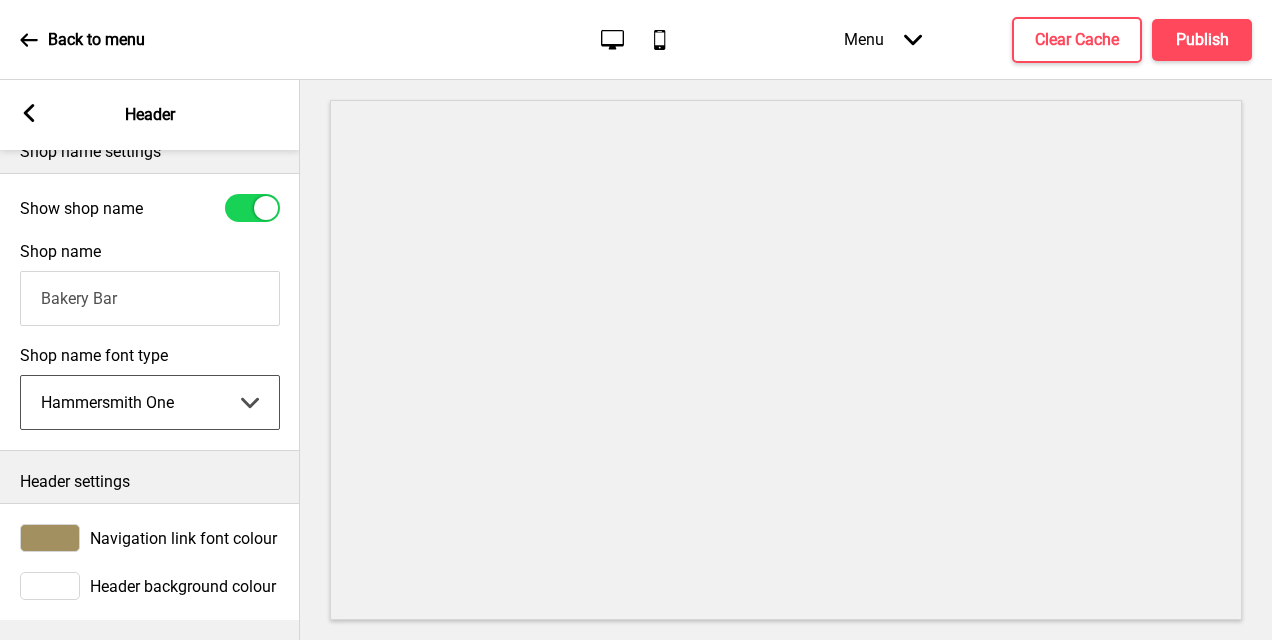 click on "Abhaya Libre Abril Fatface Adobe Garamond Pro Arimo Arsenal Arvo Berkshire Swash Be Vietnam Pro Bitter Bree Serif Cantora One Cabin Courgette Coustard Glegoo Hammersmith One Hind Guntur Josefin Sans Jost Kalam Lato Libre Baskerville Libre Franklin Lora Merriweather Nunito Sans Oregano Oswald Pacifico Playfair Display Prata Quattrocento Quicksand Roboto Roboto Slab Rye Sanchez Signika Trocchi Ubuntu Vollkorn Yeseva One 王漢宗細黑體繁 王漢宗細圓體繁 王漢宗粗明體繁 小米兰亭简 腾翔嘉丽细圆简 腾祥睿黑简 王漢宗波卡體繁一空陰 王漢宗粗圓體繁一雙空 瀨戶字體繁 田氏方筆刷體繁 田氏细笔刷體繁 站酷快乐简体 站酷酷黑 站酷小薇字体简体 Aa晚风 Aa荷包鼓鼓 中文 STSong" at bounding box center [150, 402] 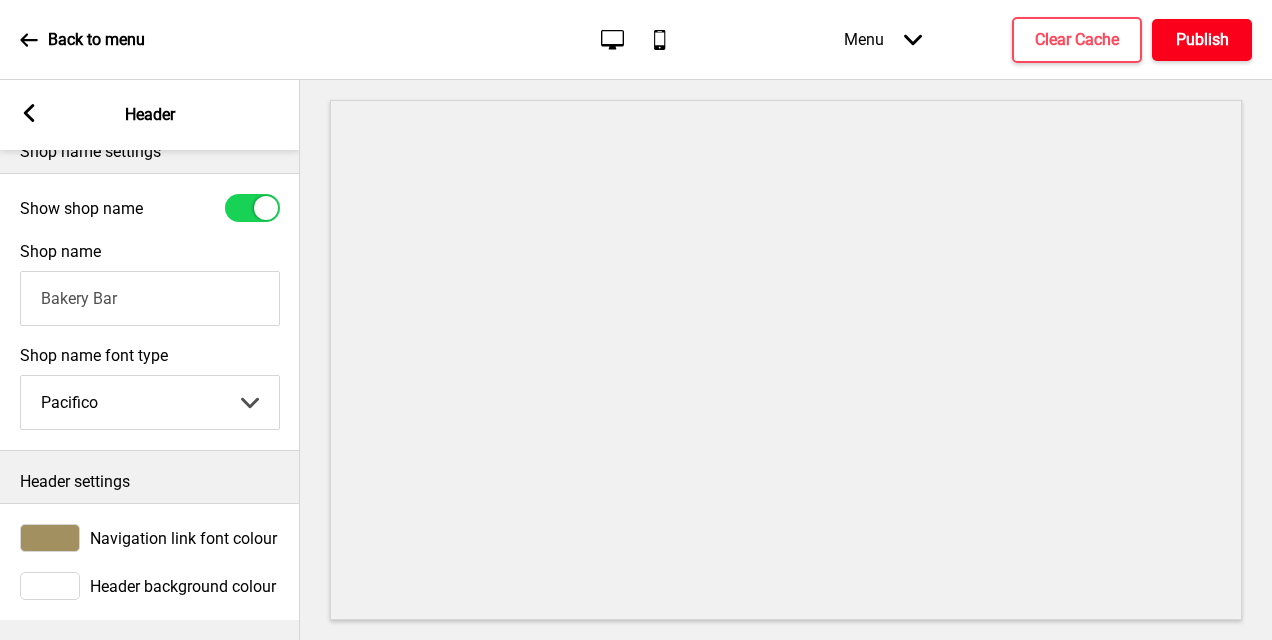 click on "Publish" at bounding box center (1202, 40) 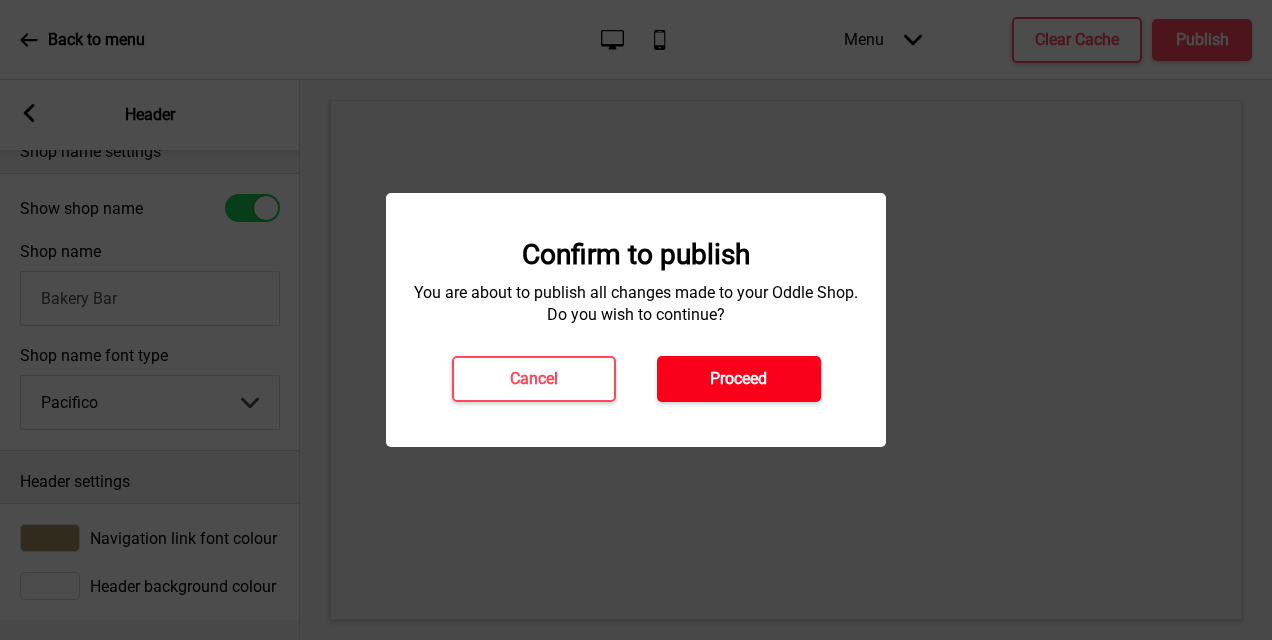 click on "Proceed" at bounding box center [739, 379] 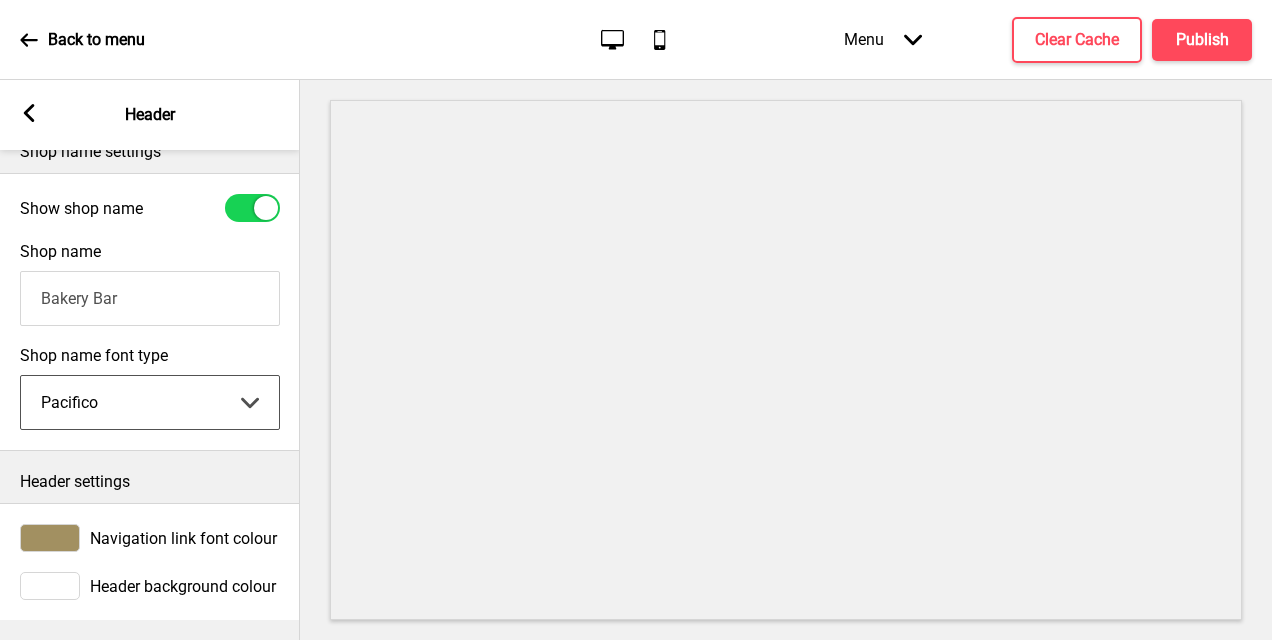 click on "Abhaya Libre Abril Fatface Adobe Garamond Pro Arimo Arsenal Arvo Berkshire Swash Be Vietnam Pro Bitter Bree Serif Cantora One Cabin Courgette Coustard Glegoo Hammersmith One Hind Guntur Josefin Sans Jost Kalam Lato Libre Baskerville Libre Franklin Lora Merriweather Nunito Sans Oregano Oswald Pacifico Playfair Display Prata Quattrocento Quicksand Roboto Roboto Slab Rye Sanchez Signika Trocchi Ubuntu Vollkorn Yeseva One 王漢宗細黑體繁 王漢宗細圓體繁 王漢宗粗明體繁 小米兰亭简 腾翔嘉丽细圆简 腾祥睿黑简 王漢宗波卡體繁一空陰 王漢宗粗圓體繁一雙空 瀨戶字體繁 田氏方筆刷體繁 田氏细笔刷體繁 站酷快乐简体 站酷酷黑 站酷小薇字体简体 Aa晚风 Aa荷包鼓鼓 中文 STSong" at bounding box center (150, 402) 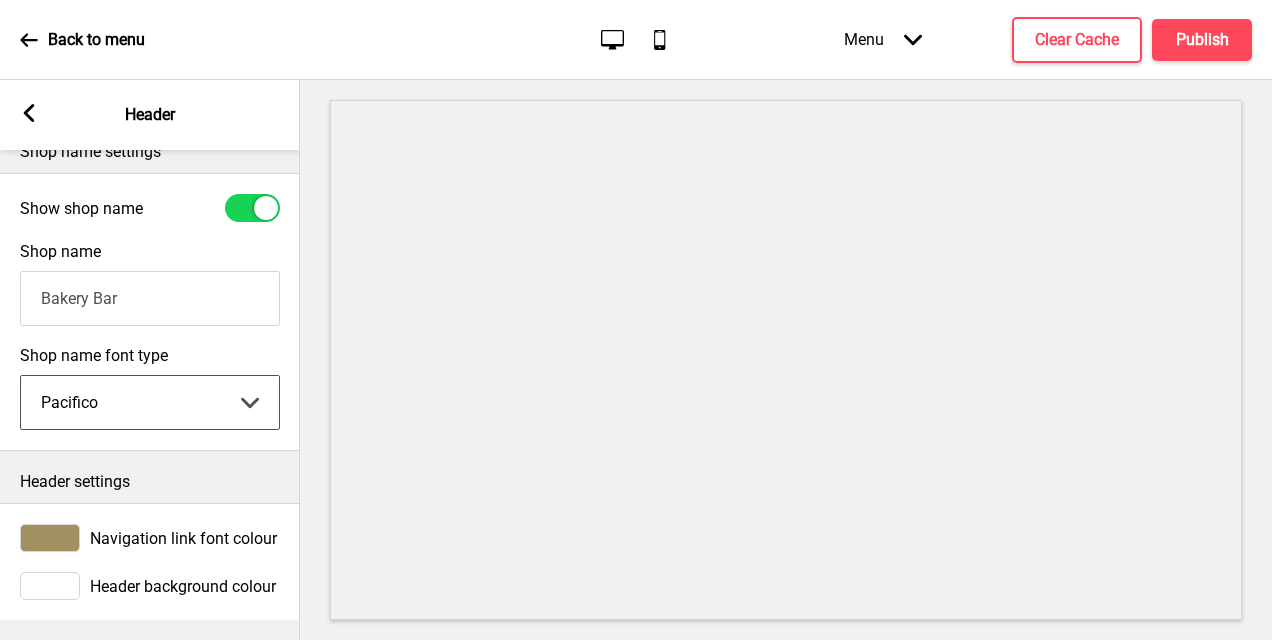 click on "Abhaya Libre Abril Fatface Adobe Garamond Pro Arimo Arsenal Arvo Berkshire Swash Be Vietnam Pro Bitter Bree Serif Cantora One Cabin Courgette Coustard Glegoo Hammersmith One Hind Guntur Josefin Sans Jost Kalam Lato Libre Baskerville Libre Franklin Lora Merriweather Nunito Sans Oregano Oswald Pacifico Playfair Display Prata Quattrocento Quicksand Roboto Roboto Slab Rye Sanchez Signika Trocchi Ubuntu Vollkorn Yeseva One 王漢宗細黑體繁 王漢宗細圓體繁 王漢宗粗明體繁 小米兰亭简 腾翔嘉丽细圆简 腾祥睿黑简 王漢宗波卡體繁一空陰 王漢宗粗圓體繁一雙空 瀨戶字體繁 田氏方筆刷體繁 田氏细笔刷體繁 站酷快乐简体 站酷酷黑 站酷小薇字体简体 Aa晚风 Aa荷包鼓鼓 中文 STSong" at bounding box center (150, 402) 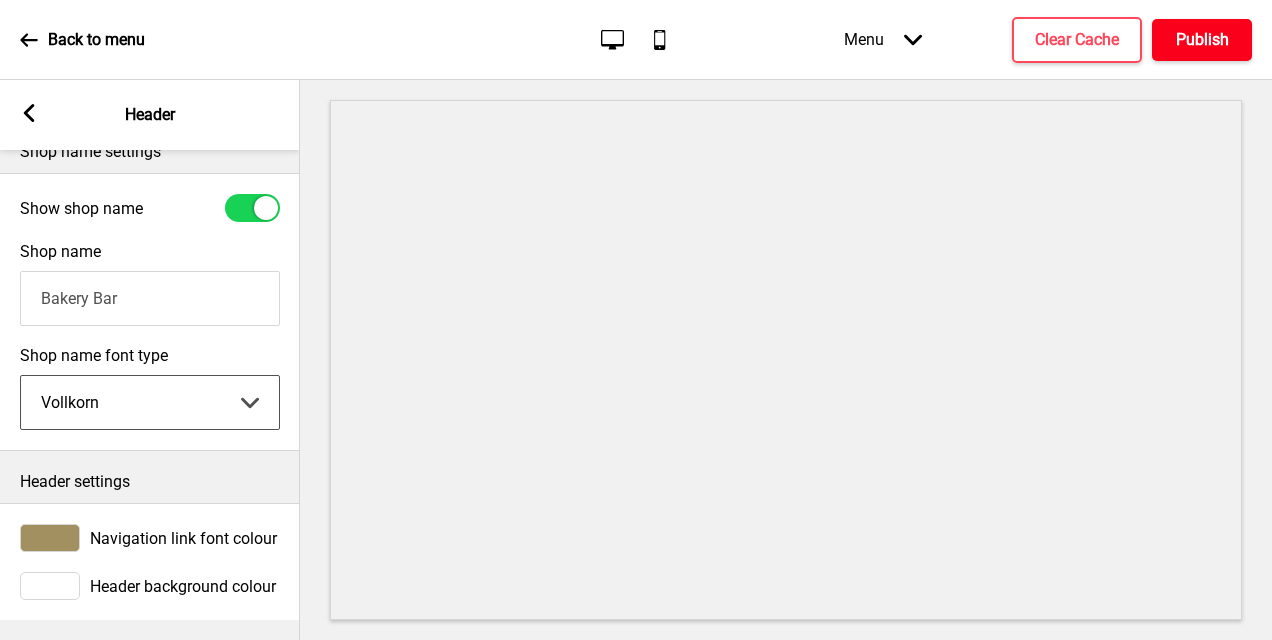 click on "Publish" at bounding box center (1202, 40) 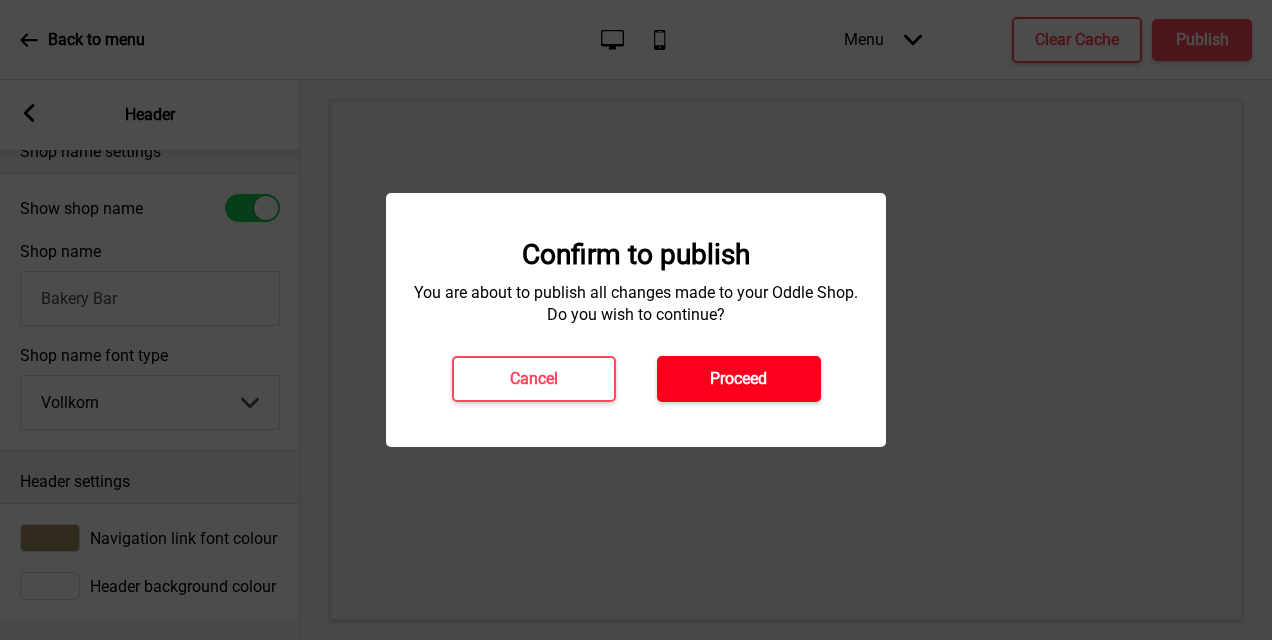 click on "Proceed" at bounding box center [739, 379] 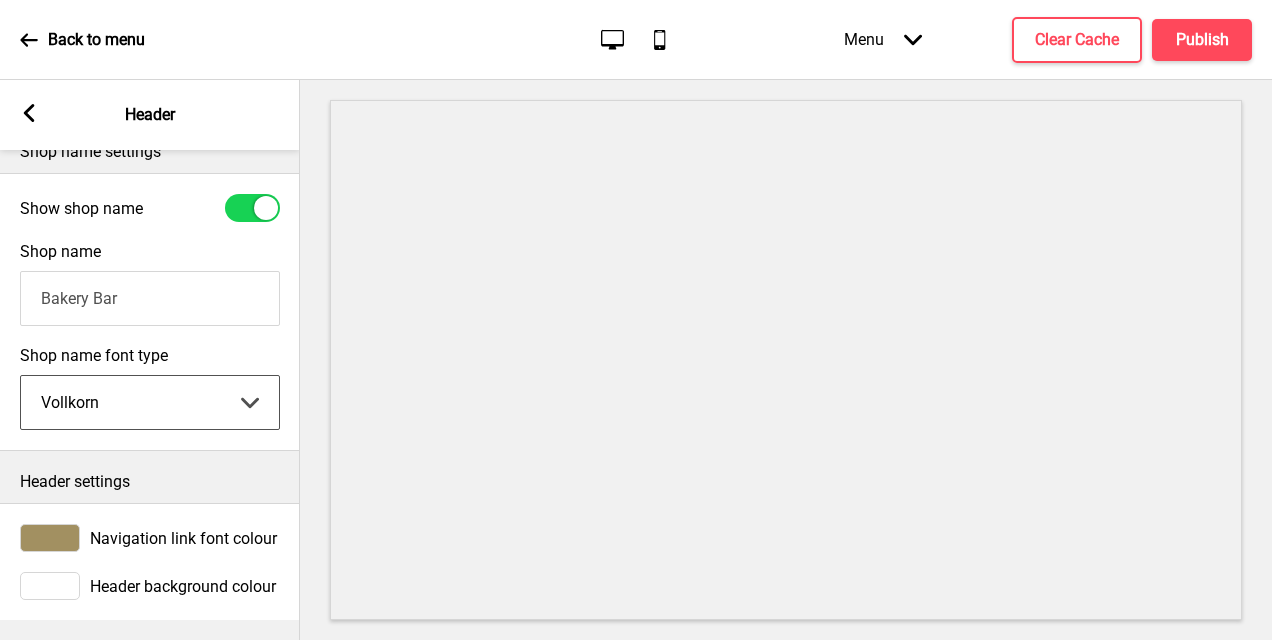 click on "Abhaya Libre Abril Fatface Adobe Garamond Pro Arimo Arsenal Arvo Berkshire Swash Be Vietnam Pro Bitter Bree Serif Cantora One Cabin Courgette Coustard Glegoo Hammersmith One Hind Guntur Josefin Sans Jost Kalam Lato Libre Baskerville Libre Franklin Lora Merriweather Nunito Sans Oregano Oswald Pacifico Playfair Display Prata Quattrocento Quicksand Roboto Roboto Slab Rye Sanchez Signika Trocchi Ubuntu Vollkorn Yeseva One 王漢宗細黑體繁 王漢宗細圓體繁 王漢宗粗明體繁 小米兰亭简 腾翔嘉丽细圆简 腾祥睿黑简 王漢宗波卡體繁一空陰 王漢宗粗圓體繁一雙空 瀨戶字體繁 田氏方筆刷體繁 田氏细笔刷體繁 站酷快乐简体 站酷酷黑 站酷小薇字体简体 Aa晚风 Aa荷包鼓鼓 中文 STSong" at bounding box center (150, 402) 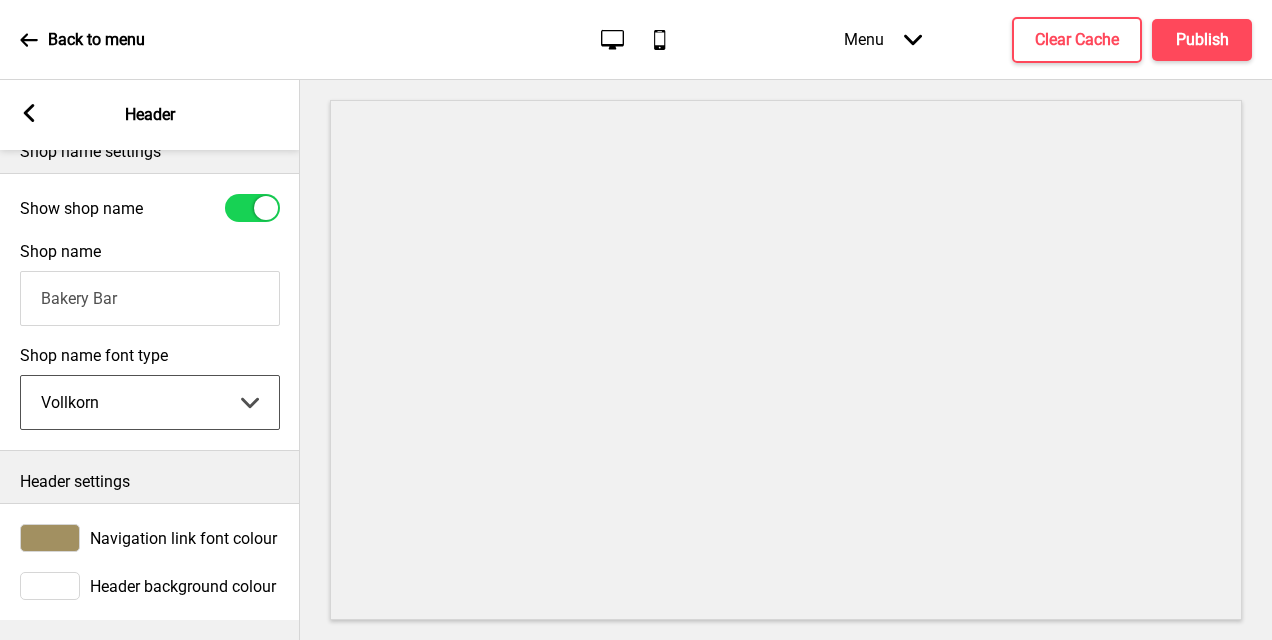 click on "Abhaya Libre Abril Fatface Adobe Garamond Pro Arimo Arsenal Arvo Berkshire Swash Be Vietnam Pro Bitter Bree Serif Cantora One Cabin Courgette Coustard Glegoo Hammersmith One Hind Guntur Josefin Sans Jost Kalam Lato Libre Baskerville Libre Franklin Lora Merriweather Nunito Sans Oregano Oswald Pacifico Playfair Display Prata Quattrocento Quicksand Roboto Roboto Slab Rye Sanchez Signika Trocchi Ubuntu Vollkorn Yeseva One 王漢宗細黑體繁 王漢宗細圓體繁 王漢宗粗明體繁 小米兰亭简 腾翔嘉丽细圆简 腾祥睿黑简 王漢宗波卡體繁一空陰 王漢宗粗圓體繁一雙空 瀨戶字體繁 田氏方筆刷體繁 田氏细笔刷體繁 站酷快乐简体 站酷酷黑 站酷小薇字体简体 Aa晚风 Aa荷包鼓鼓 中文 STSong" at bounding box center (150, 402) 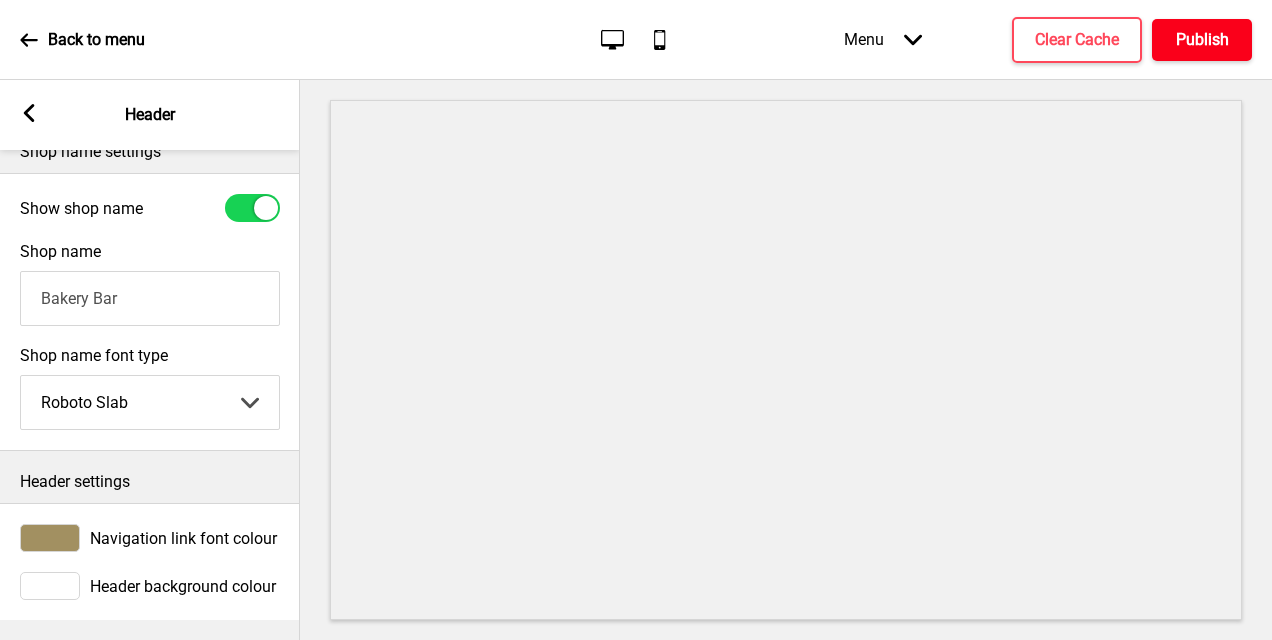 click on "Publish" at bounding box center [1202, 40] 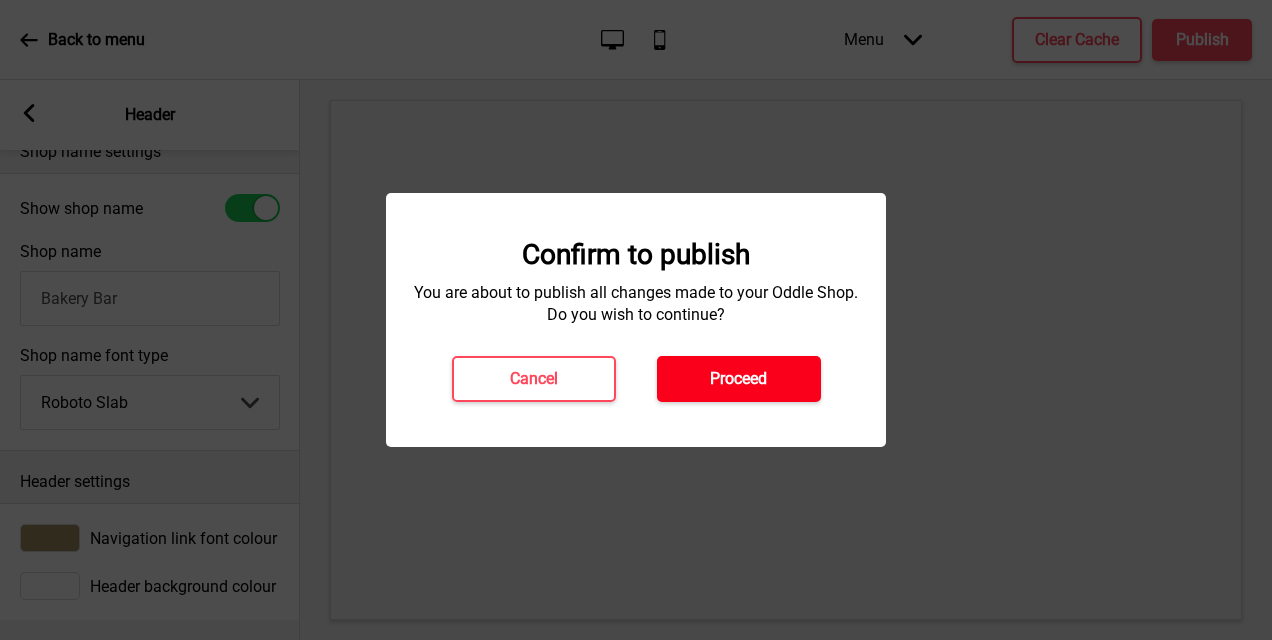 click on "Proceed" at bounding box center (739, 379) 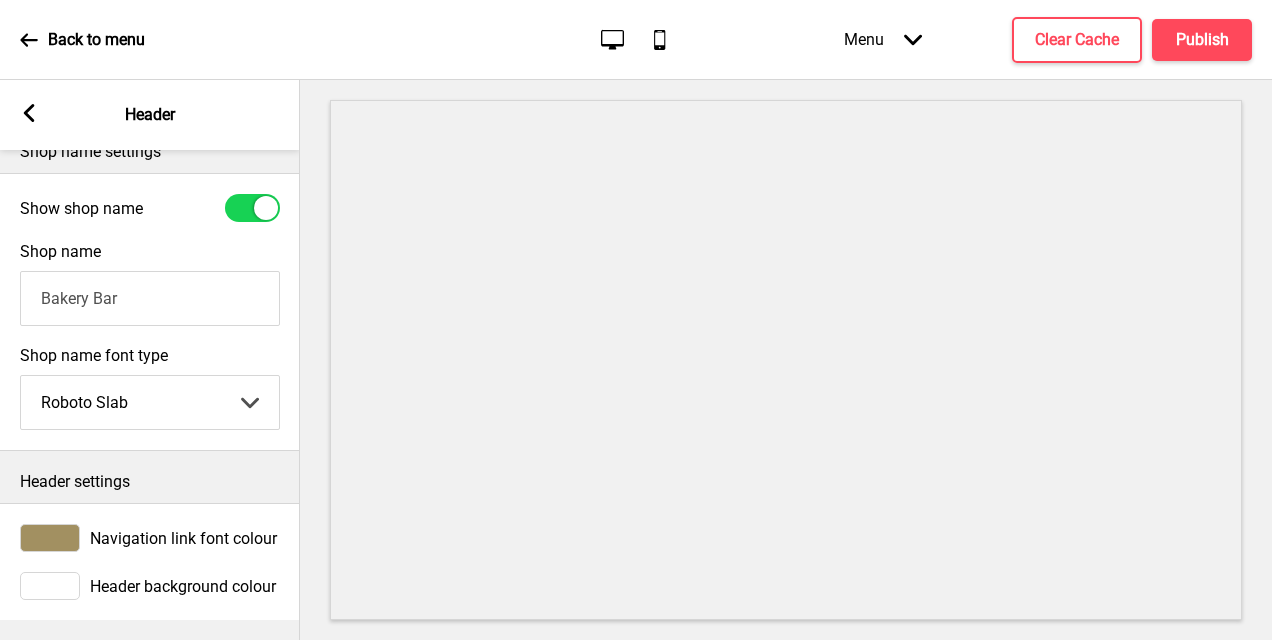 drag, startPoint x: 188, startPoint y: 350, endPoint x: 178, endPoint y: 385, distance: 36.40055 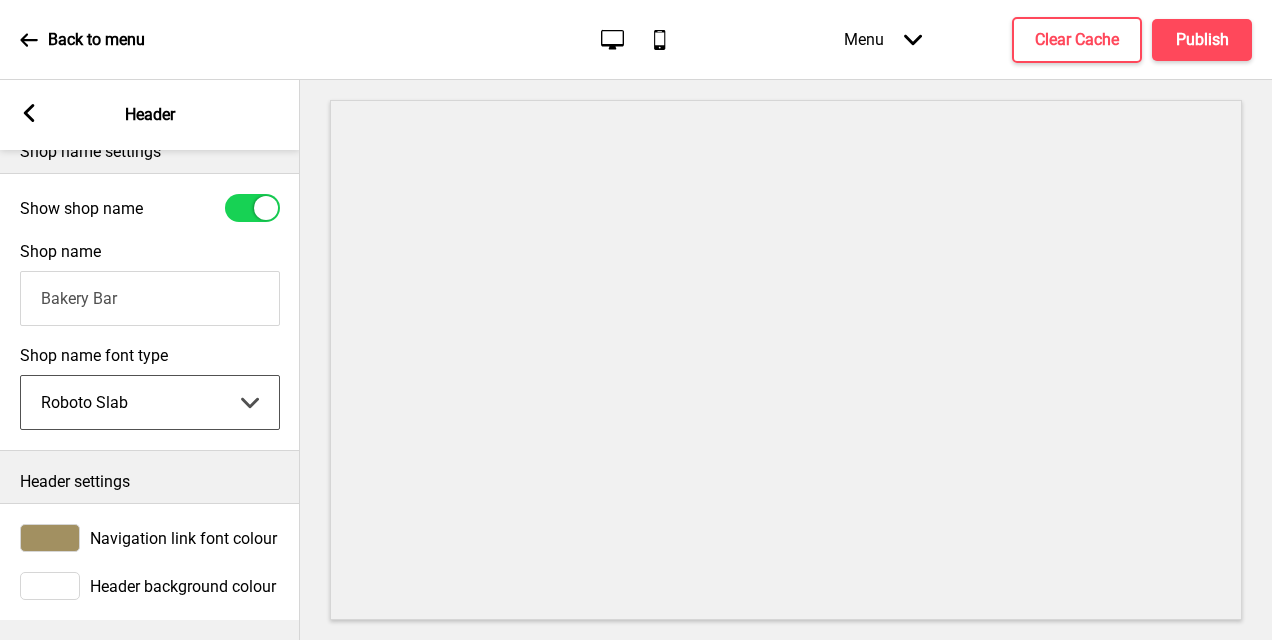 click on "Abhaya Libre Abril Fatface Adobe Garamond Pro Arimo Arsenal Arvo Berkshire Swash Be Vietnam Pro Bitter Bree Serif Cantora One Cabin Courgette Coustard Glegoo Hammersmith One Hind Guntur Josefin Sans Jost Kalam Lato Libre Baskerville Libre Franklin Lora Merriweather Nunito Sans Oregano Oswald Pacifico Playfair Display Prata Quattrocento Quicksand Roboto Roboto Slab Rye Sanchez Signika Trocchi Ubuntu Vollkorn Yeseva One 王漢宗細黑體繁 王漢宗細圓體繁 王漢宗粗明體繁 小米兰亭简 腾翔嘉丽细圆简 腾祥睿黑简 王漢宗波卡體繁一空陰 王漢宗粗圓體繁一雙空 瀨戶字體繁 田氏方筆刷體繁 田氏细笔刷體繁 站酷快乐简体 站酷酷黑 站酷小薇字体简体 Aa晚风 Aa荷包鼓鼓 中文 STSong" at bounding box center [150, 402] 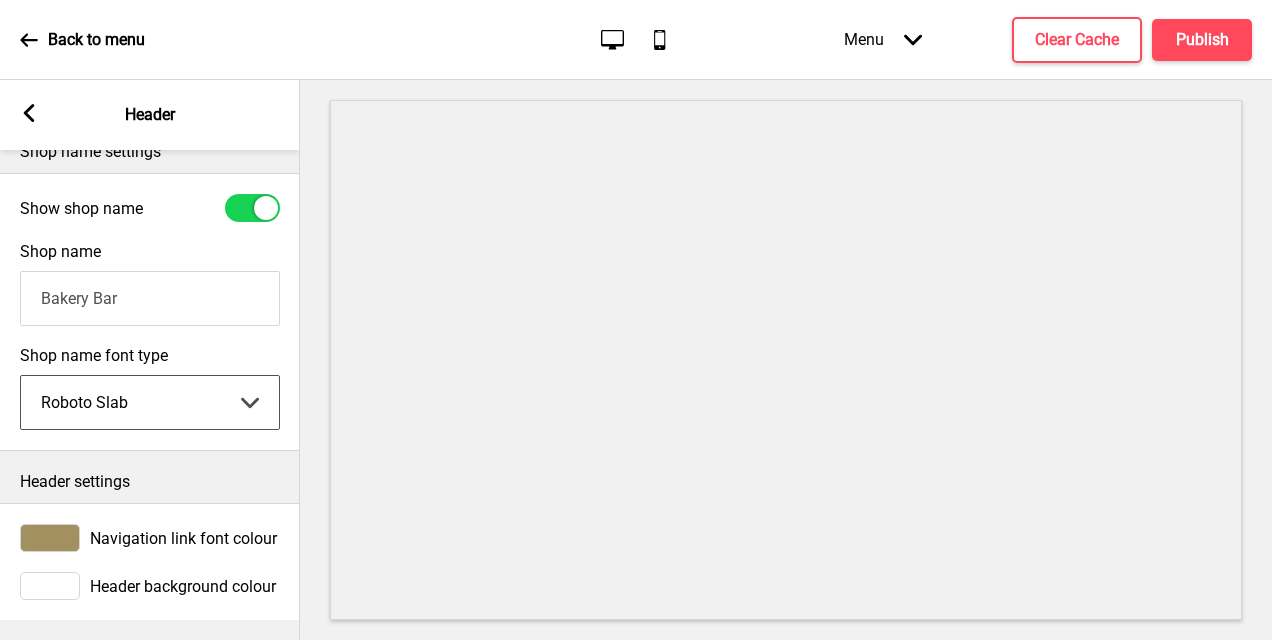 click on "Abhaya Libre Abril Fatface Adobe Garamond Pro Arimo Arsenal Arvo Berkshire Swash Be Vietnam Pro Bitter Bree Serif Cantora One Cabin Courgette Coustard Glegoo Hammersmith One Hind Guntur Josefin Sans Jost Kalam Lato Libre Baskerville Libre Franklin Lora Merriweather Nunito Sans Oregano Oswald Pacifico Playfair Display Prata Quattrocento Quicksand Roboto Roboto Slab Rye Sanchez Signika Trocchi Ubuntu Vollkorn Yeseva One 王漢宗細黑體繁 王漢宗細圓體繁 王漢宗粗明體繁 小米兰亭简 腾翔嘉丽细圆简 腾祥睿黑简 王漢宗波卡體繁一空陰 王漢宗粗圓體繁一雙空 瀨戶字體繁 田氏方筆刷體繁 田氏细笔刷體繁 站酷快乐简体 站酷酷黑 站酷小薇字体简体 Aa晚风 Aa荷包鼓鼓 中文 STSong" at bounding box center (150, 402) 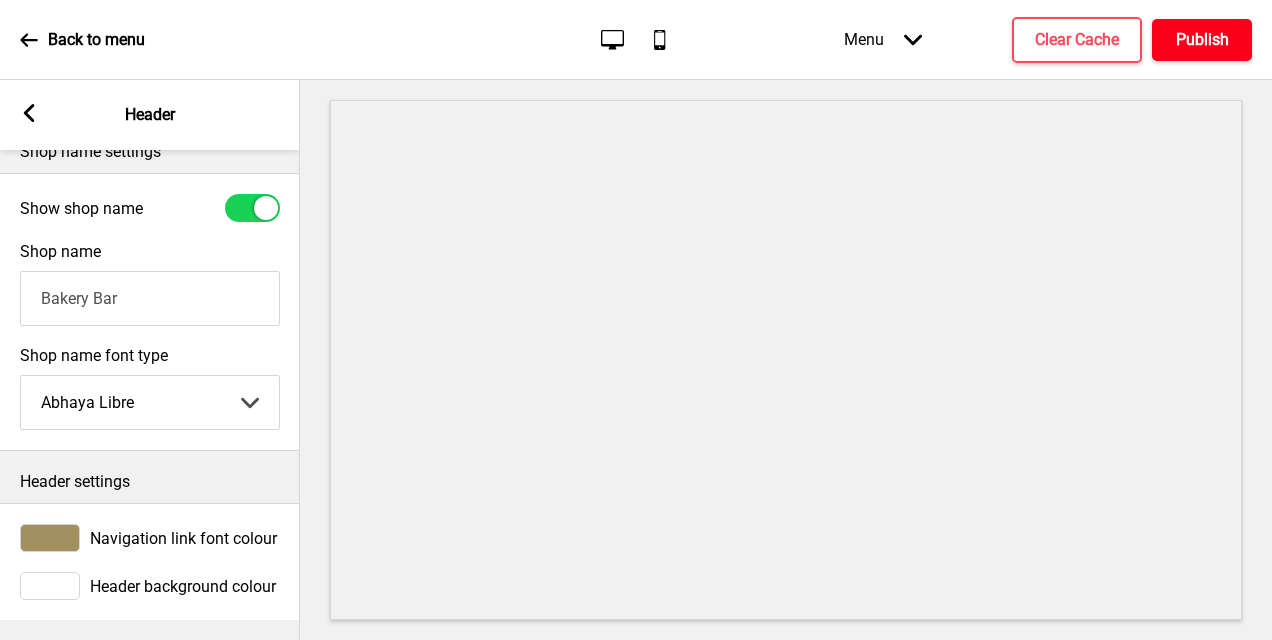 click on "Publish" at bounding box center [1202, 40] 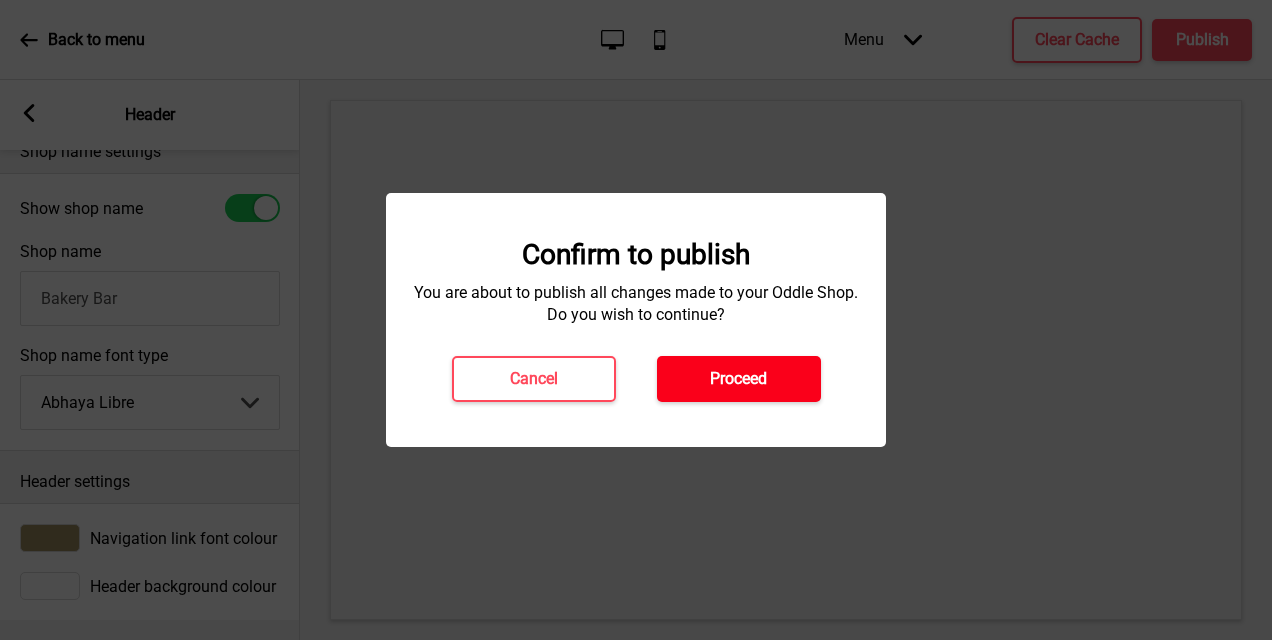 click on "Proceed" at bounding box center [738, 379] 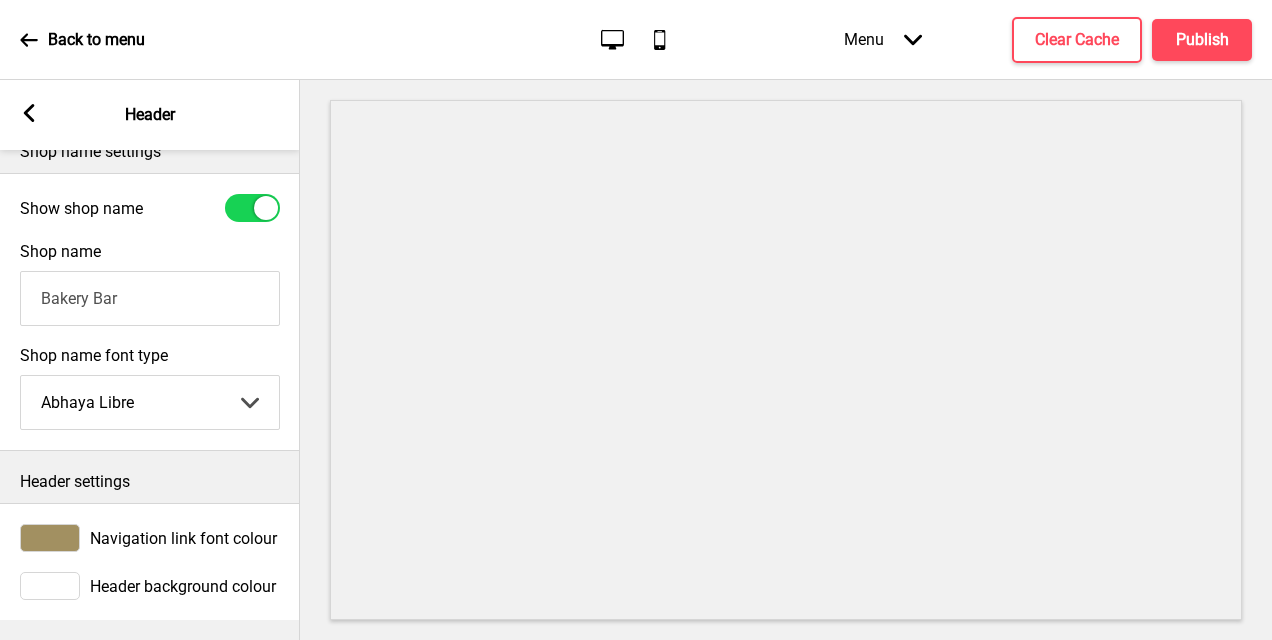 click on "Abhaya Libre Abril Fatface Adobe Garamond Pro Arimo Arsenal Arvo Berkshire Swash Be Vietnam Pro Bitter Bree Serif Cantora One Cabin Courgette Coustard Glegoo Hammersmith One Hind Guntur Josefin Sans Jost Kalam Lato Libre Baskerville Libre Franklin Lora Merriweather Nunito Sans Oregano Oswald Pacifico Playfair Display Prata Quattrocento Quicksand Roboto Roboto Slab Rye Sanchez Signika Trocchi Ubuntu Vollkorn Yeseva One 王漢宗細黑體繁 王漢宗細圓體繁 王漢宗粗明體繁 小米兰亭简 腾翔嘉丽细圆简 腾祥睿黑简 王漢宗波卡體繁一空陰 王漢宗粗圓體繁一雙空 瀨戶字體繁 田氏方筆刷體繁 田氏细笔刷體繁 站酷快乐简体 站酷酷黑 站酷小薇字体简体 Aa晚风 Aa荷包鼓鼓 中文 STSong" at bounding box center (150, 402) 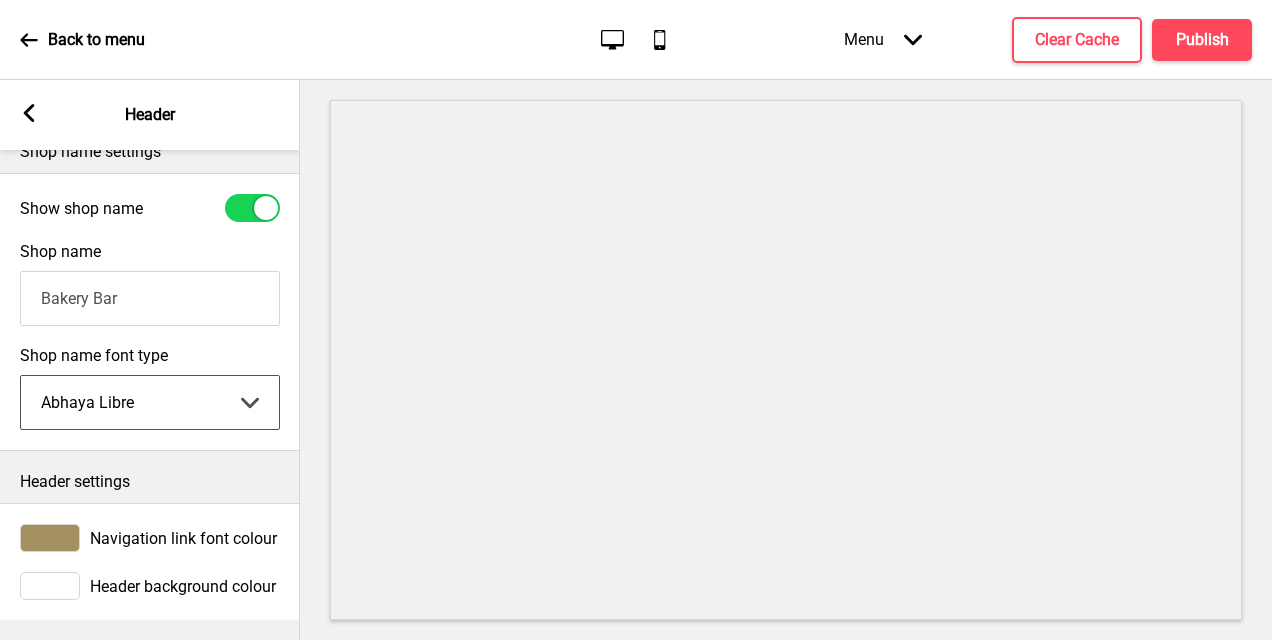 click on "Abhaya Libre Abril Fatface Adobe Garamond Pro Arimo Arsenal Arvo Berkshire Swash Be Vietnam Pro Bitter Bree Serif Cantora One Cabin Courgette Coustard Glegoo Hammersmith One Hind Guntur Josefin Sans Jost Kalam Lato Libre Baskerville Libre Franklin Lora Merriweather Nunito Sans Oregano Oswald Pacifico Playfair Display Prata Quattrocento Quicksand Roboto Roboto Slab Rye Sanchez Signika Trocchi Ubuntu Vollkorn Yeseva One 王漢宗細黑體繁 王漢宗細圓體繁 王漢宗粗明體繁 小米兰亭简 腾翔嘉丽细圆简 腾祥睿黑简 王漢宗波卡體繁一空陰 王漢宗粗圓體繁一雙空 瀨戶字體繁 田氏方筆刷體繁 田氏细笔刷體繁 站酷快乐简体 站酷酷黑 站酷小薇字体简体 Aa晚风 Aa荷包鼓鼓 中文 STSong" at bounding box center (150, 402) 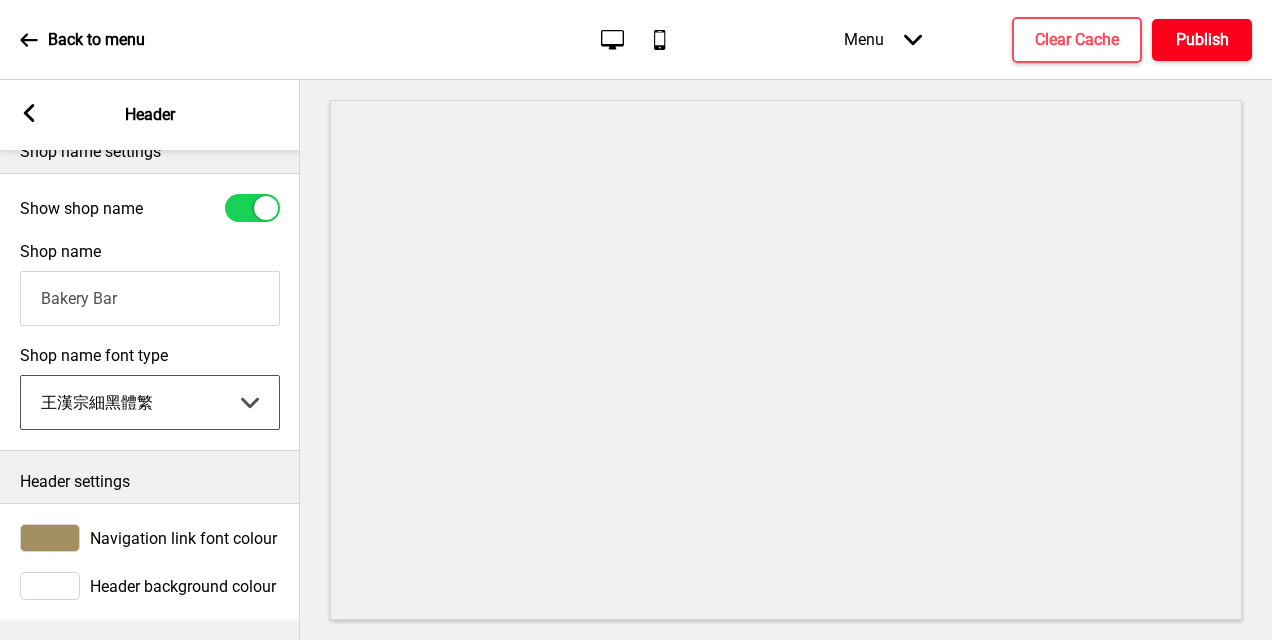 click on "Publish" at bounding box center (1202, 40) 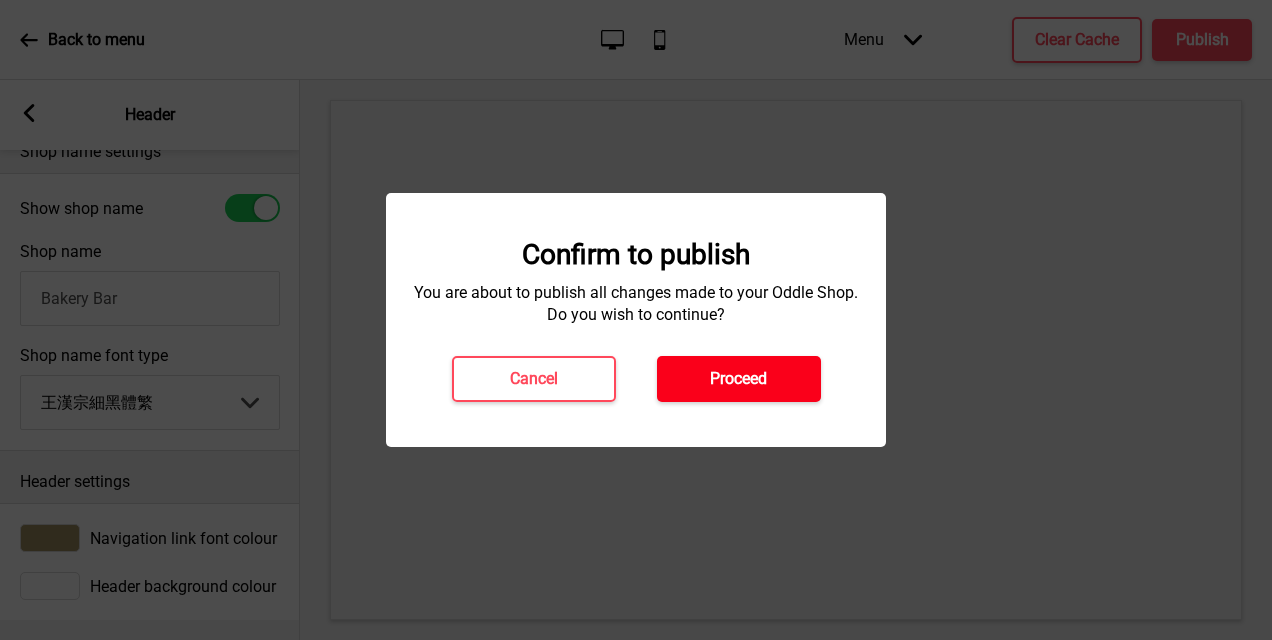 click on "Proceed" at bounding box center (739, 379) 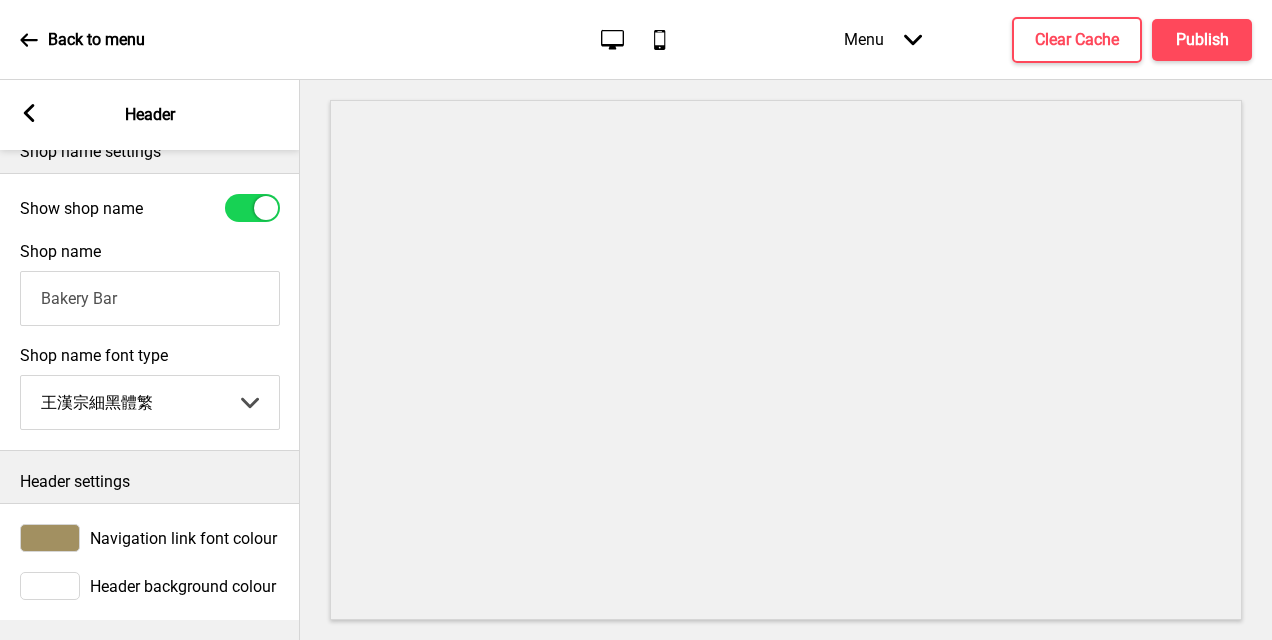 drag, startPoint x: 118, startPoint y: 296, endPoint x: 202, endPoint y: 360, distance: 105.60303 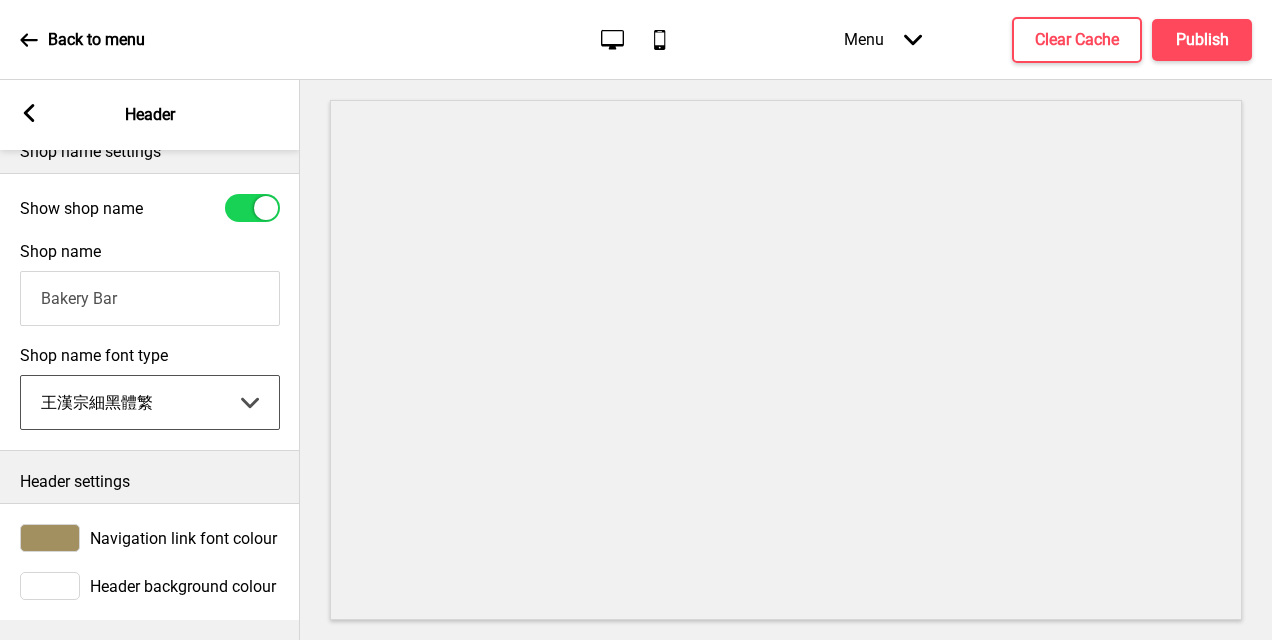 click on "Abhaya Libre Abril Fatface Adobe Garamond Pro Arimo Arsenal Arvo Berkshire Swash Be Vietnam Pro Bitter Bree Serif Cantora One Cabin Courgette Coustard Glegoo Hammersmith One Hind Guntur Josefin Sans Jost Kalam Lato Libre Baskerville Libre Franklin Lora Merriweather Nunito Sans Oregano Oswald Pacifico Playfair Display Prata Quattrocento Quicksand Roboto Roboto Slab Rye Sanchez Signika Trocchi Ubuntu Vollkorn Yeseva One 王漢宗細黑體繁 王漢宗細圓體繁 王漢宗粗明體繁 小米兰亭简 腾翔嘉丽细圆简 腾祥睿黑简 王漢宗波卡體繁一空陰 王漢宗粗圓體繁一雙空 瀨戶字體繁 田氏方筆刷體繁 田氏细笔刷體繁 站酷快乐简体 站酷酷黑 站酷小薇字体简体 Aa晚风 Aa荷包鼓鼓 中文 STSong" at bounding box center (150, 402) 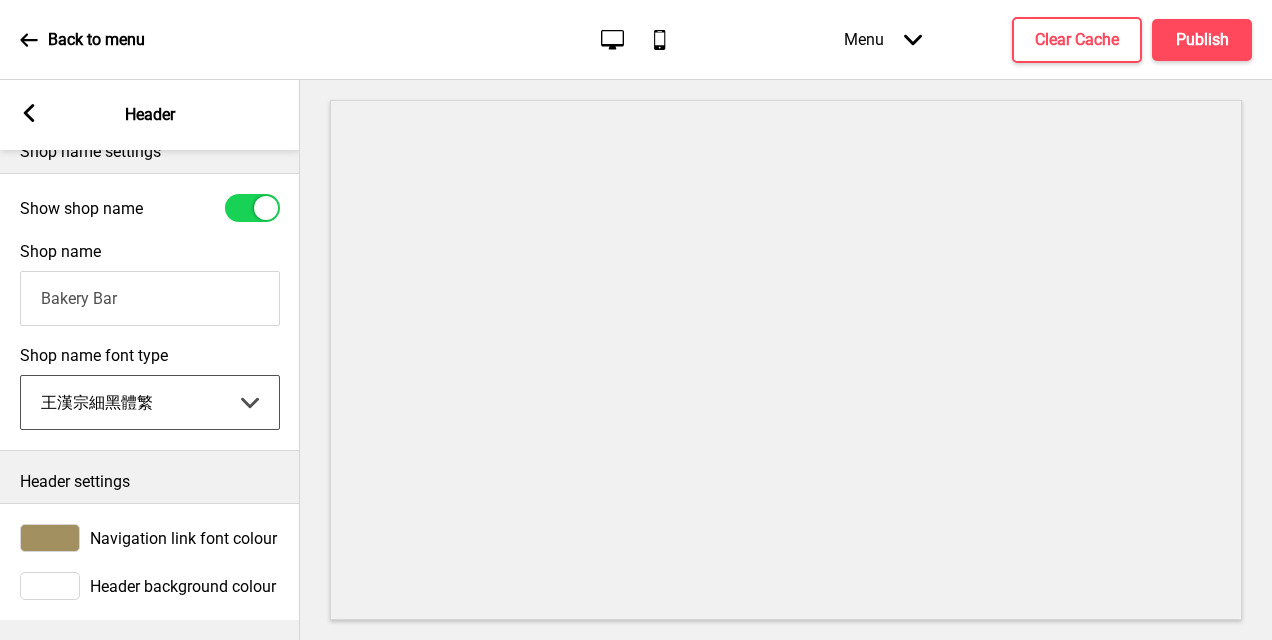 click on "Abhaya Libre Abril Fatface Adobe Garamond Pro Arimo Arsenal Arvo Berkshire Swash Be Vietnam Pro Bitter Bree Serif Cantora One Cabin Courgette Coustard Glegoo Hammersmith One Hind Guntur Josefin Sans Jost Kalam Lato Libre Baskerville Libre Franklin Lora Merriweather Nunito Sans Oregano Oswald Pacifico Playfair Display Prata Quattrocento Quicksand Roboto Roboto Slab Rye Sanchez Signika Trocchi Ubuntu Vollkorn Yeseva One 王漢宗細黑體繁 王漢宗細圓體繁 王漢宗粗明體繁 小米兰亭简 腾翔嘉丽细圆简 腾祥睿黑简 王漢宗波卡體繁一空陰 王漢宗粗圓體繁一雙空 瀨戶字體繁 田氏方筆刷體繁 田氏细笔刷體繁 站酷快乐简体 站酷酷黑 站酷小薇字体简体 Aa晚风 Aa荷包鼓鼓 中文 STSong" at bounding box center [150, 402] 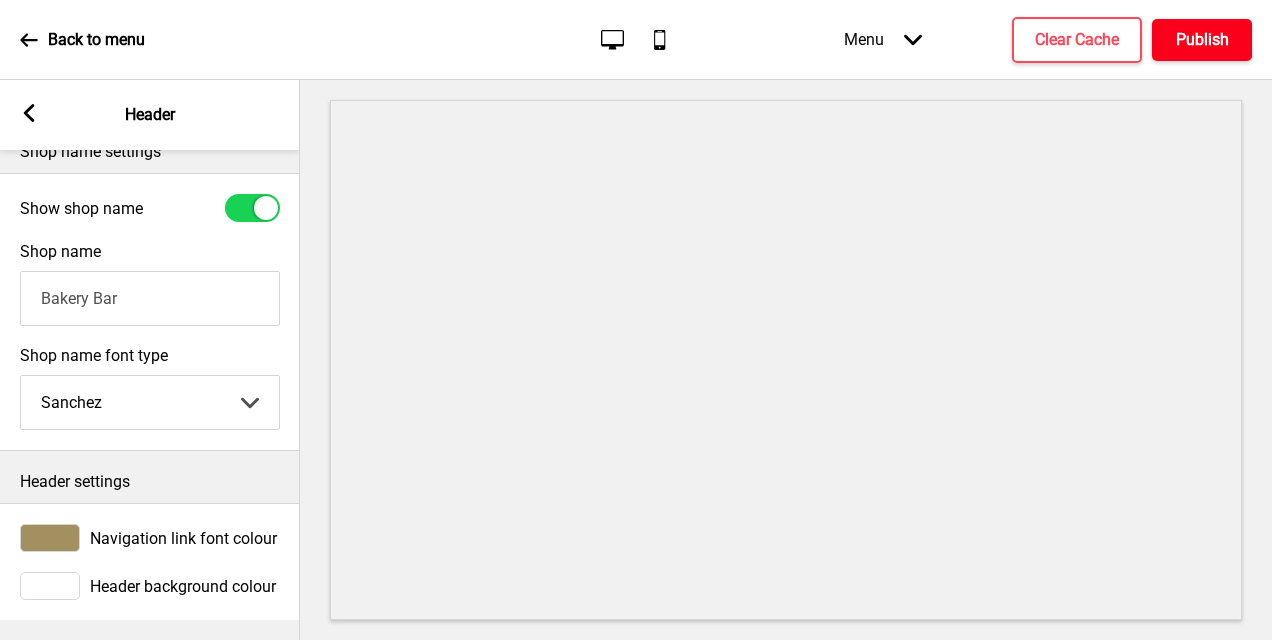 click on "Publish" at bounding box center [1202, 40] 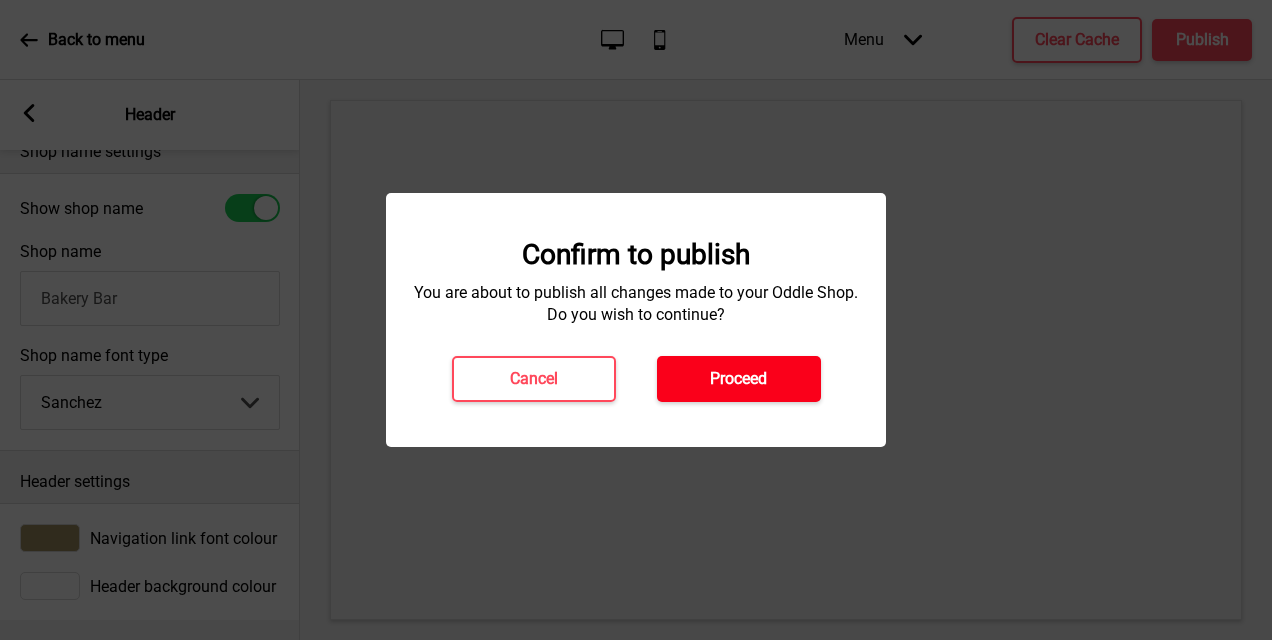 click on "Proceed" at bounding box center (739, 379) 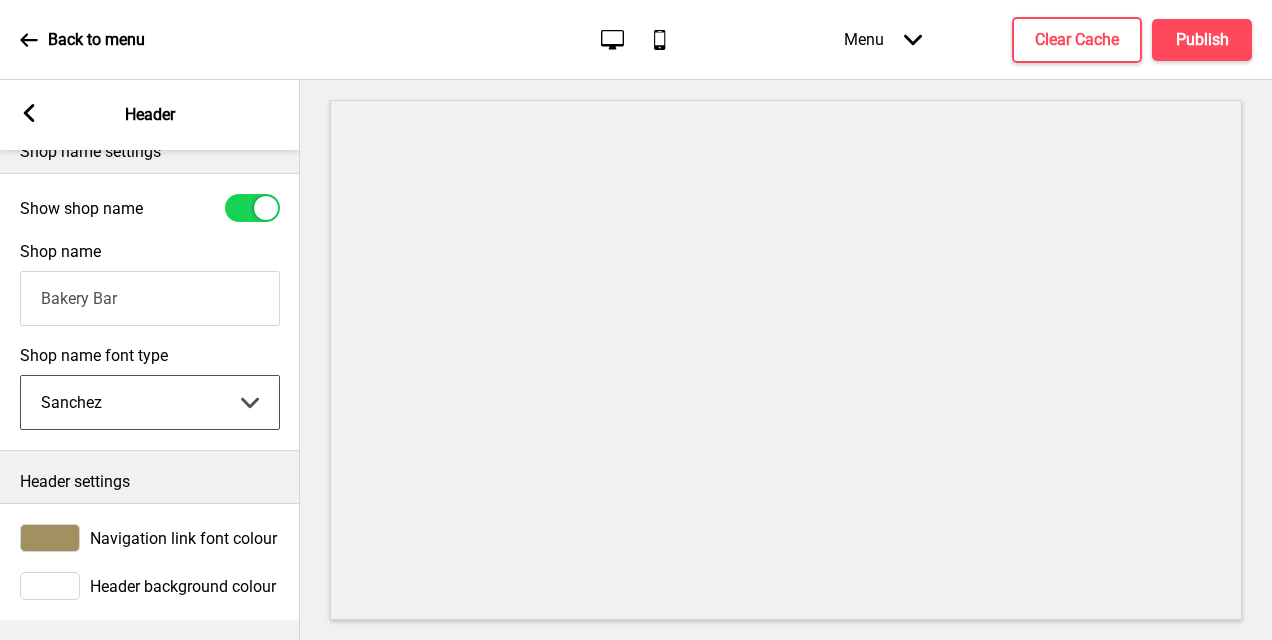click on "Abhaya Libre Abril Fatface Adobe Garamond Pro Arimo Arsenal Arvo Berkshire Swash Be Vietnam Pro Bitter Bree Serif Cantora One Cabin Courgette Coustard Glegoo Hammersmith One Hind Guntur Josefin Sans Jost Kalam Lato Libre Baskerville Libre Franklin Lora Merriweather Nunito Sans Oregano Oswald Pacifico Playfair Display Prata Quattrocento Quicksand Roboto Roboto Slab Rye Sanchez Signika Trocchi Ubuntu Vollkorn Yeseva One 王漢宗細黑體繁 王漢宗細圓體繁 王漢宗粗明體繁 小米兰亭简 腾翔嘉丽细圆简 腾祥睿黑简 王漢宗波卡體繁一空陰 王漢宗粗圓體繁一雙空 瀨戶字體繁 田氏方筆刷體繁 田氏细笔刷體繁 站酷快乐简体 站酷酷黑 站酷小薇字体简体 Aa晚风 Aa荷包鼓鼓 中文 STSong" at bounding box center (150, 402) 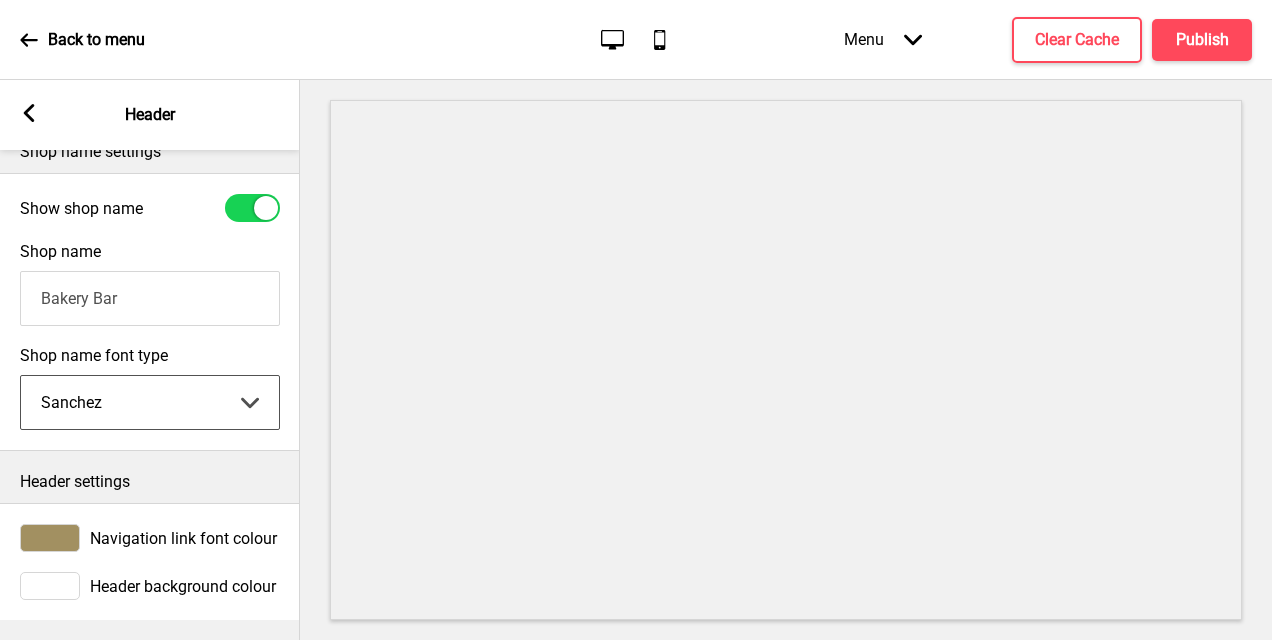 click on "Abhaya Libre Abril Fatface Adobe Garamond Pro Arimo Arsenal Arvo Berkshire Swash Be Vietnam Pro Bitter Bree Serif Cantora One Cabin Courgette Coustard Glegoo Hammersmith One Hind Guntur Josefin Sans Jost Kalam Lato Libre Baskerville Libre Franklin Lora Merriweather Nunito Sans Oregano Oswald Pacifico Playfair Display Prata Quattrocento Quicksand Roboto Roboto Slab Rye Sanchez Signika Trocchi Ubuntu Vollkorn Yeseva One 王漢宗細黑體繁 王漢宗細圓體繁 王漢宗粗明體繁 小米兰亭简 腾翔嘉丽细圆简 腾祥睿黑简 王漢宗波卡體繁一空陰 王漢宗粗圓體繁一雙空 瀨戶字體繁 田氏方筆刷體繁 田氏细笔刷體繁 站酷快乐简体 站酷酷黑 站酷小薇字体简体 Aa晚风 Aa荷包鼓鼓 中文 STSong" at bounding box center [150, 402] 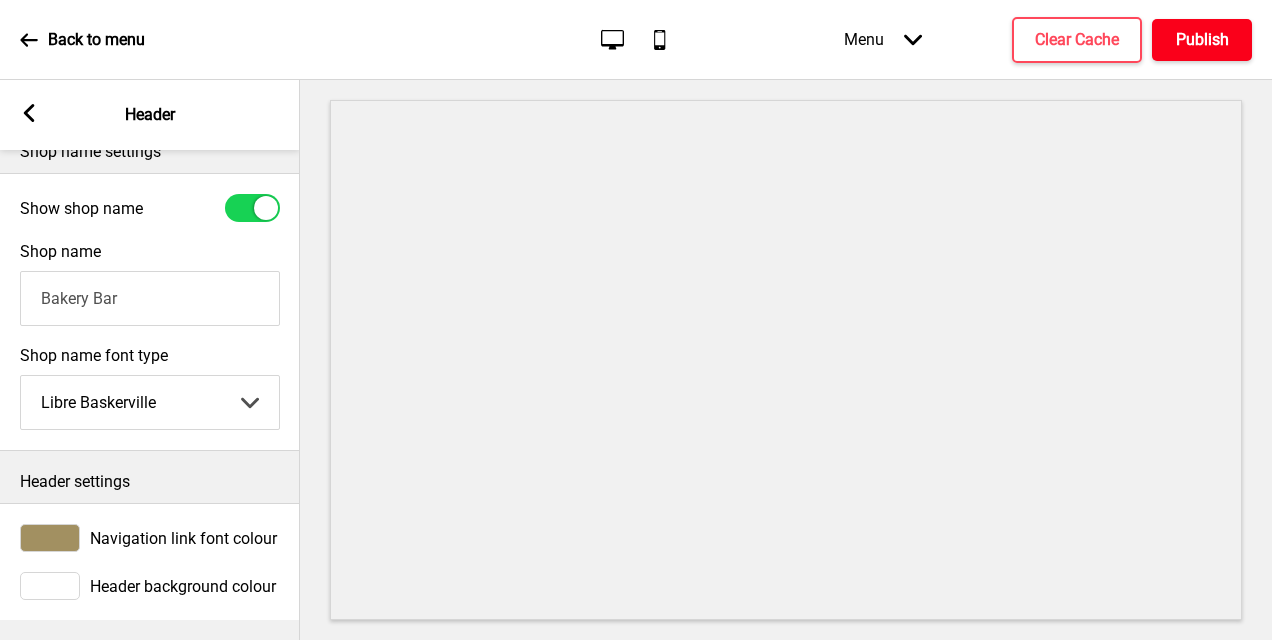 click on "Publish" at bounding box center (1202, 40) 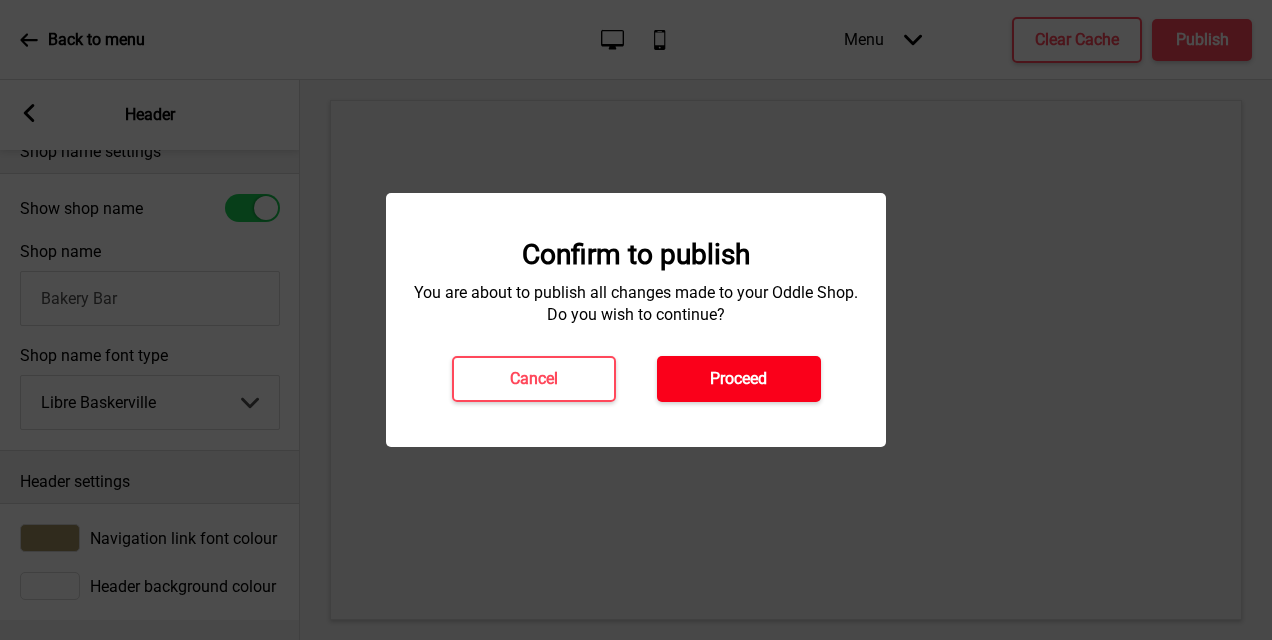 click on "Proceed" at bounding box center [739, 379] 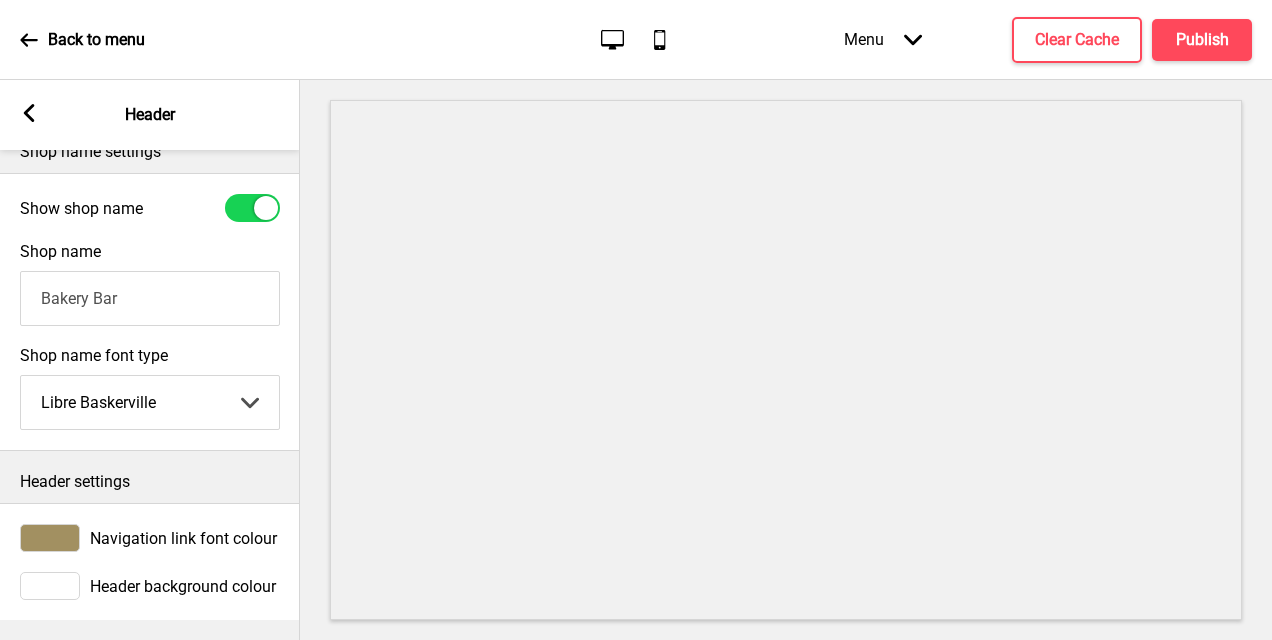 click on "Abhaya Libre Abril Fatface Adobe Garamond Pro Arimo Arsenal Arvo Berkshire Swash Be Vietnam Pro Bitter Bree Serif Cantora One Cabin Courgette Coustard Glegoo Hammersmith One Hind Guntur Josefin Sans Jost Kalam Lato Libre Baskerville Libre Franklin Lora Merriweather Nunito Sans Oregano Oswald Pacifico Playfair Display Prata Quattrocento Quicksand Roboto Roboto Slab Rye Sanchez Signika Trocchi Ubuntu Vollkorn Yeseva One 王漢宗細黑體繁 王漢宗細圓體繁 王漢宗粗明體繁 小米兰亭简 腾翔嘉丽细圆简 腾祥睿黑简 王漢宗波卡體繁一空陰 王漢宗粗圓體繁一雙空 瀨戶字體繁 田氏方筆刷體繁 田氏细笔刷體繁 站酷快乐简体 站酷酷黑 站酷小薇字体简体 Aa晚风 Aa荷包鼓鼓 中文 STSong" at bounding box center (150, 402) 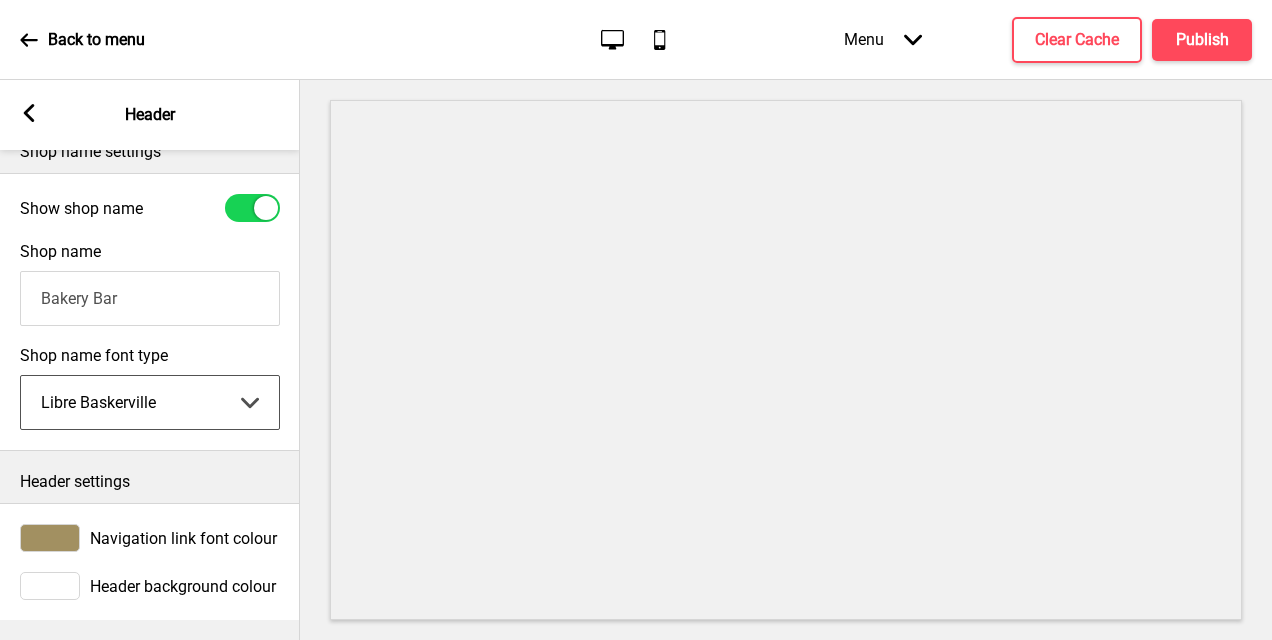 click on "Abhaya Libre Abril Fatface Adobe Garamond Pro Arimo Arsenal Arvo Berkshire Swash Be Vietnam Pro Bitter Bree Serif Cantora One Cabin Courgette Coustard Glegoo Hammersmith One Hind Guntur Josefin Sans Jost Kalam Lato Libre Baskerville Libre Franklin Lora Merriweather Nunito Sans Oregano Oswald Pacifico Playfair Display Prata Quattrocento Quicksand Roboto Roboto Slab Rye Sanchez Signika Trocchi Ubuntu Vollkorn Yeseva One 王漢宗細黑體繁 王漢宗細圓體繁 王漢宗粗明體繁 小米兰亭简 腾翔嘉丽细圆简 腾祥睿黑简 王漢宗波卡體繁一空陰 王漢宗粗圓體繁一雙空 瀨戶字體繁 田氏方筆刷體繁 田氏细笔刷體繁 站酷快乐简体 站酷酷黑 站酷小薇字体简体 Aa晚风 Aa荷包鼓鼓 中文 STSong" at bounding box center (150, 402) 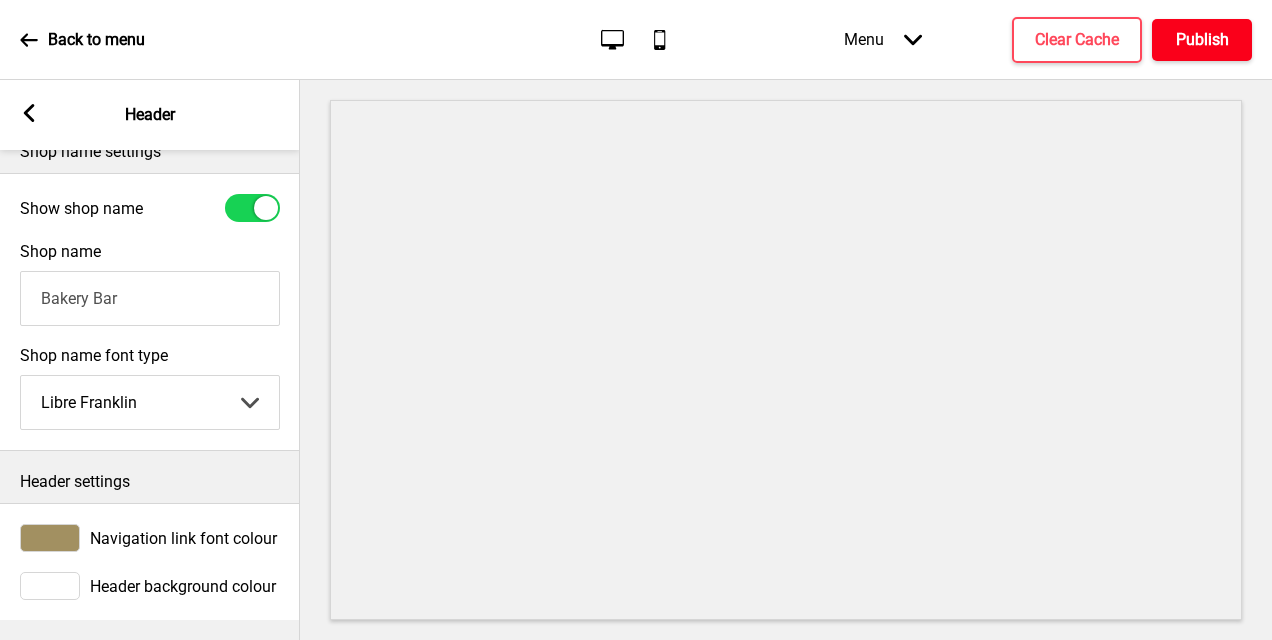 click on "Publish" at bounding box center (1202, 40) 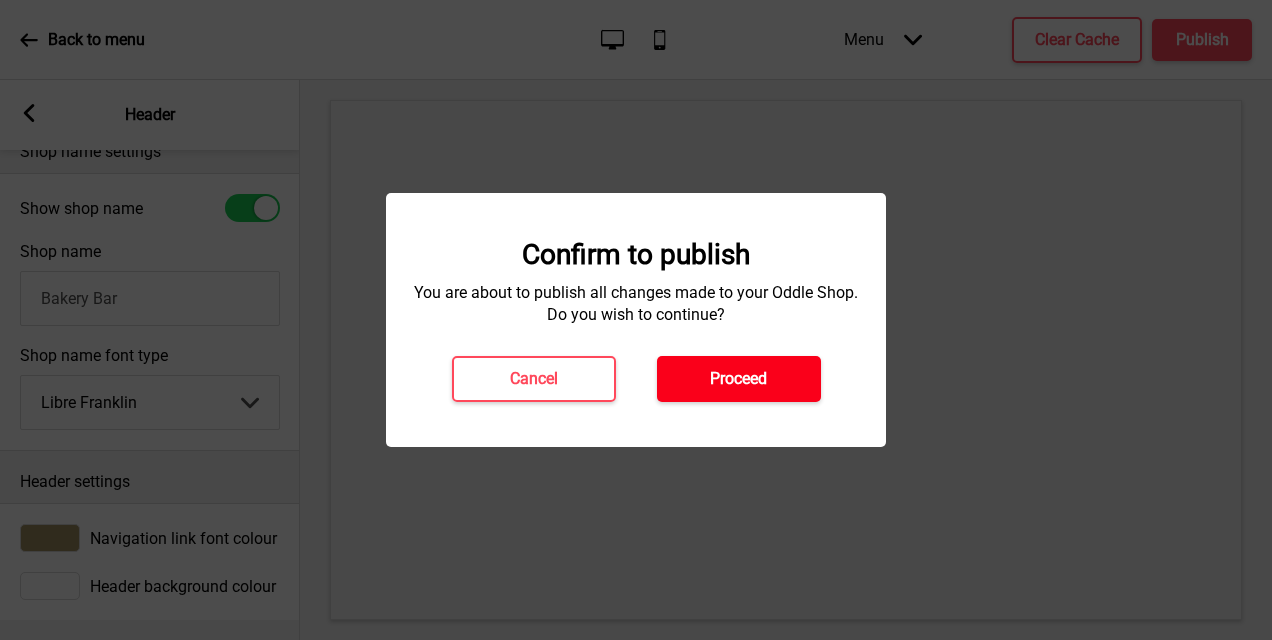 click on "Proceed" at bounding box center (739, 379) 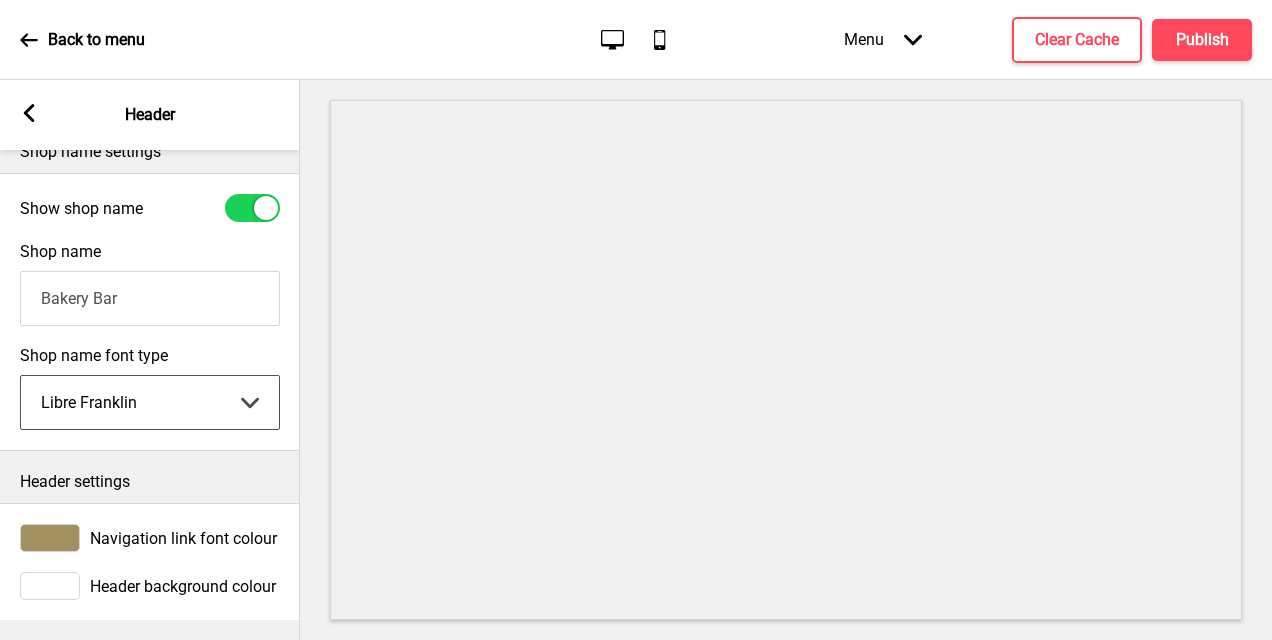 click on "Abhaya Libre Abril Fatface Adobe Garamond Pro Arimo Arsenal Arvo Berkshire Swash Be Vietnam Pro Bitter Bree Serif Cantora One Cabin Courgette Coustard Glegoo Hammersmith One Hind Guntur Josefin Sans Jost Kalam Lato Libre Baskerville Libre Franklin Lora Merriweather Nunito Sans Oregano Oswald Pacifico Playfair Display Prata Quattrocento Quicksand Roboto Roboto Slab Rye Sanchez Signika Trocchi Ubuntu Vollkorn Yeseva One 王漢宗細黑體繁 王漢宗細圓體繁 王漢宗粗明體繁 小米兰亭简 腾翔嘉丽细圆简 腾祥睿黑简 王漢宗波卡體繁一空陰 王漢宗粗圓體繁一雙空 瀨戶字體繁 田氏方筆刷體繁 田氏细笔刷體繁 站酷快乐简体 站酷酷黑 站酷小薇字体简体 Aa晚风 Aa荷包鼓鼓 中文 STSong" at bounding box center (150, 402) 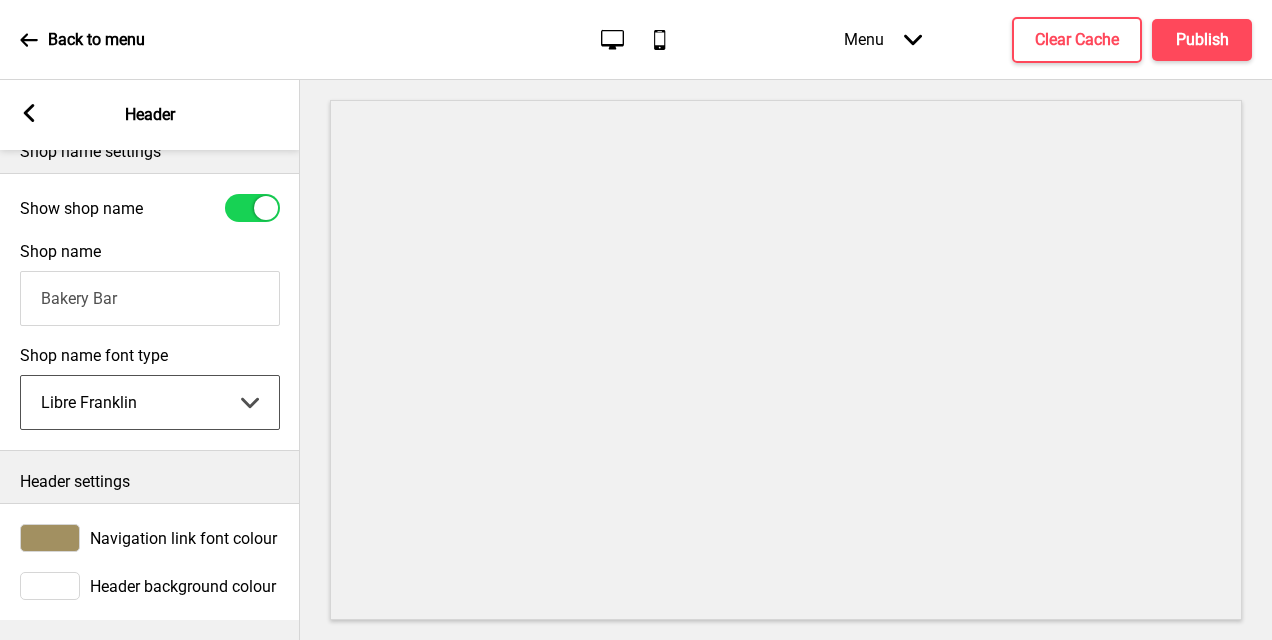 click on "Abhaya Libre Abril Fatface Adobe Garamond Pro Arimo Arsenal Arvo Berkshire Swash Be Vietnam Pro Bitter Bree Serif Cantora One Cabin Courgette Coustard Glegoo Hammersmith One Hind Guntur Josefin Sans Jost Kalam Lato Libre Baskerville Libre Franklin Lora Merriweather Nunito Sans Oregano Oswald Pacifico Playfair Display Prata Quattrocento Quicksand Roboto Roboto Slab Rye Sanchez Signika Trocchi Ubuntu Vollkorn Yeseva One 王漢宗細黑體繁 王漢宗細圓體繁 王漢宗粗明體繁 小米兰亭简 腾翔嘉丽细圆简 腾祥睿黑简 王漢宗波卡體繁一空陰 王漢宗粗圓體繁一雙空 瀨戶字體繁 田氏方筆刷體繁 田氏细笔刷體繁 站酷快乐简体 站酷酷黑 站酷小薇字体简体 Aa晚风 Aa荷包鼓鼓 中文 STSong" at bounding box center (150, 402) 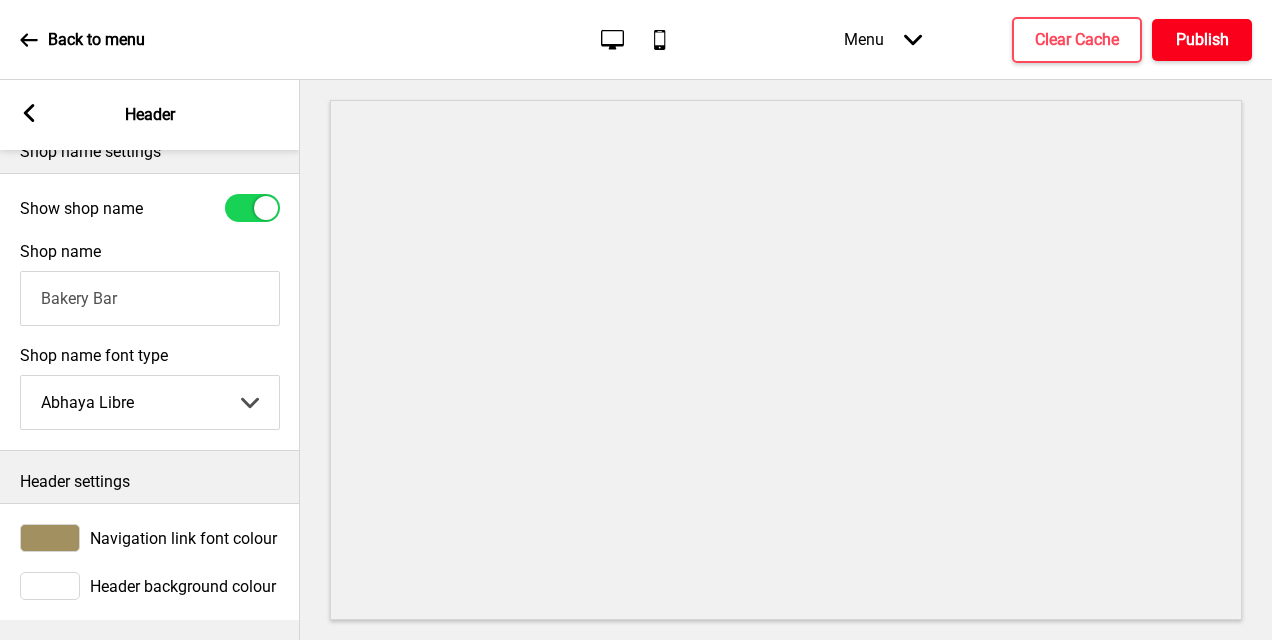 click on "Publish" at bounding box center [1202, 40] 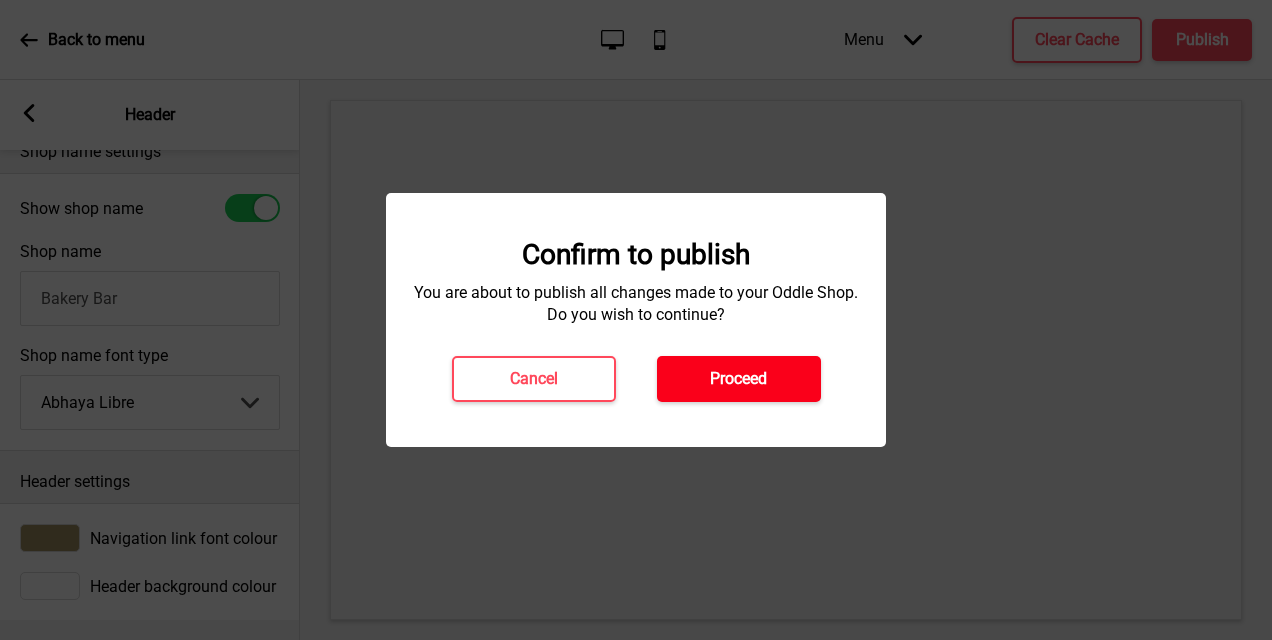 click on "Proceed" at bounding box center (738, 379) 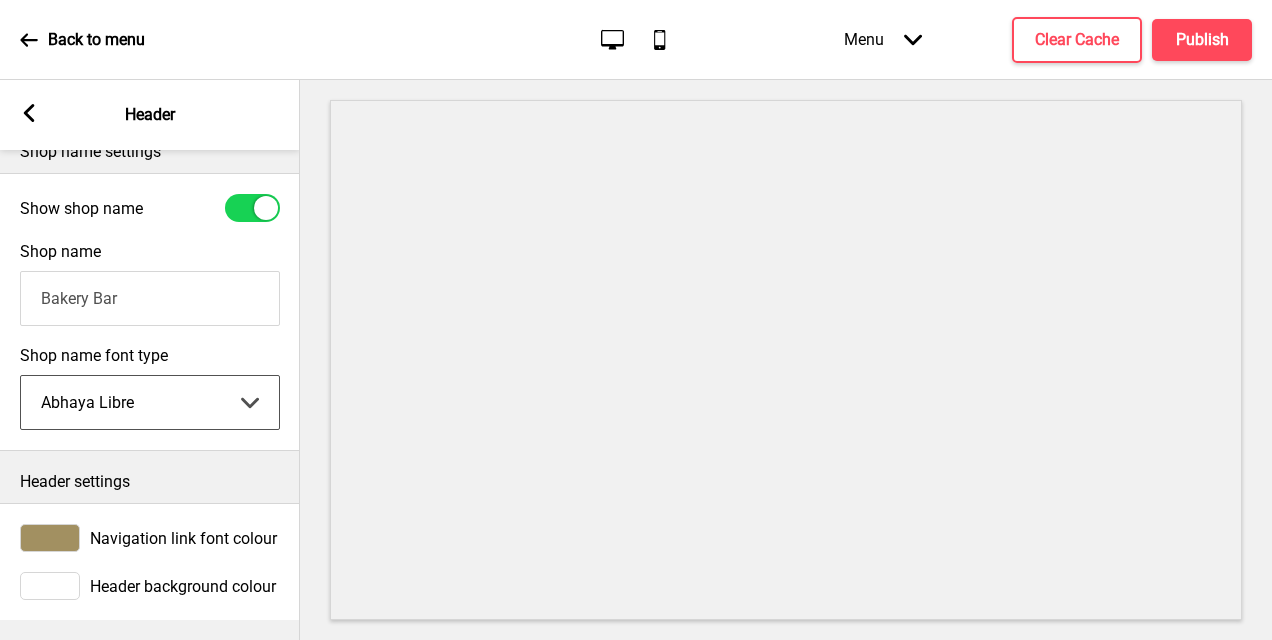 click on "Abhaya Libre Abril Fatface Adobe Garamond Pro Arimo Arsenal Arvo Berkshire Swash Be Vietnam Pro Bitter Bree Serif Cantora One Cabin Courgette Coustard Glegoo Hammersmith One Hind Guntur Josefin Sans Jost Kalam Lato Libre Baskerville Libre Franklin Lora Merriweather Nunito Sans Oregano Oswald Pacifico Playfair Display Prata Quattrocento Quicksand Roboto Roboto Slab Rye Sanchez Signika Trocchi Ubuntu Vollkorn Yeseva One 王漢宗細黑體繁 王漢宗細圓體繁 王漢宗粗明體繁 小米兰亭简 腾翔嘉丽细圆简 腾祥睿黑简 王漢宗波卡體繁一空陰 王漢宗粗圓體繁一雙空 瀨戶字體繁 田氏方筆刷體繁 田氏细笔刷體繁 站酷快乐简体 站酷酷黑 站酷小薇字体简体 Aa晚风 Aa荷包鼓鼓 中文 STSong" at bounding box center (150, 402) 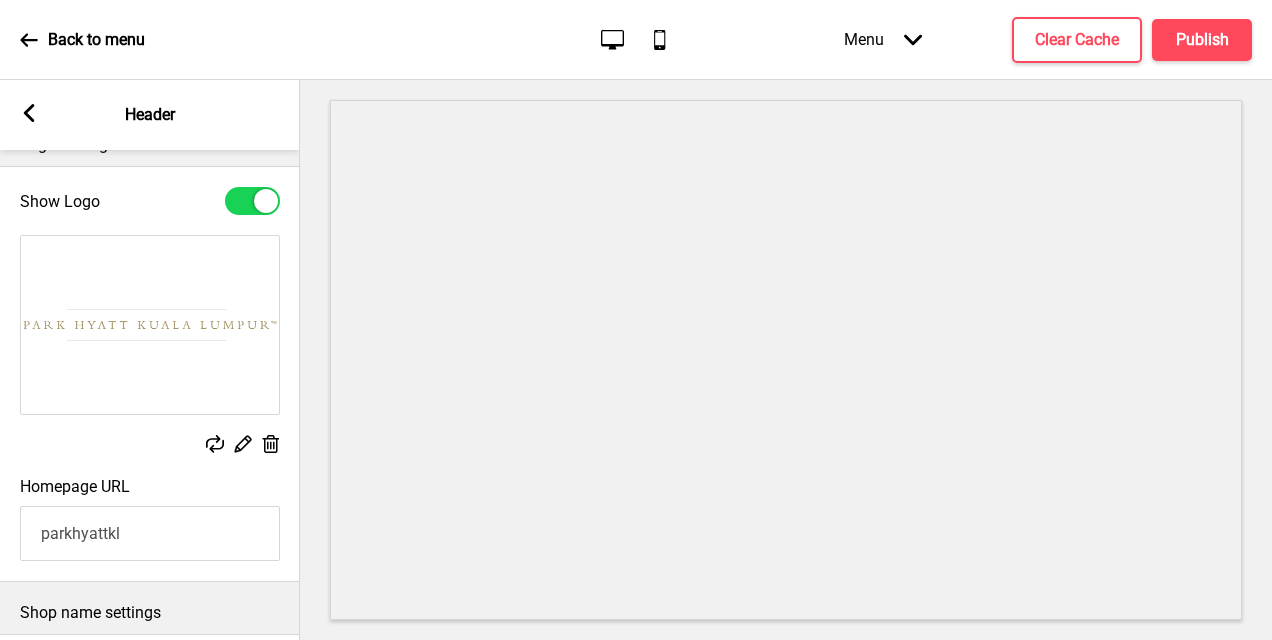 scroll, scrollTop: 516, scrollLeft: 0, axis: vertical 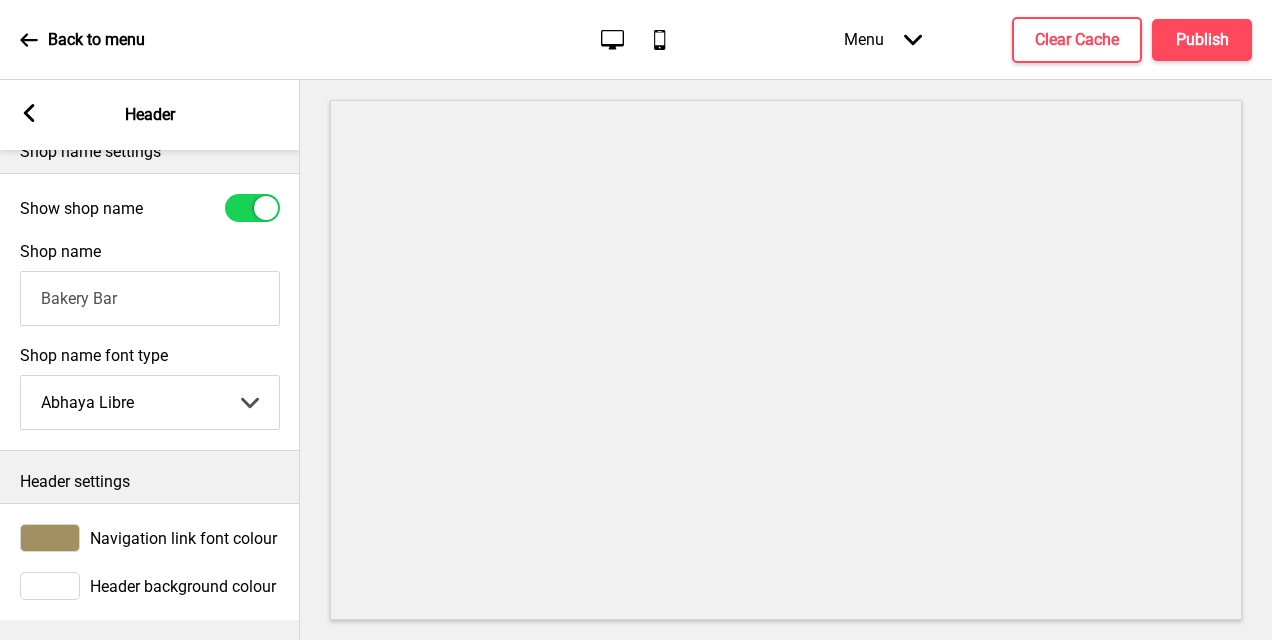 click at bounding box center [252, 208] 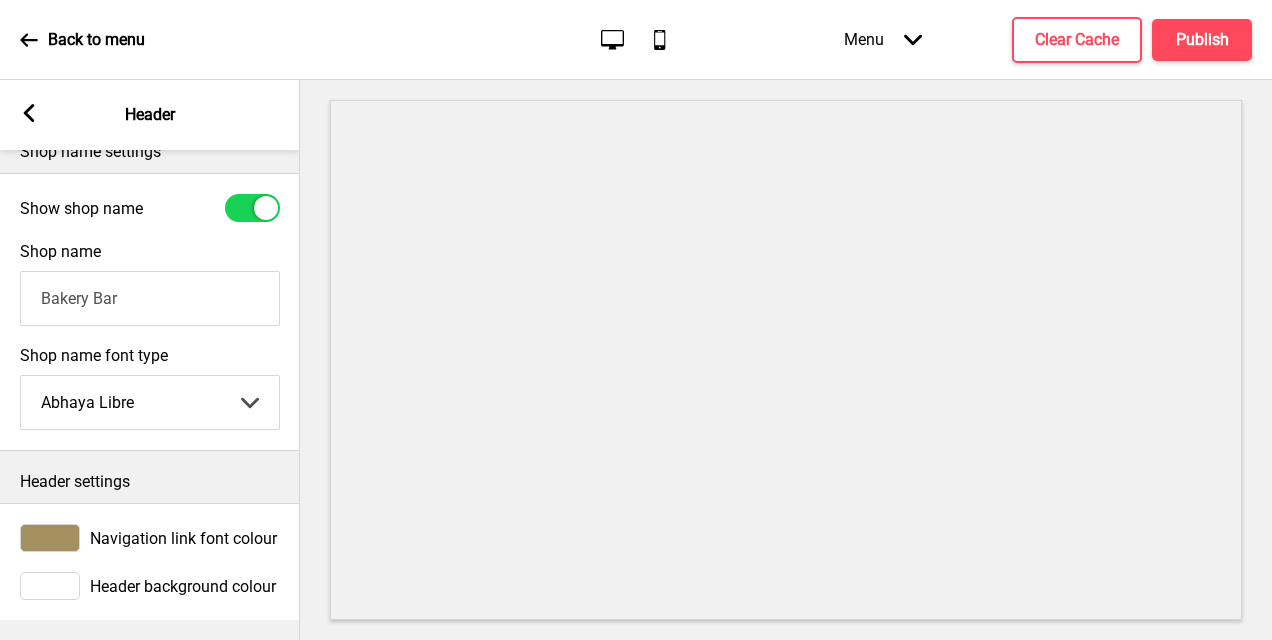 checkbox on "false" 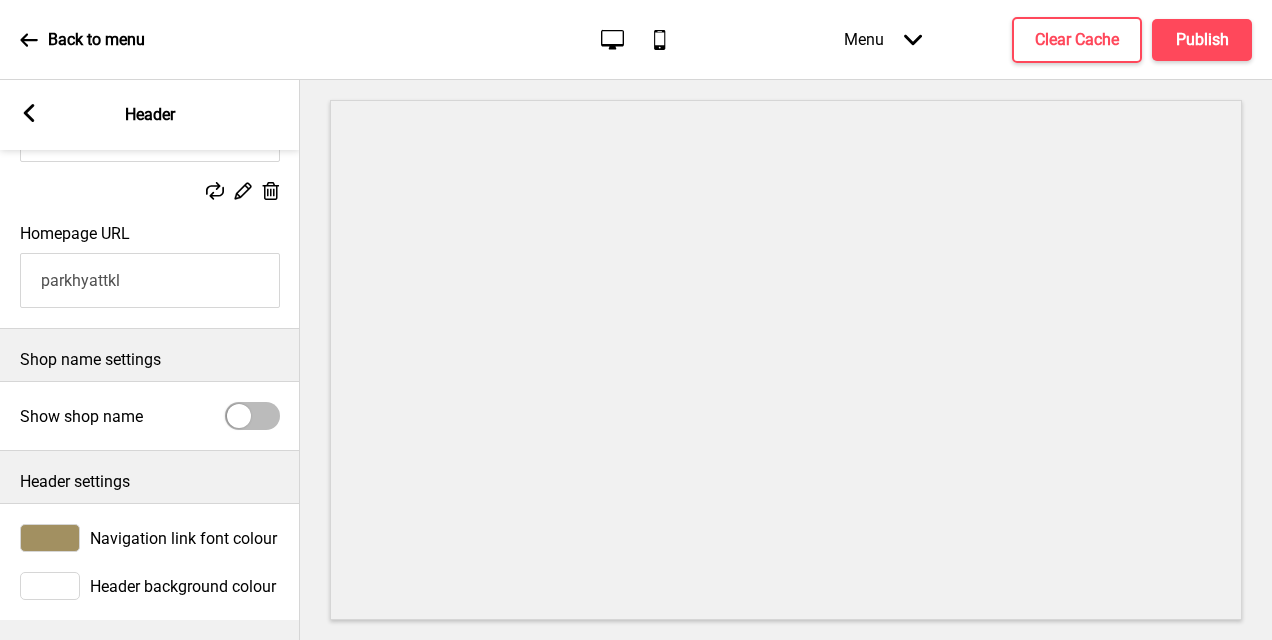 scroll, scrollTop: 306, scrollLeft: 0, axis: vertical 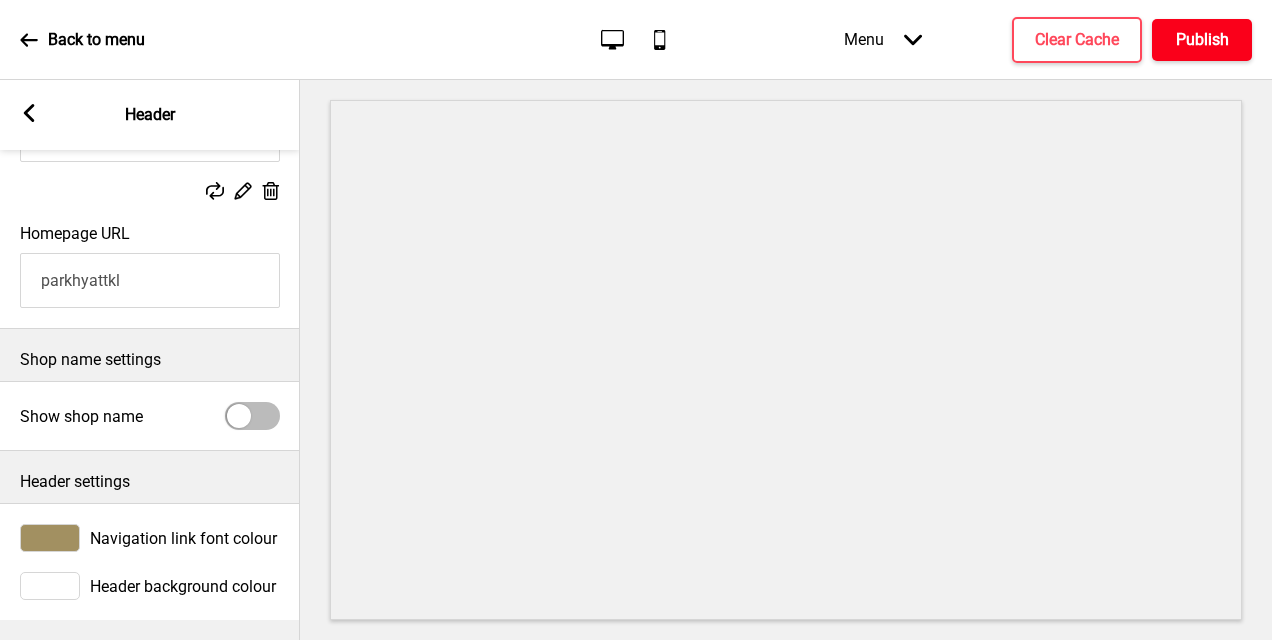 click on "Publish" at bounding box center [1202, 40] 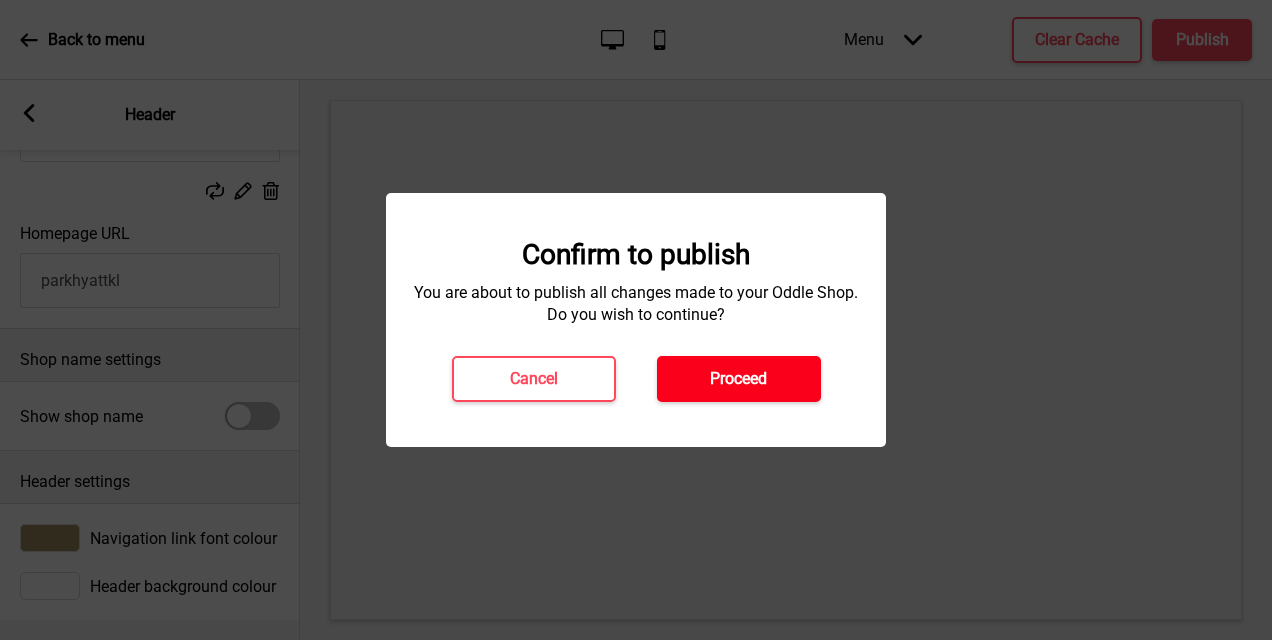 click on "Proceed" at bounding box center [738, 379] 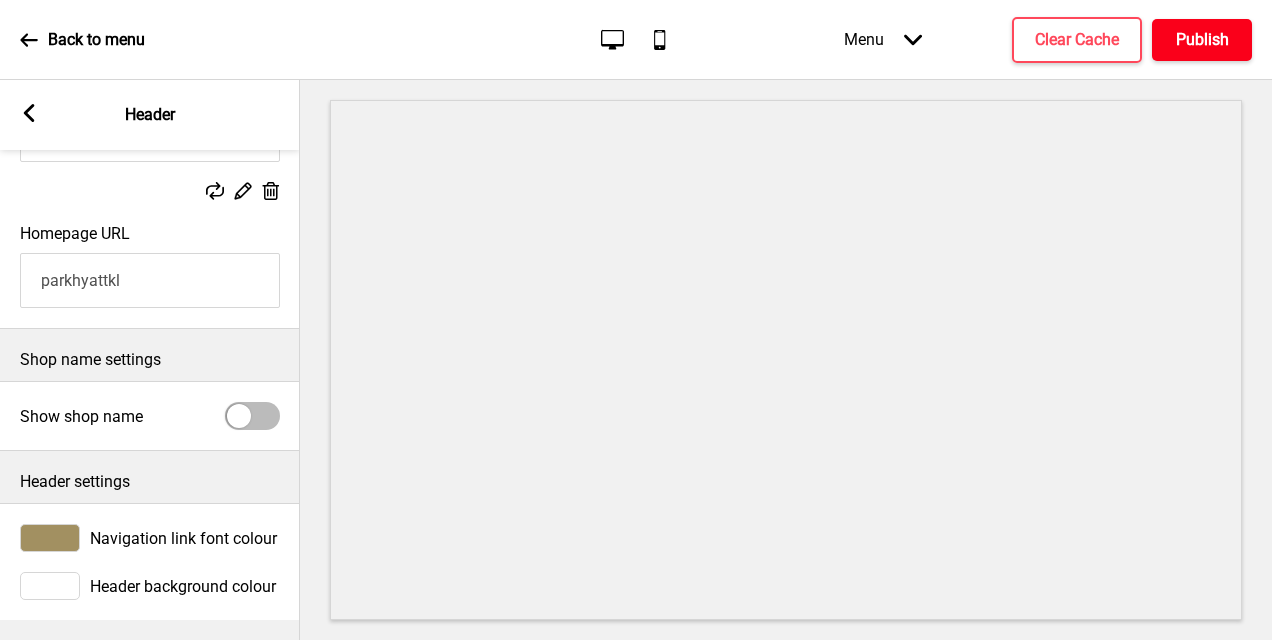 click on "Publish" at bounding box center (1202, 40) 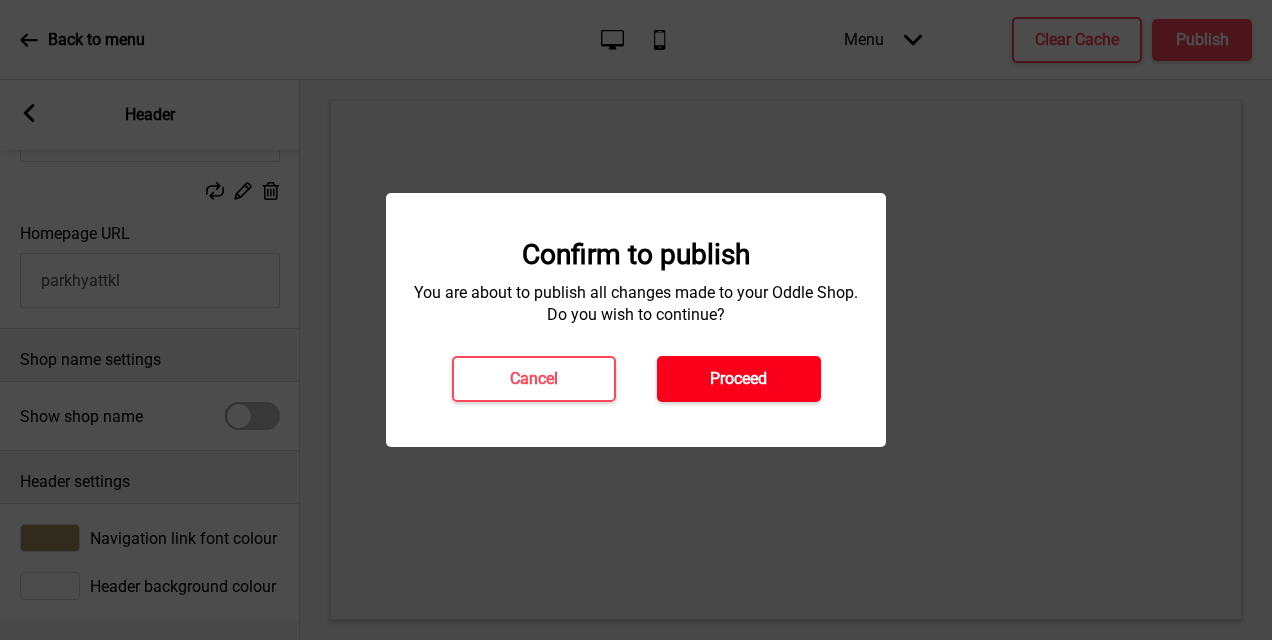 click on "Proceed" at bounding box center [739, 379] 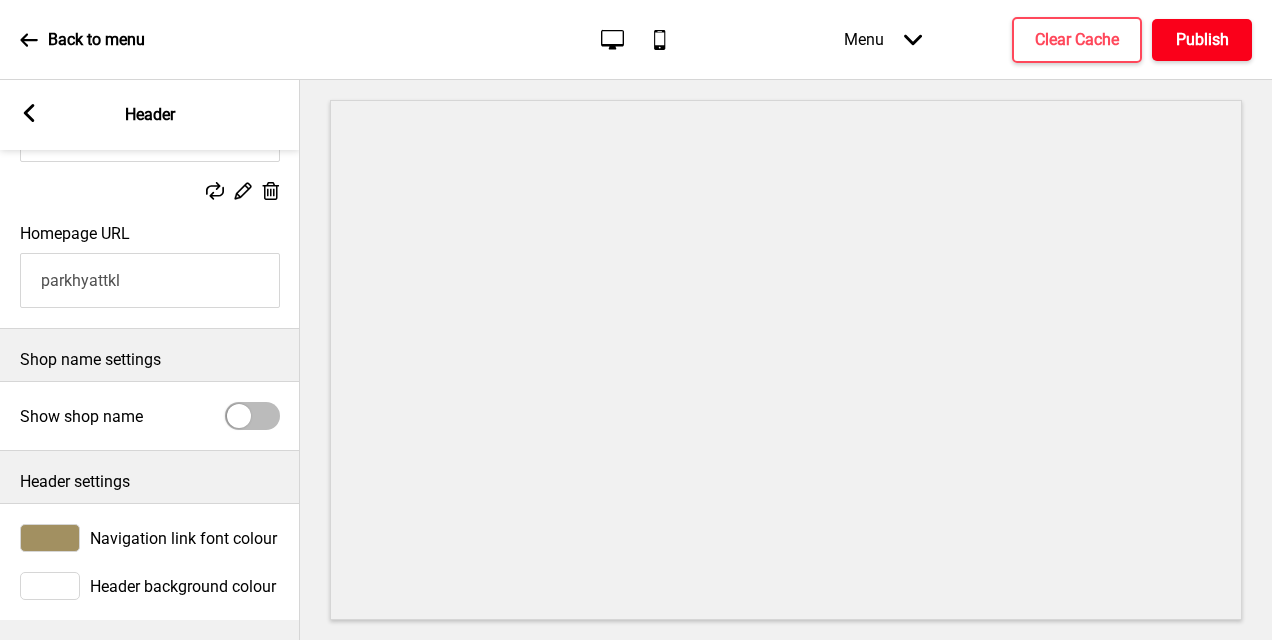 click on "Publish" at bounding box center (1202, 40) 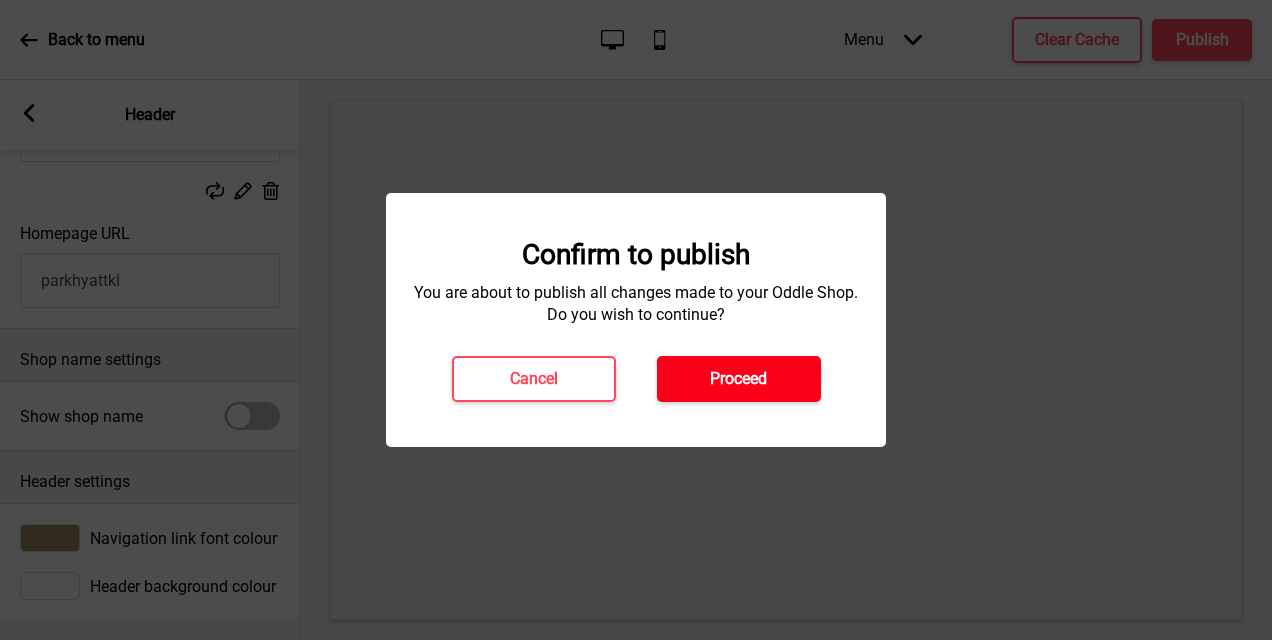 click on "Proceed" at bounding box center [739, 379] 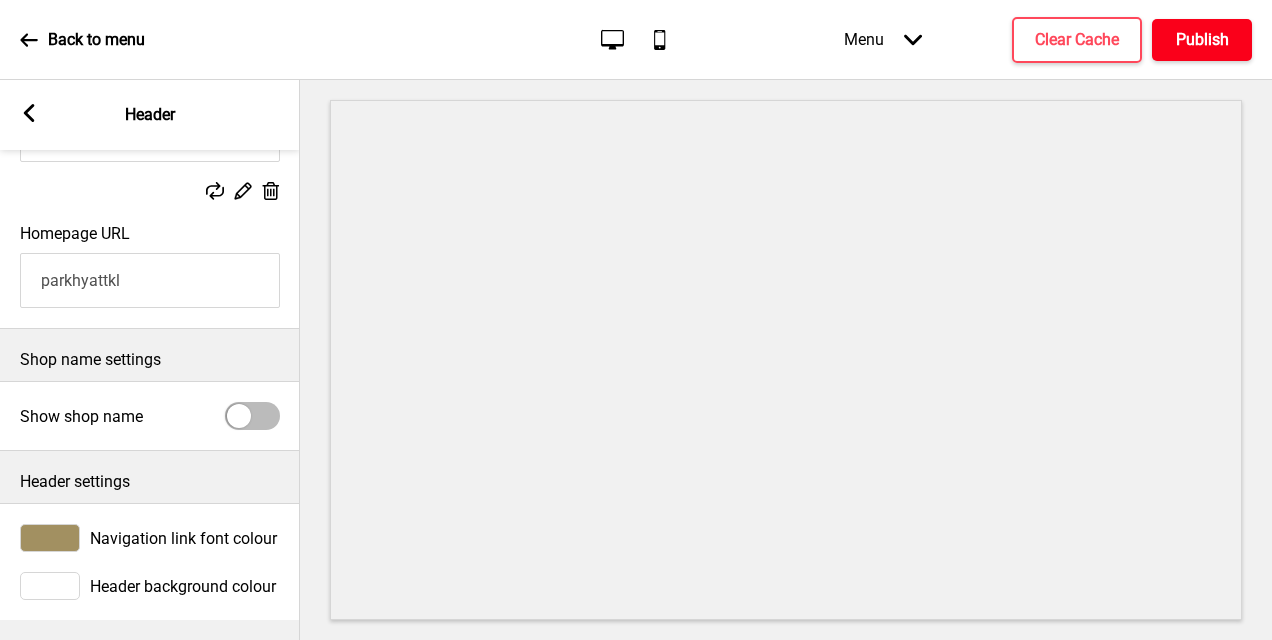 scroll, scrollTop: 0, scrollLeft: 0, axis: both 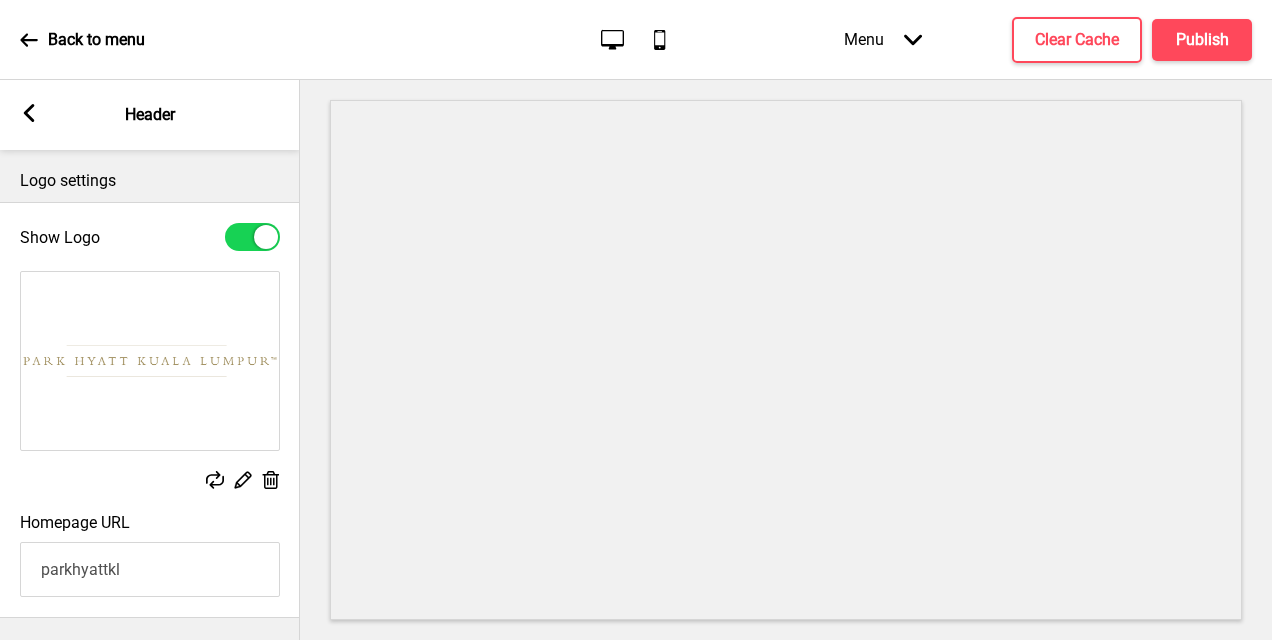 click 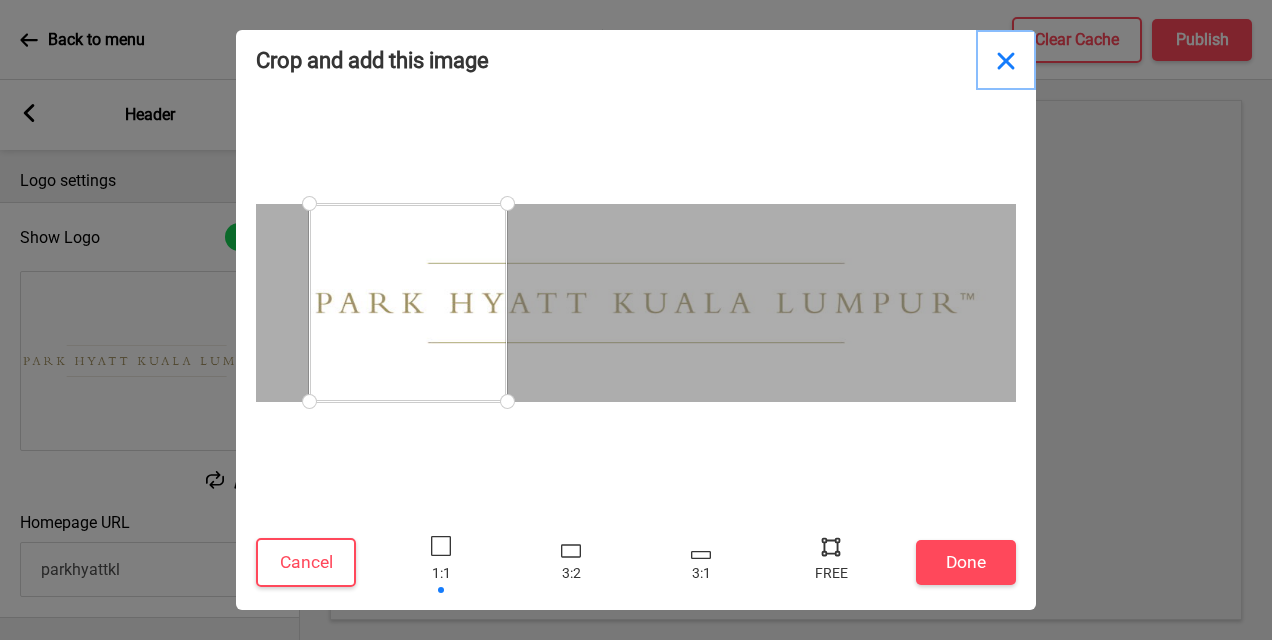 click at bounding box center [1006, 60] 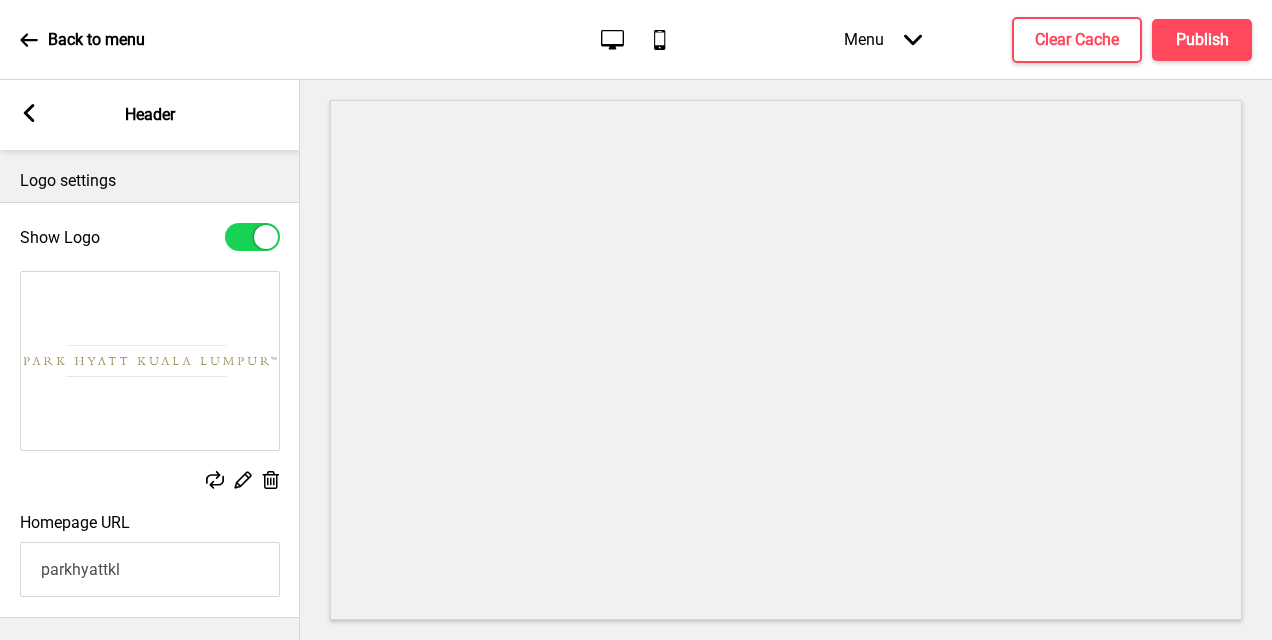 click 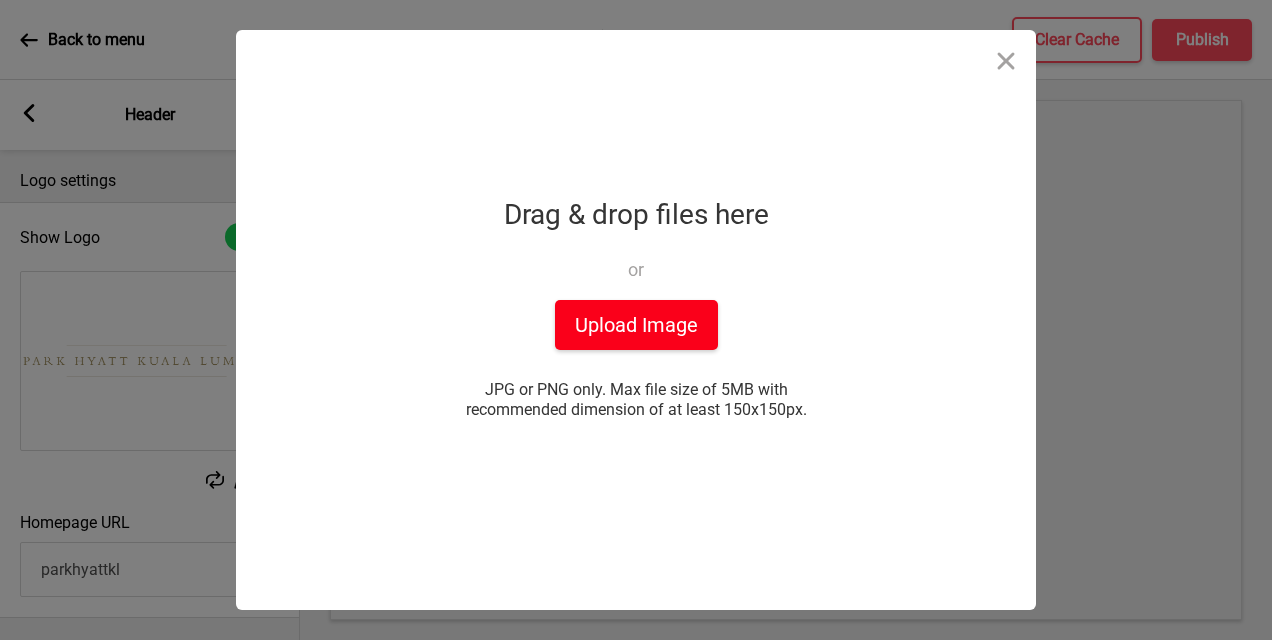 click on "Upload Image" at bounding box center (636, 325) 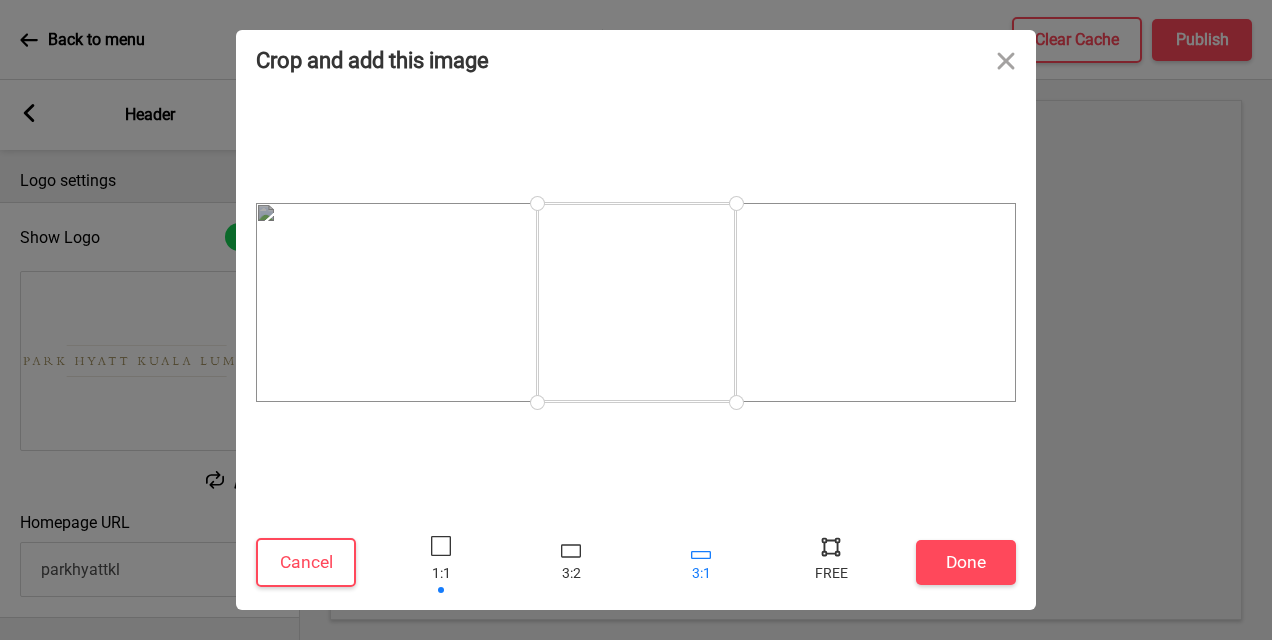 click at bounding box center [701, 555] 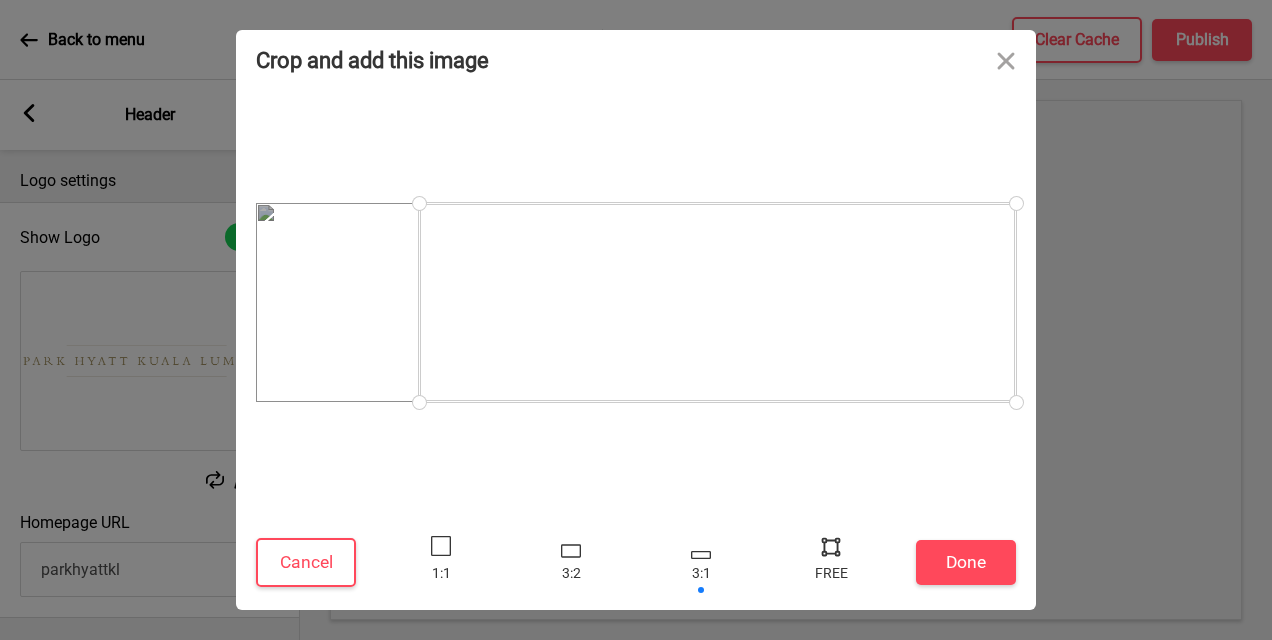 drag, startPoint x: 540, startPoint y: 355, endPoint x: 362, endPoint y: 430, distance: 193.15538 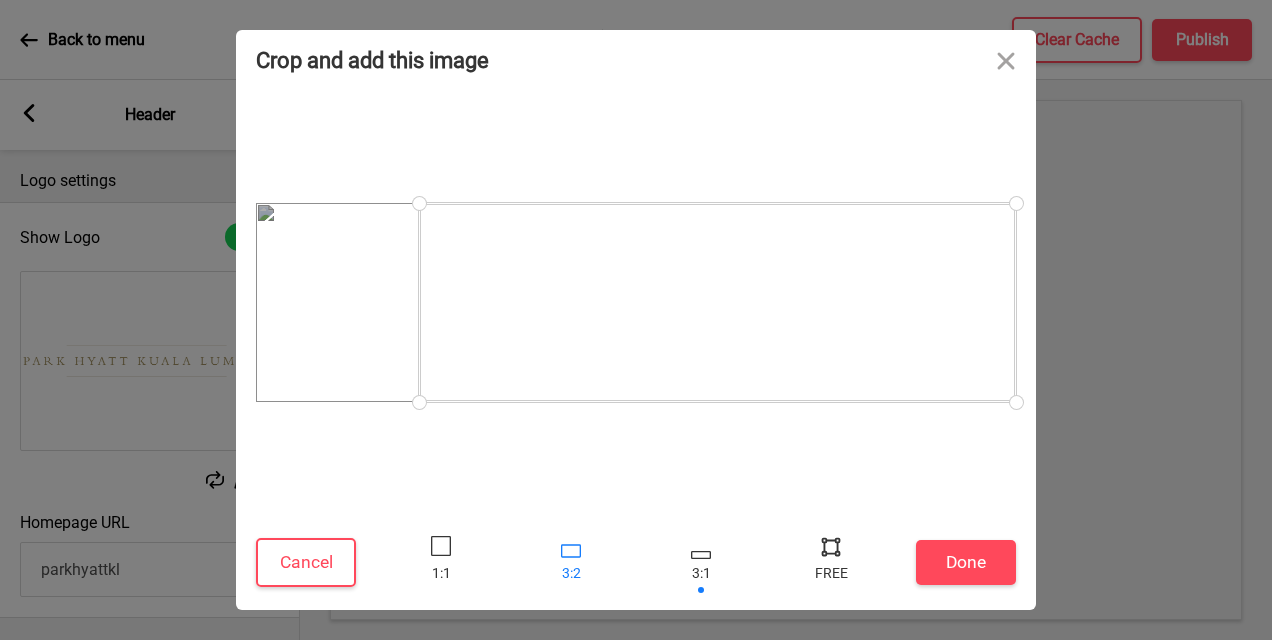 click at bounding box center [571, 562] 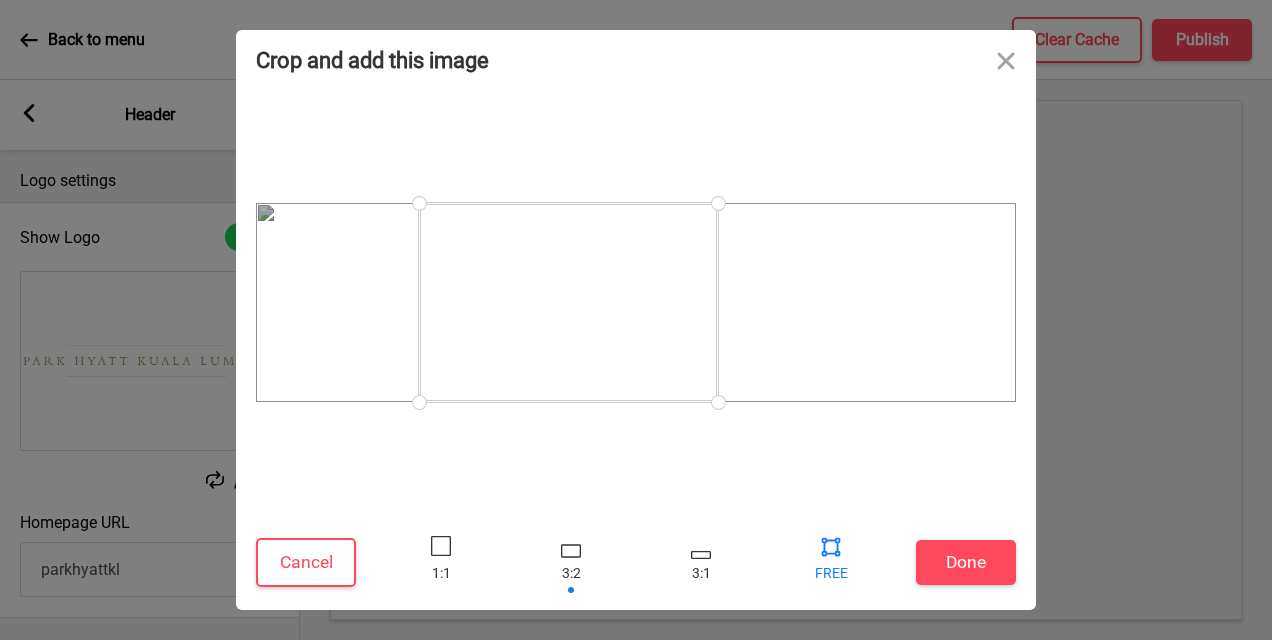 click at bounding box center (831, 546) 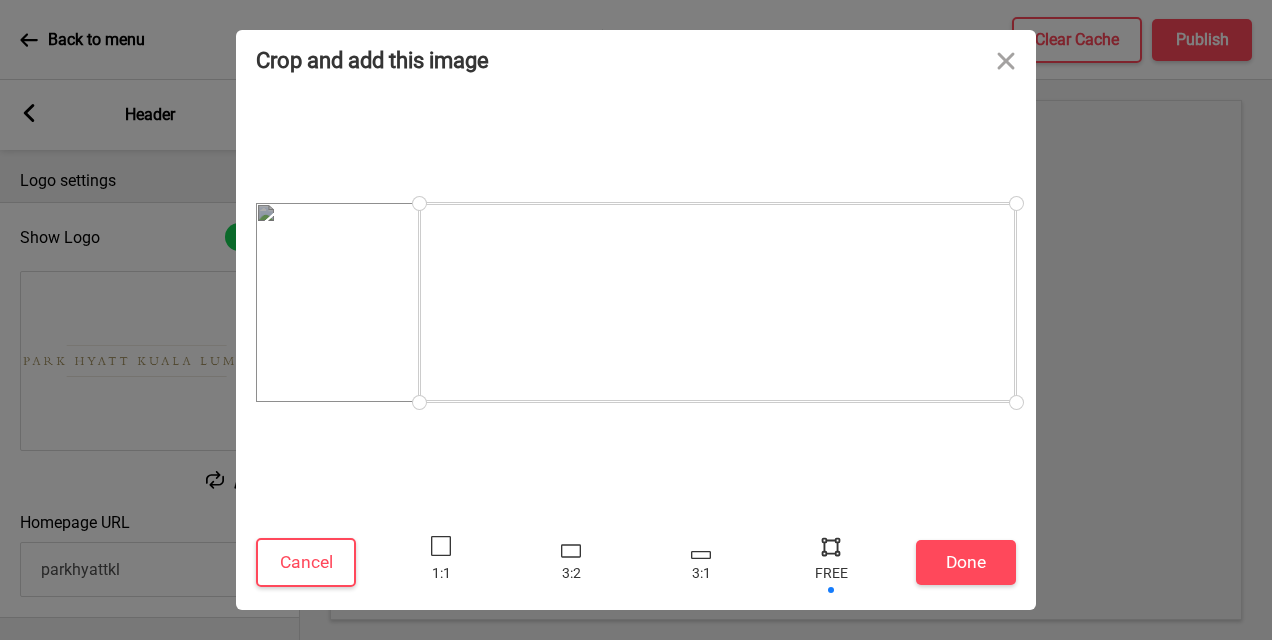 drag, startPoint x: 715, startPoint y: 396, endPoint x: 1028, endPoint y: 428, distance: 314.63153 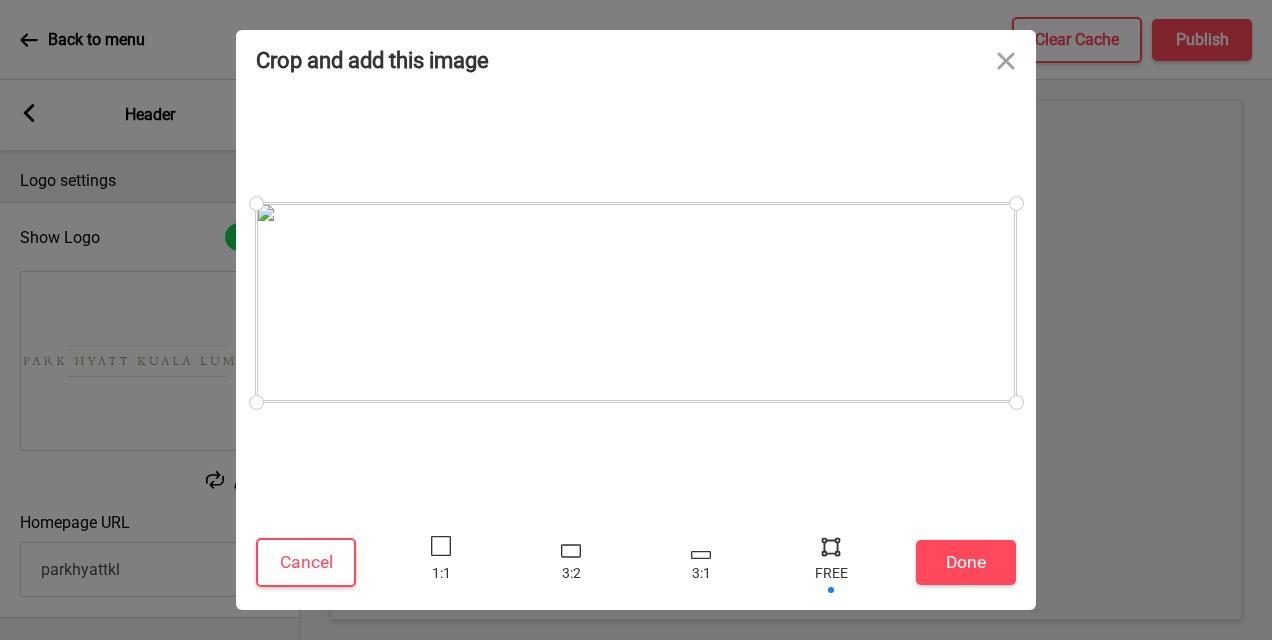 drag, startPoint x: 417, startPoint y: 403, endPoint x: 188, endPoint y: 406, distance: 229.01965 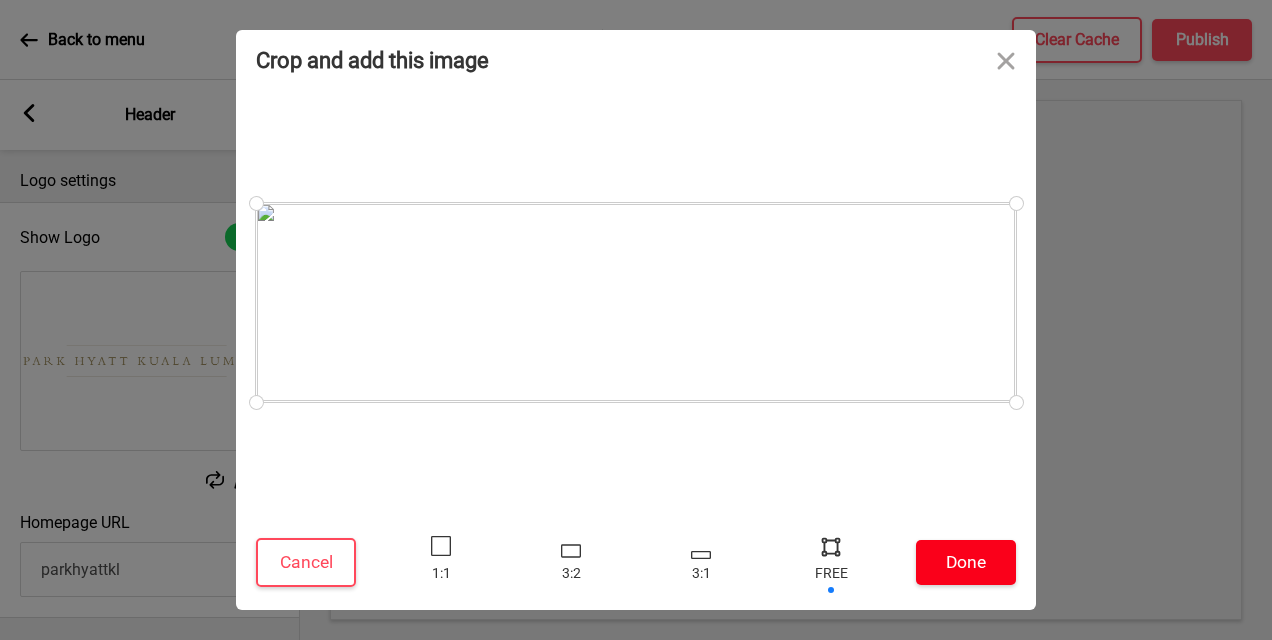 click on "Done" at bounding box center [966, 562] 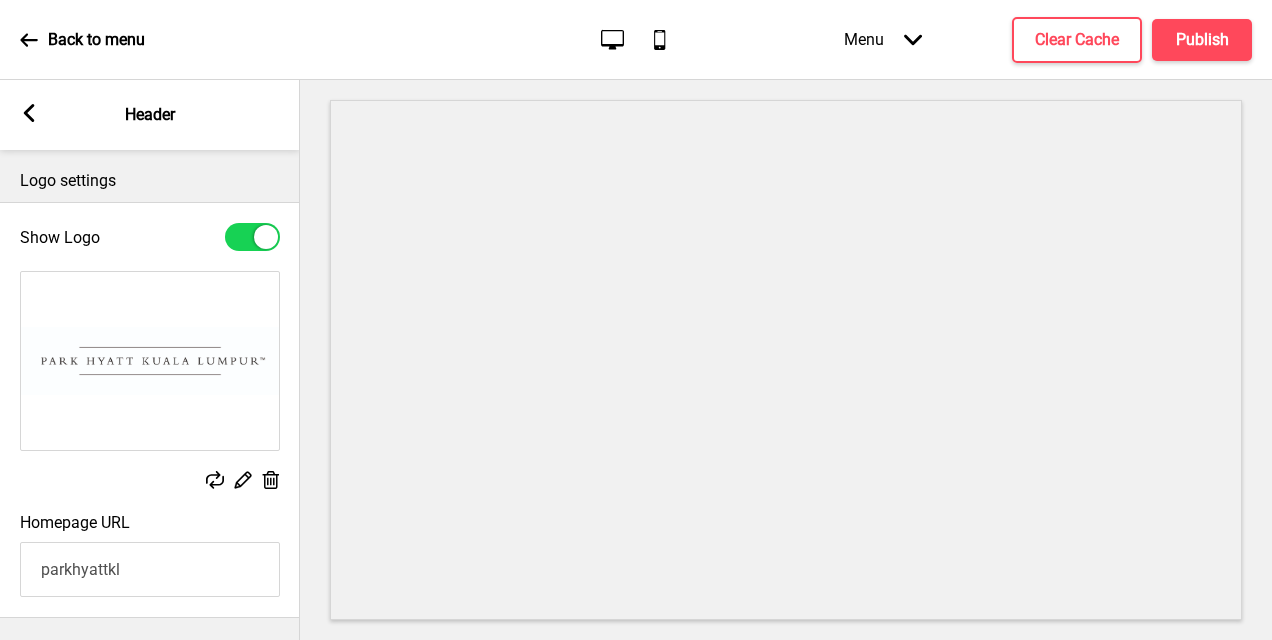 click 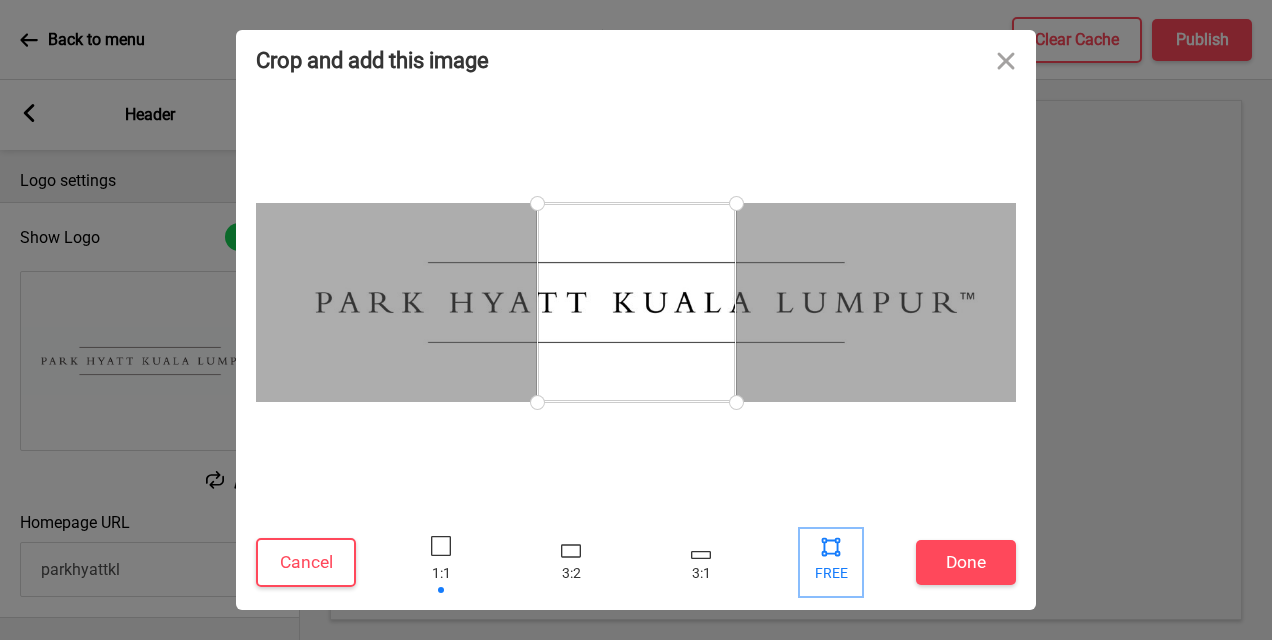 click at bounding box center [831, 546] 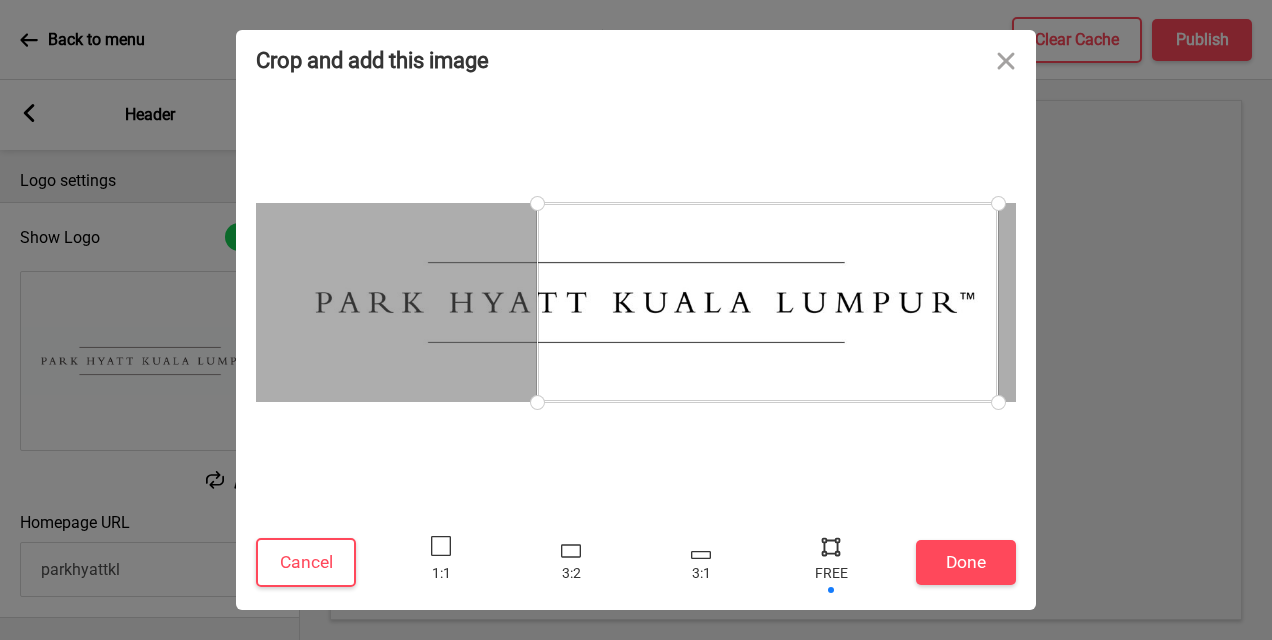 drag, startPoint x: 741, startPoint y: 400, endPoint x: 998, endPoint y: 425, distance: 258.2131 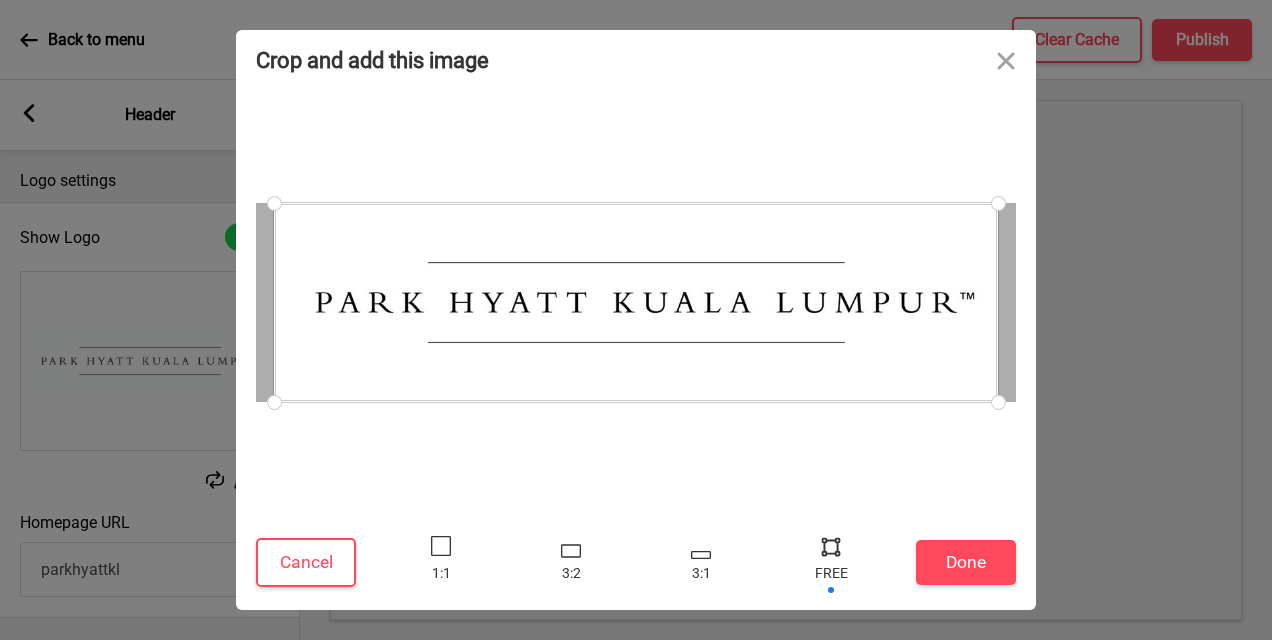 drag, startPoint x: 536, startPoint y: 400, endPoint x: 274, endPoint y: 438, distance: 264.7414 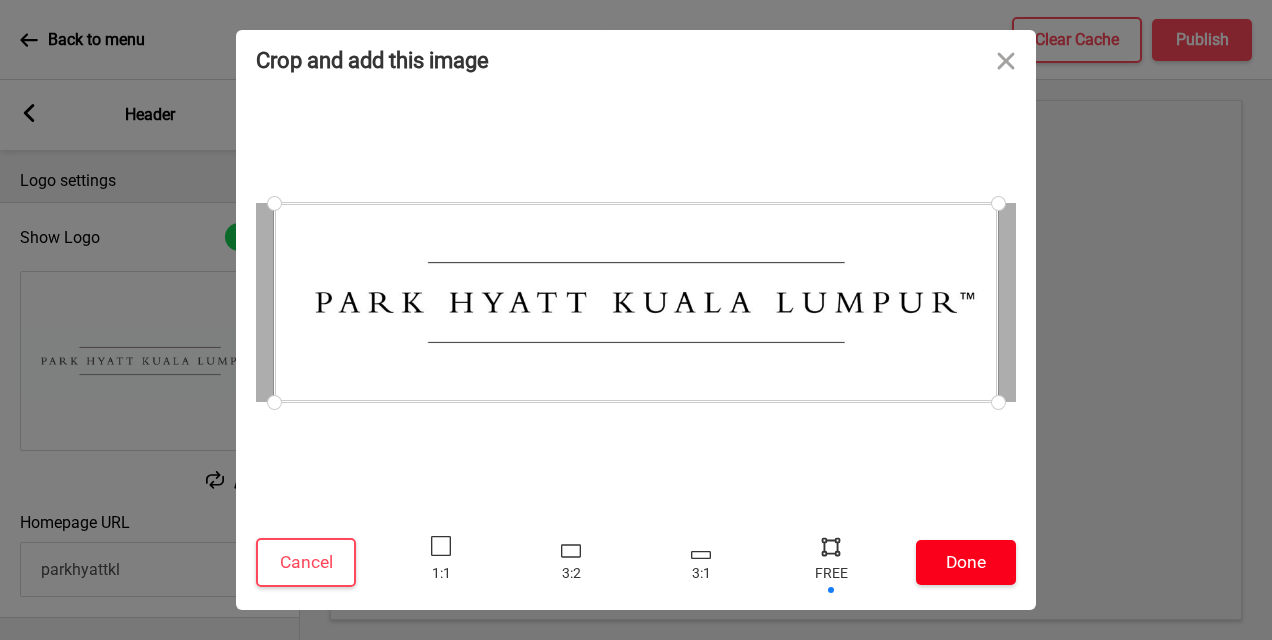 click on "Done" at bounding box center (966, 562) 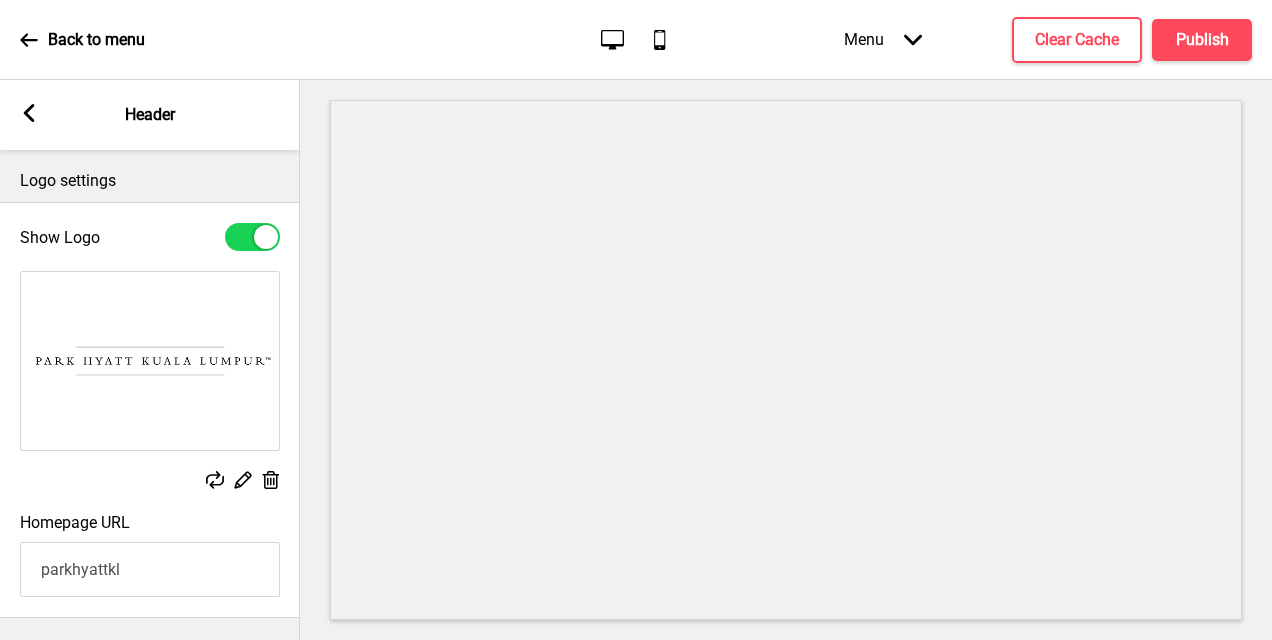 click 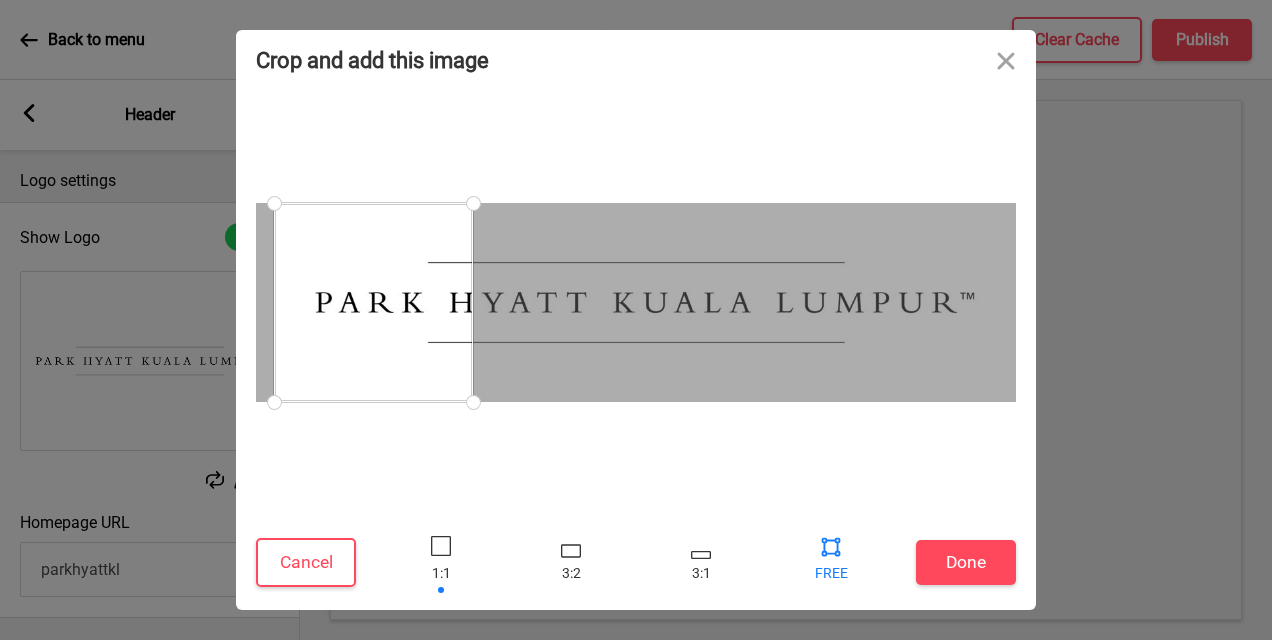 click at bounding box center (831, 546) 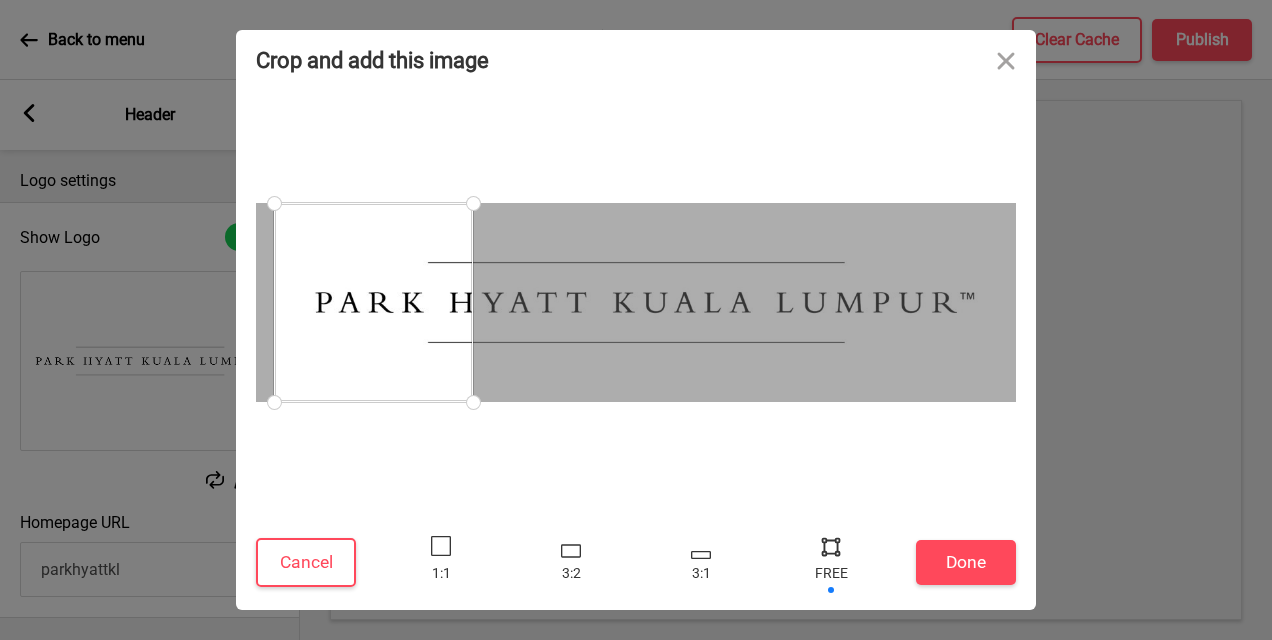 click at bounding box center [831, 546] 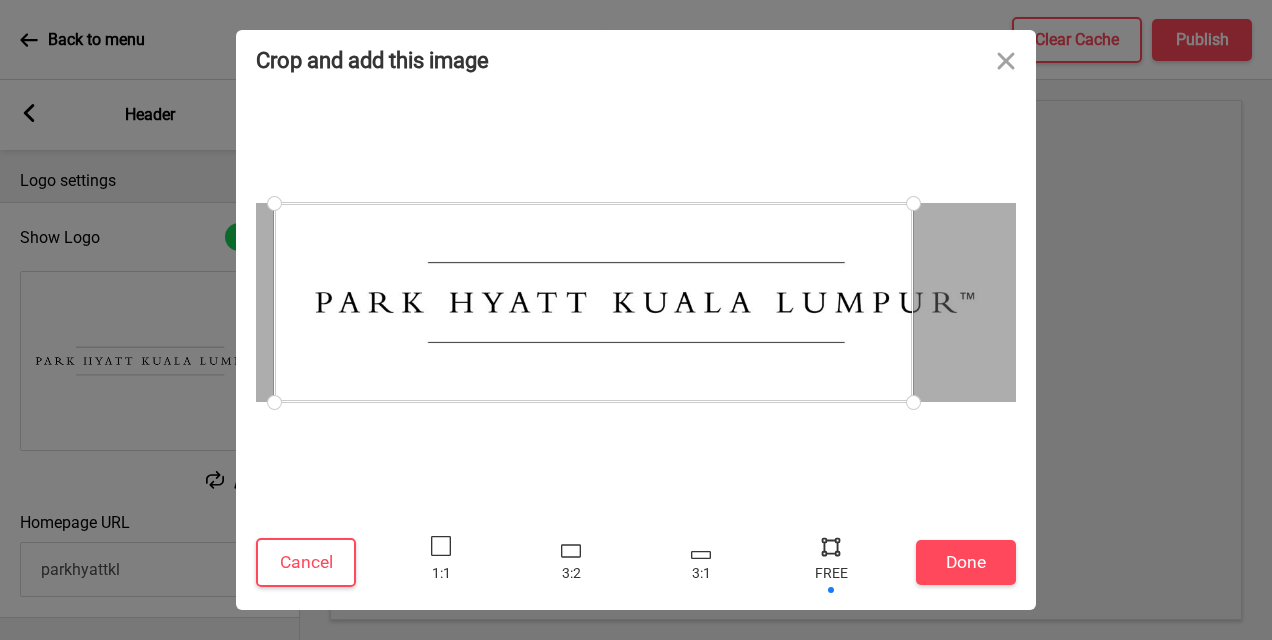 drag, startPoint x: 481, startPoint y: 205, endPoint x: 920, endPoint y: 160, distance: 441.30035 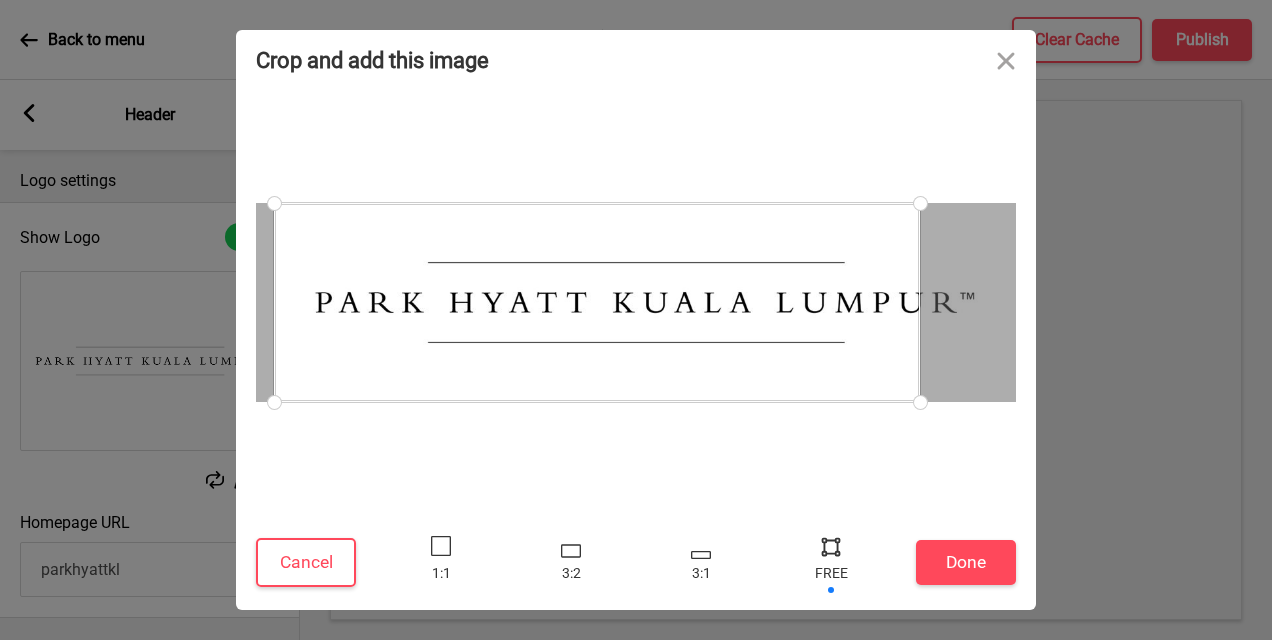 drag, startPoint x: 920, startPoint y: 160, endPoint x: 1028, endPoint y: 196, distance: 113.841995 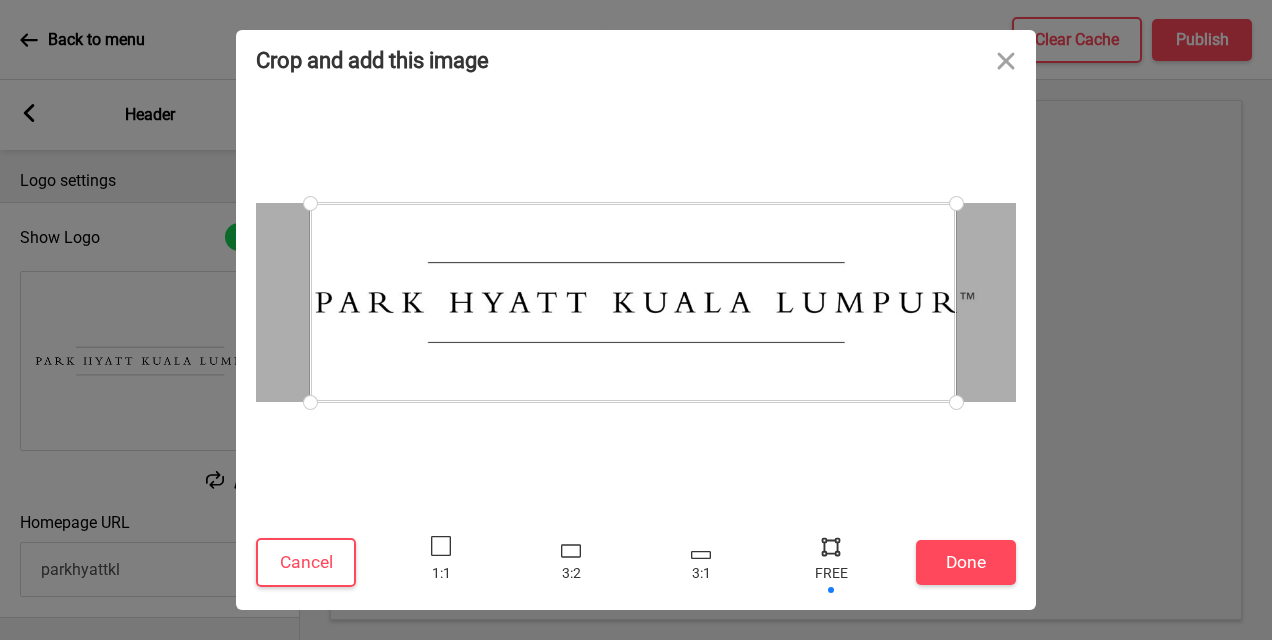 drag, startPoint x: 846, startPoint y: 378, endPoint x: 810, endPoint y: 384, distance: 36.496574 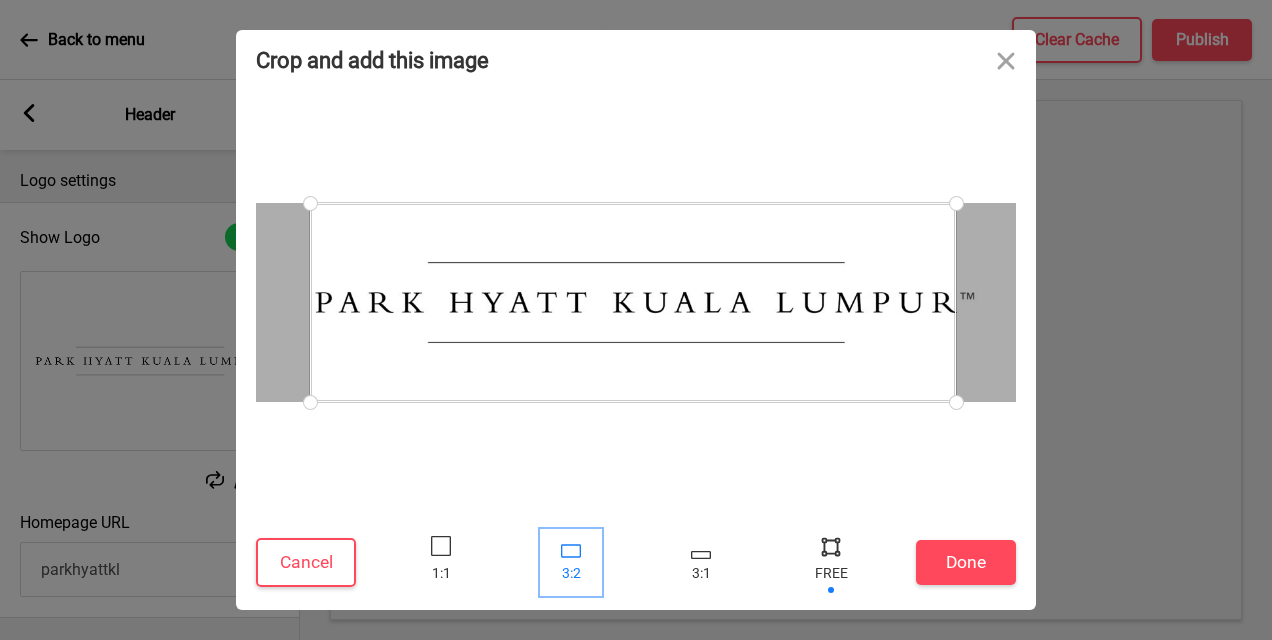 click at bounding box center (571, 562) 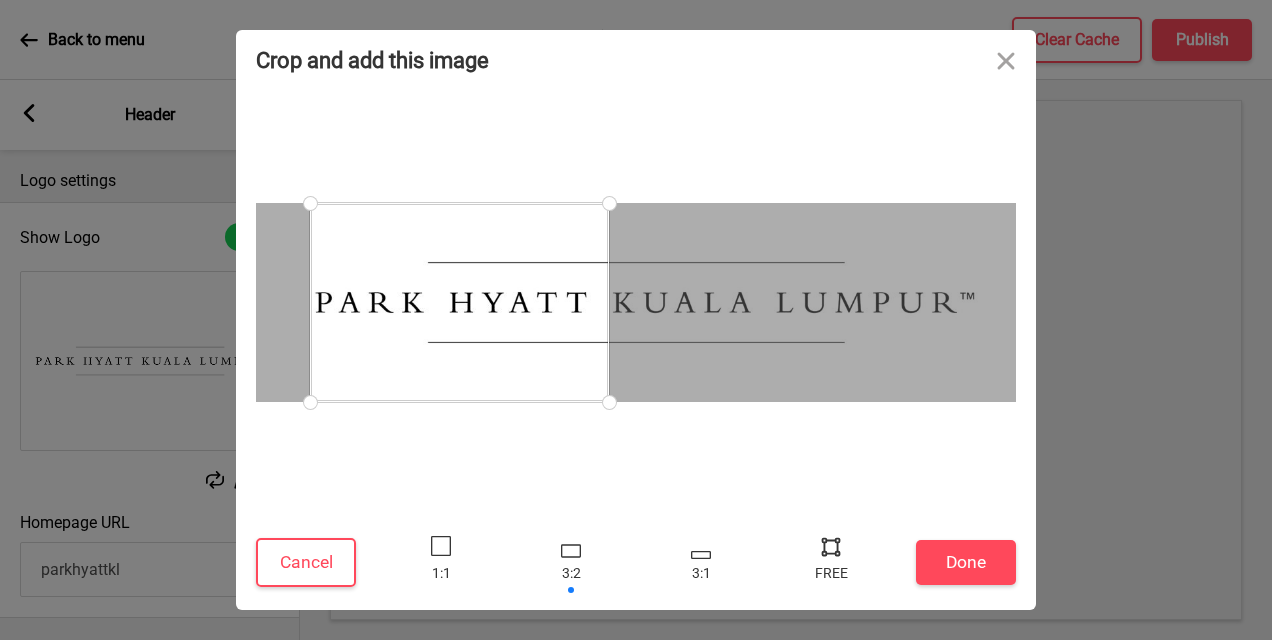drag, startPoint x: 609, startPoint y: 404, endPoint x: 1018, endPoint y: 415, distance: 409.1479 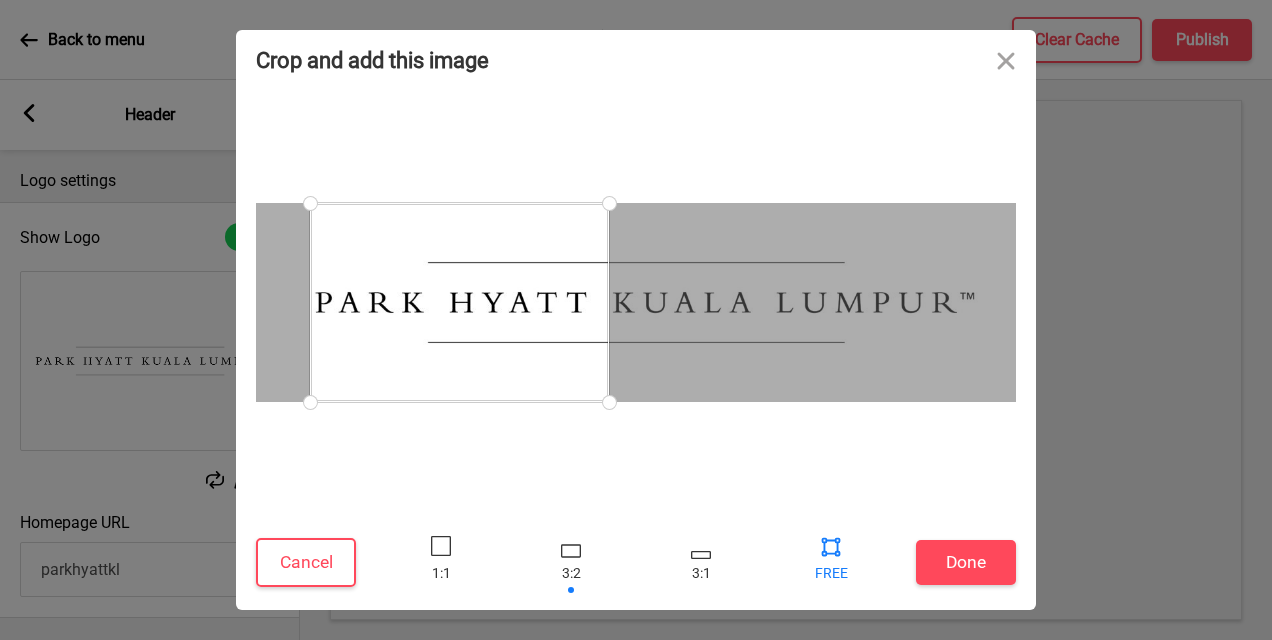 click at bounding box center [831, 546] 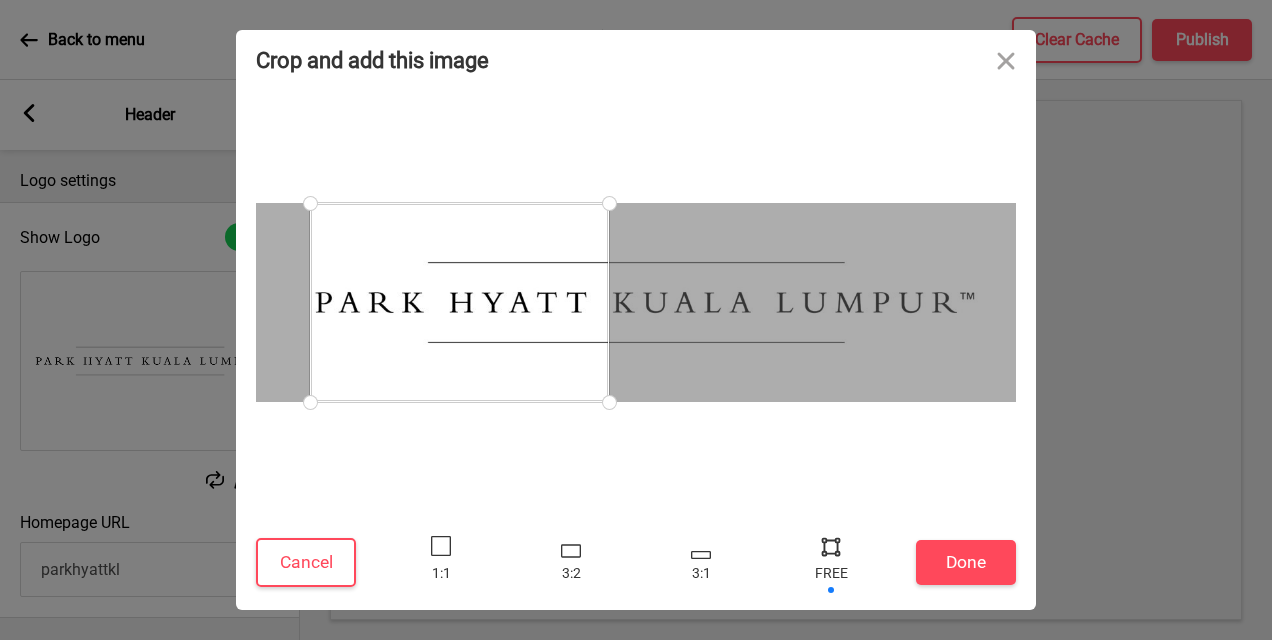 click at bounding box center [831, 546] 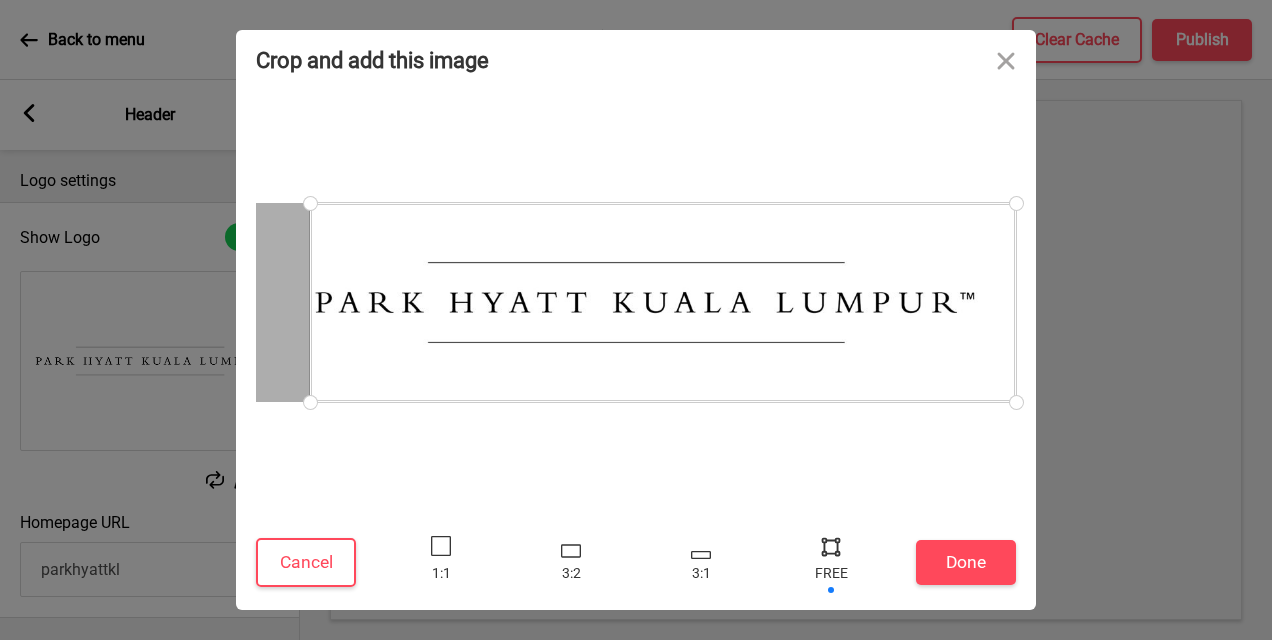 drag, startPoint x: 616, startPoint y: 404, endPoint x: 1131, endPoint y: 426, distance: 515.46967 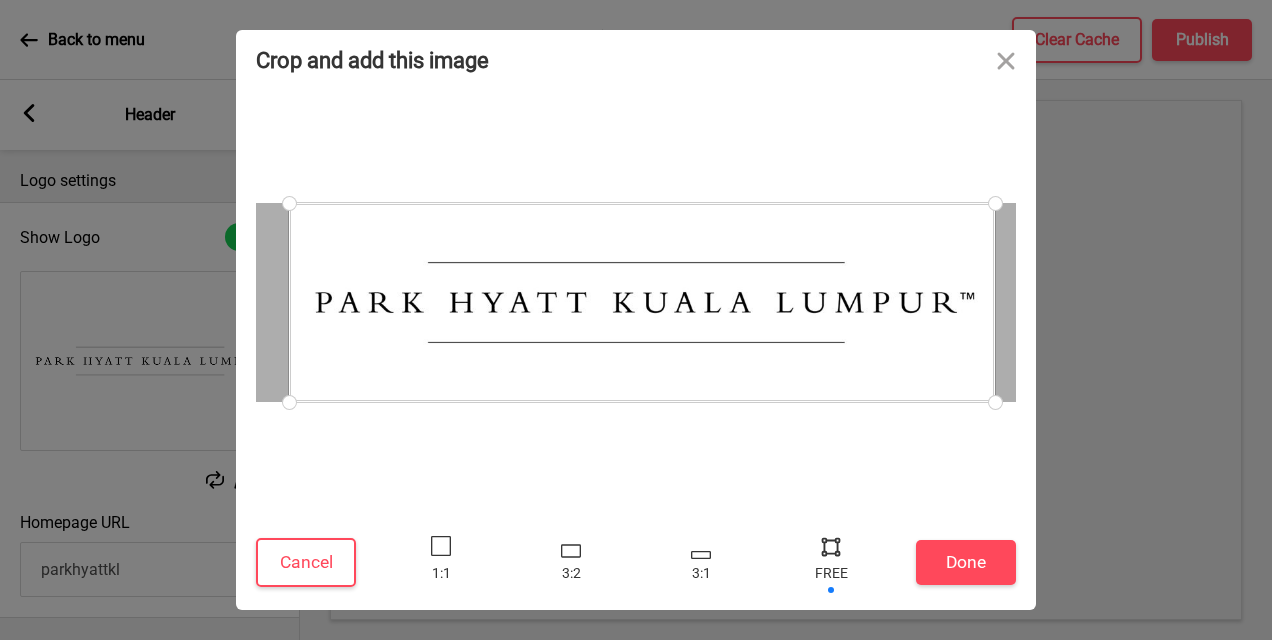 drag, startPoint x: 931, startPoint y: 363, endPoint x: 910, endPoint y: 362, distance: 21.023796 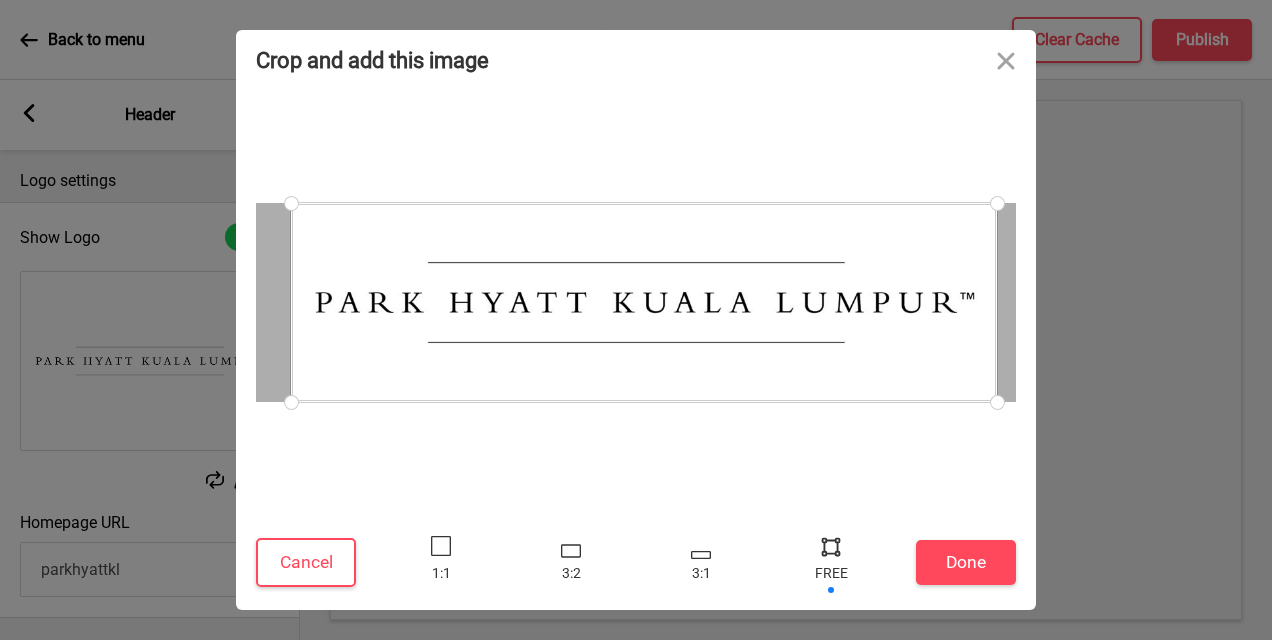 click at bounding box center [644, 302] 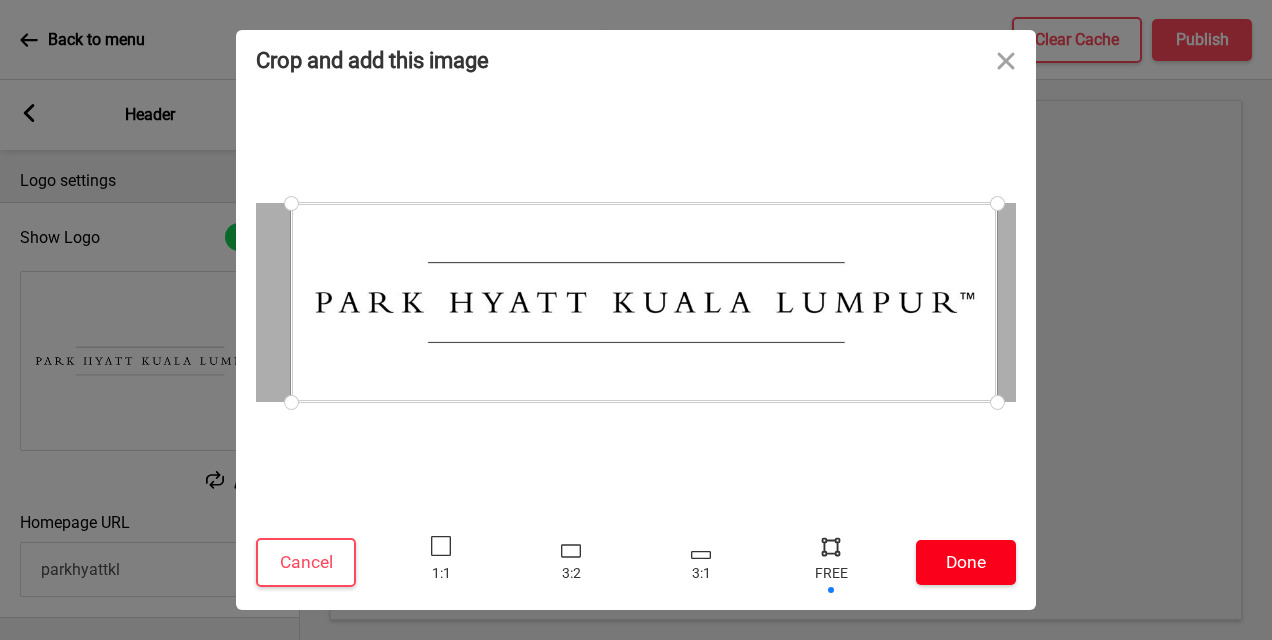 click on "Done" at bounding box center (966, 562) 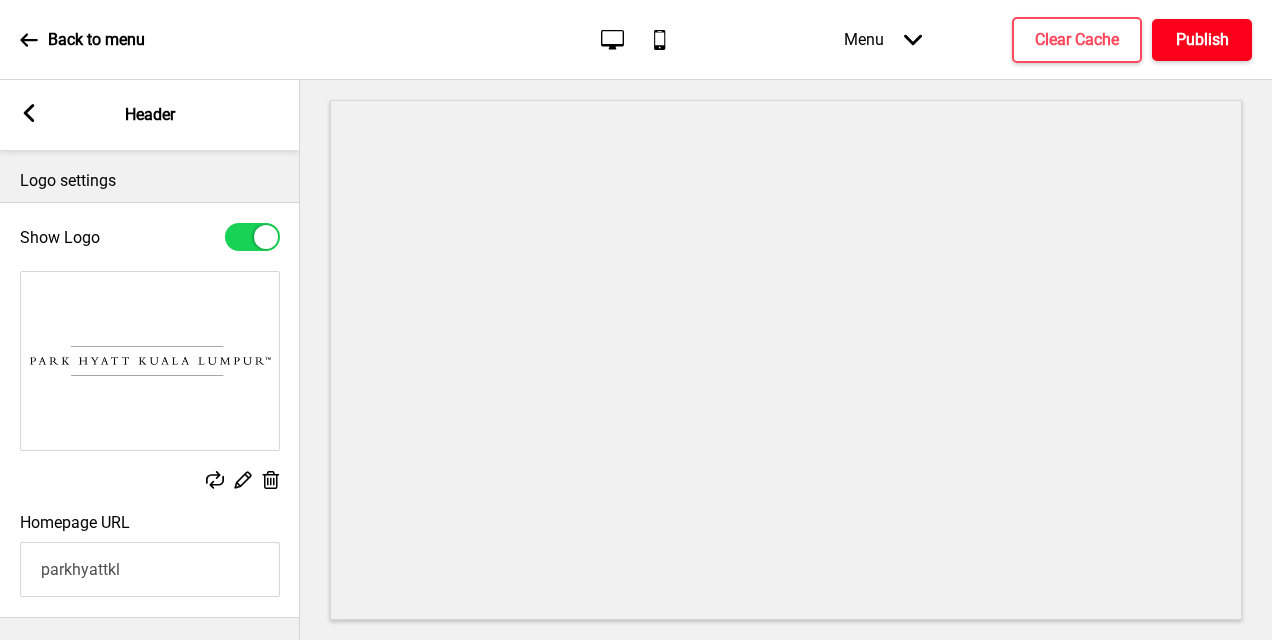 click on "Publish" at bounding box center (1202, 40) 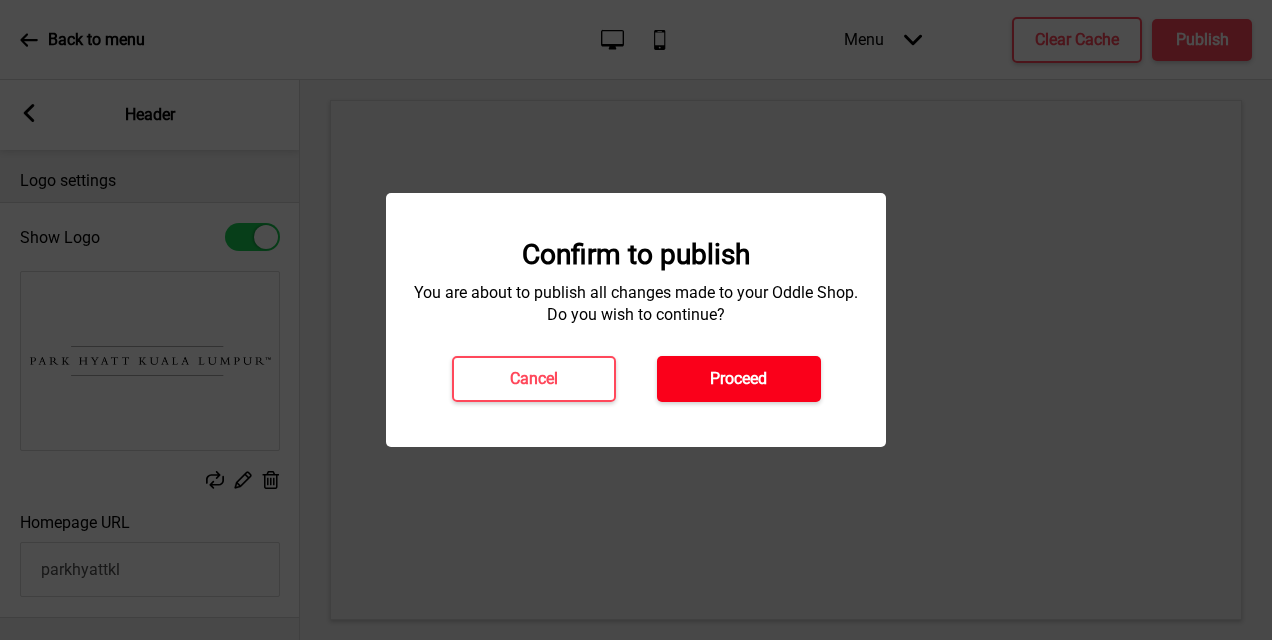 click on "Proceed" at bounding box center [739, 379] 